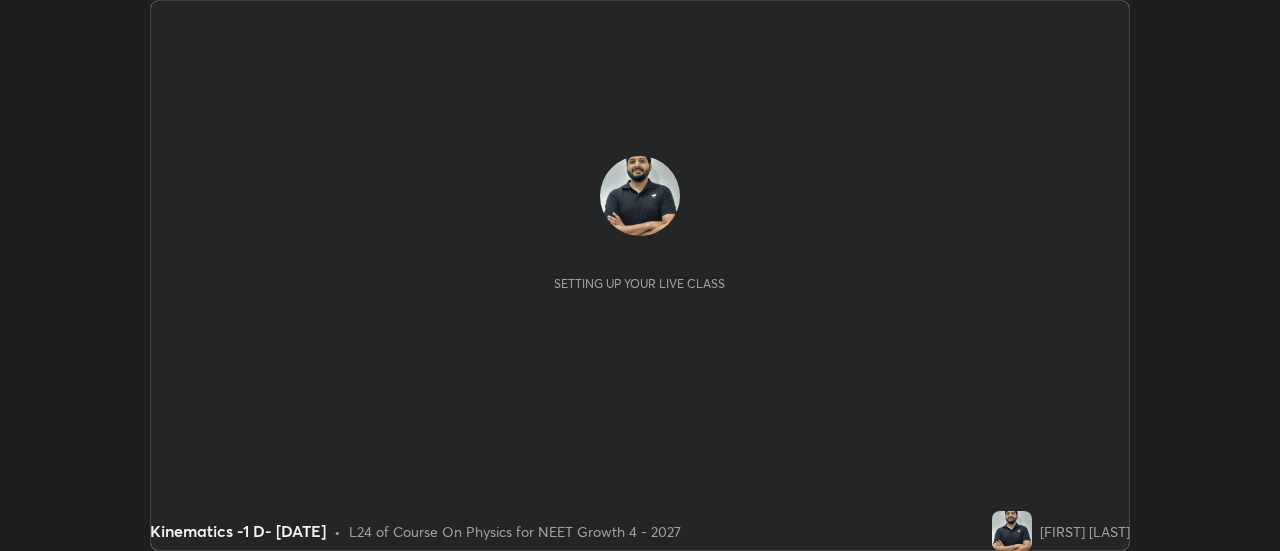 scroll, scrollTop: 0, scrollLeft: 0, axis: both 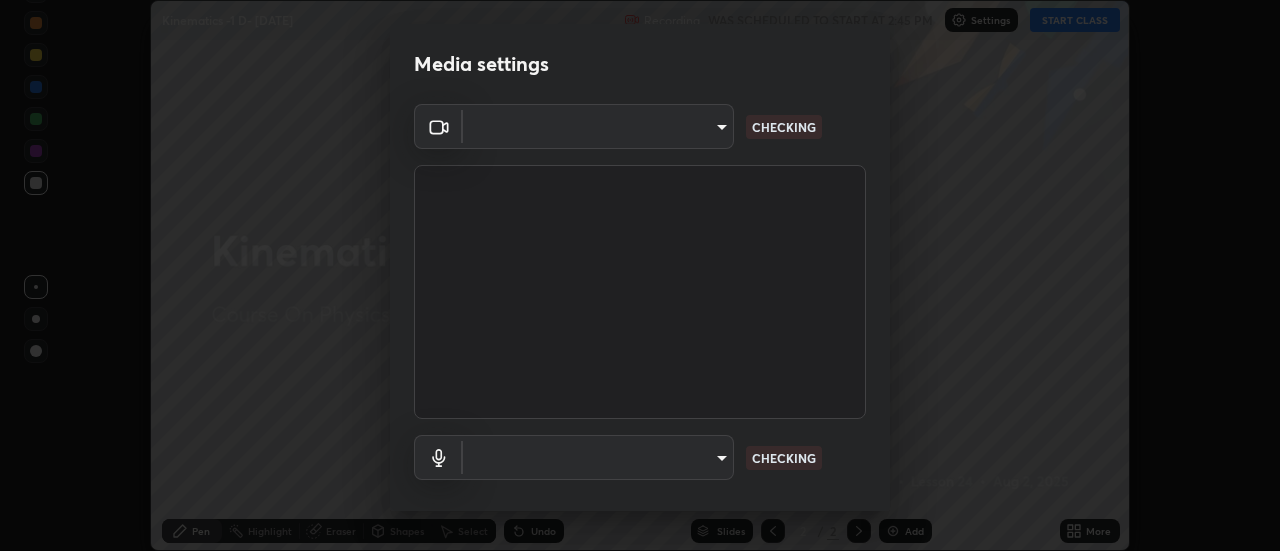 click on "Erase all Kinematics -1 D- [DATE] Recording WAS SCHEDULED TO START AT  2:45 PM Settings START CLASS Setting up your live class Kinematics -1 D- [DATE] • L24 of Course On Physics for NEET Growth 4 - 2027 [FIRST] [LAST] Pen Highlight Eraser Shapes Select Undo Slides 2 / 2 Add More No doubts shared Encourage your learners to ask a doubt for better clarity Report an issue Reason for reporting Buffering Chat not working Audio - Video sync issue Educator video quality low ​ Attach an image Report Media settings ​ CHECKING ​ CHECKING 1 / 5 Next" at bounding box center [640, 275] 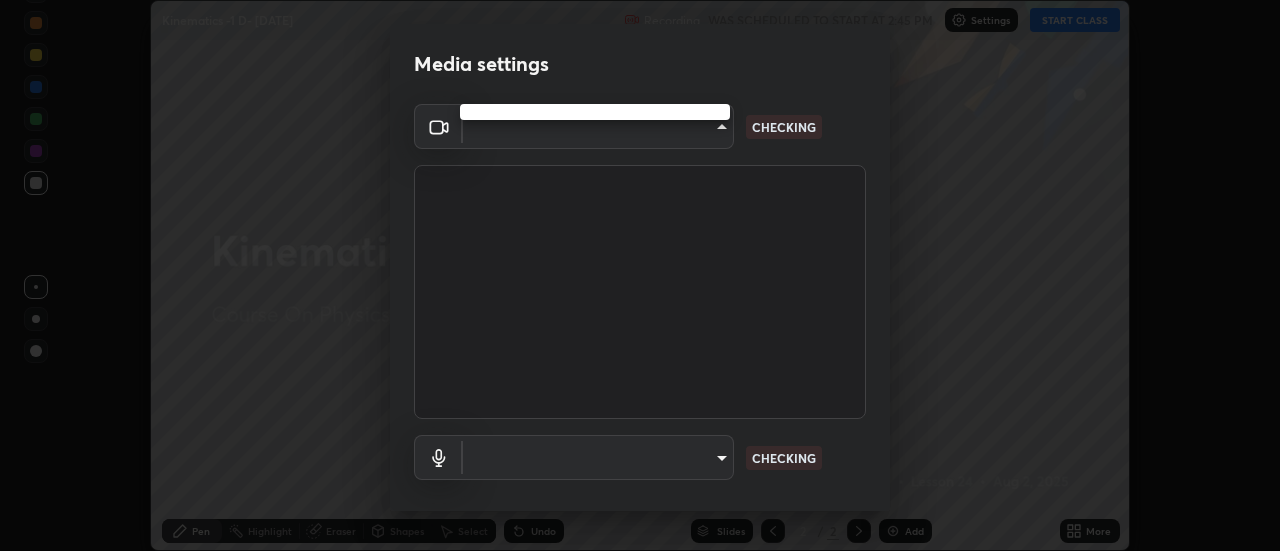 click at bounding box center (640, 275) 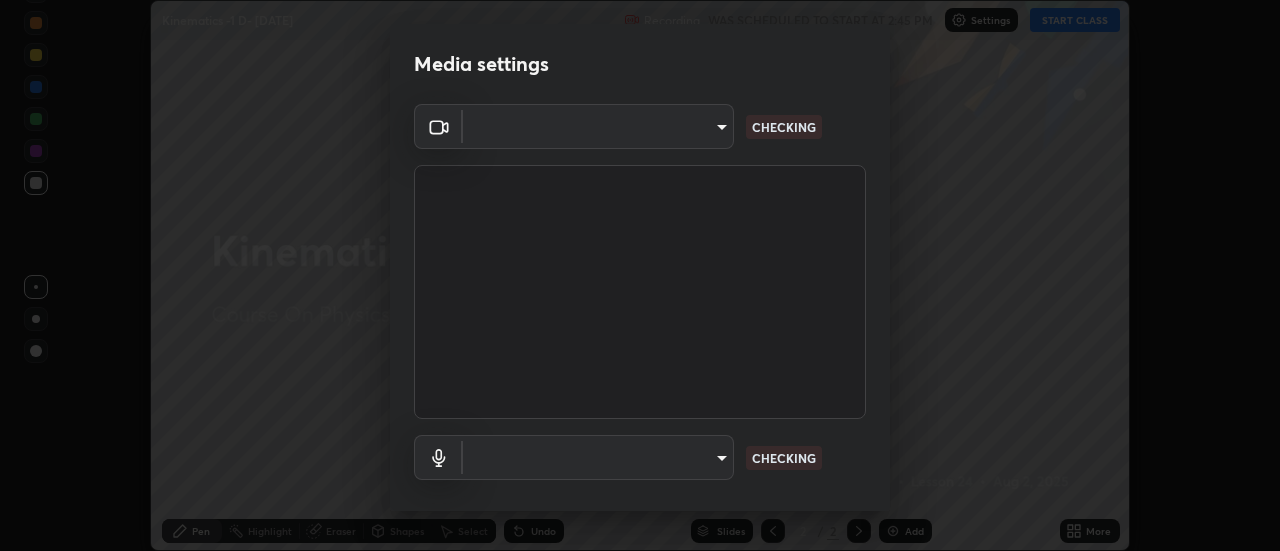 type on "[HASH]" 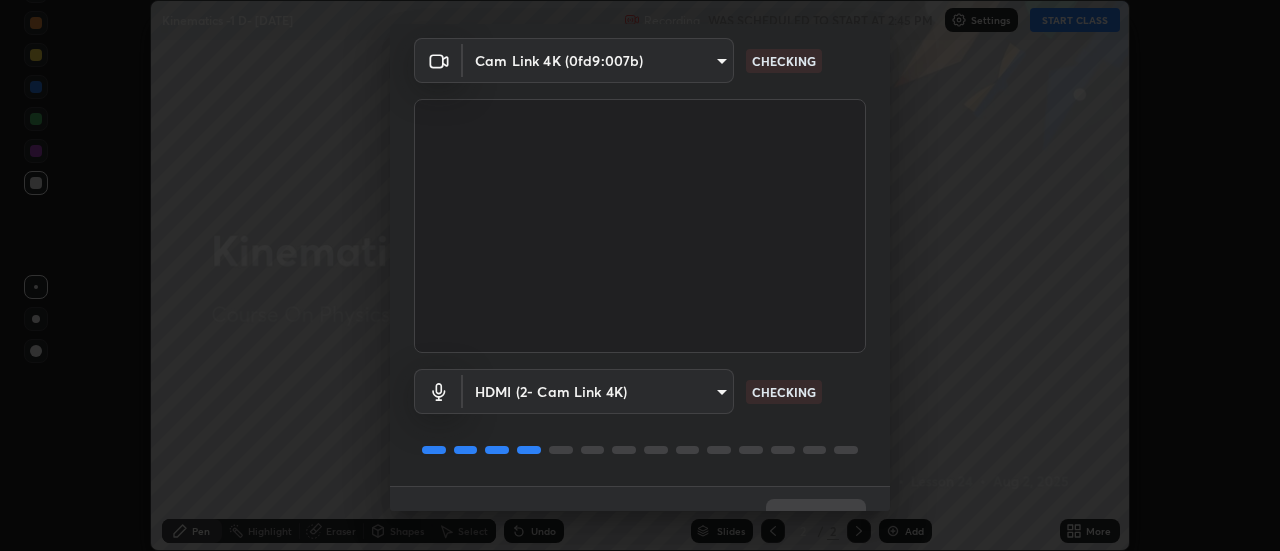 scroll, scrollTop: 105, scrollLeft: 0, axis: vertical 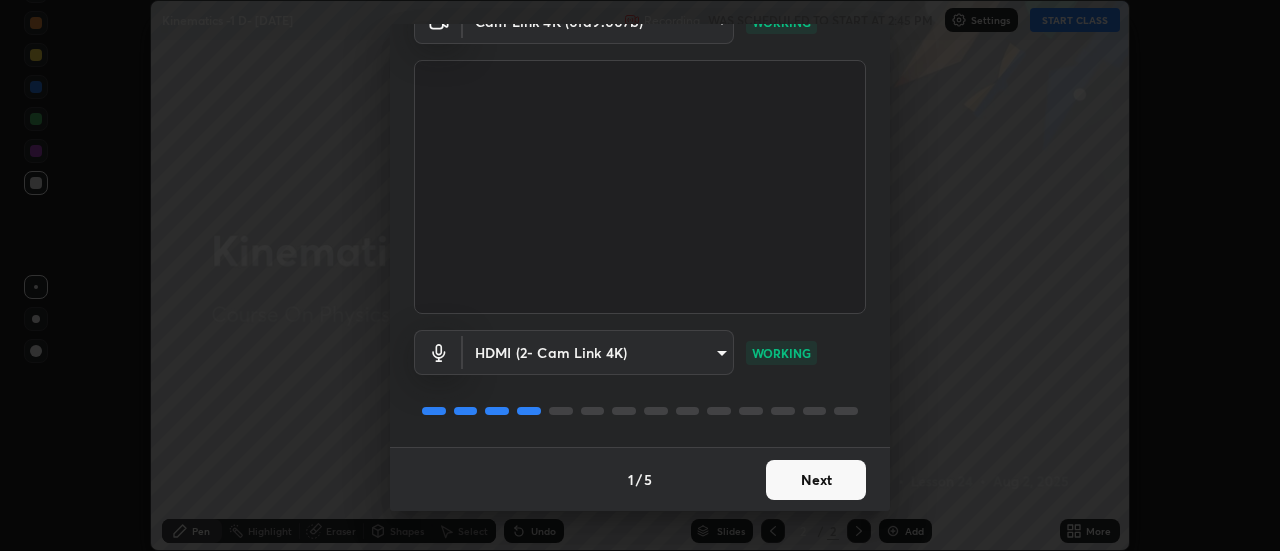 click on "Next" at bounding box center (816, 480) 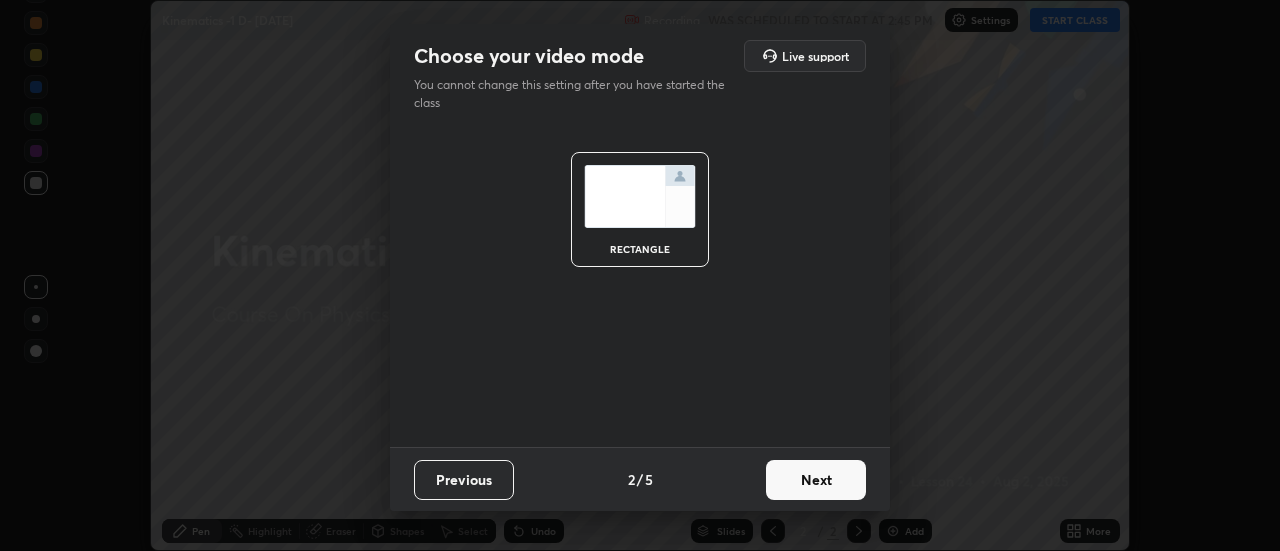 click on "Next" at bounding box center [816, 480] 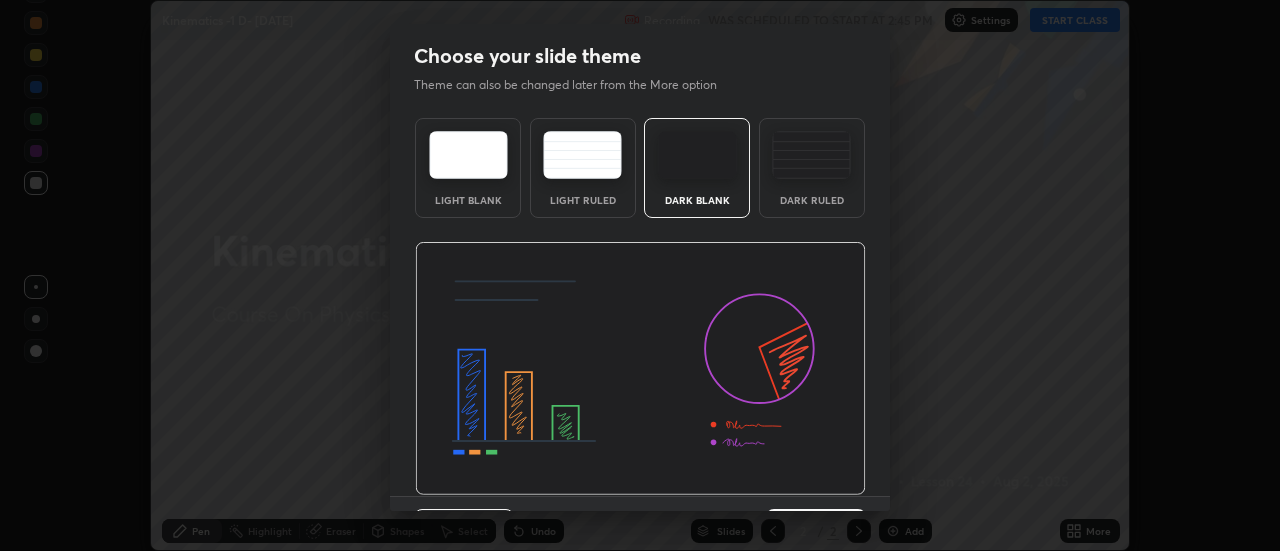 scroll, scrollTop: 49, scrollLeft: 0, axis: vertical 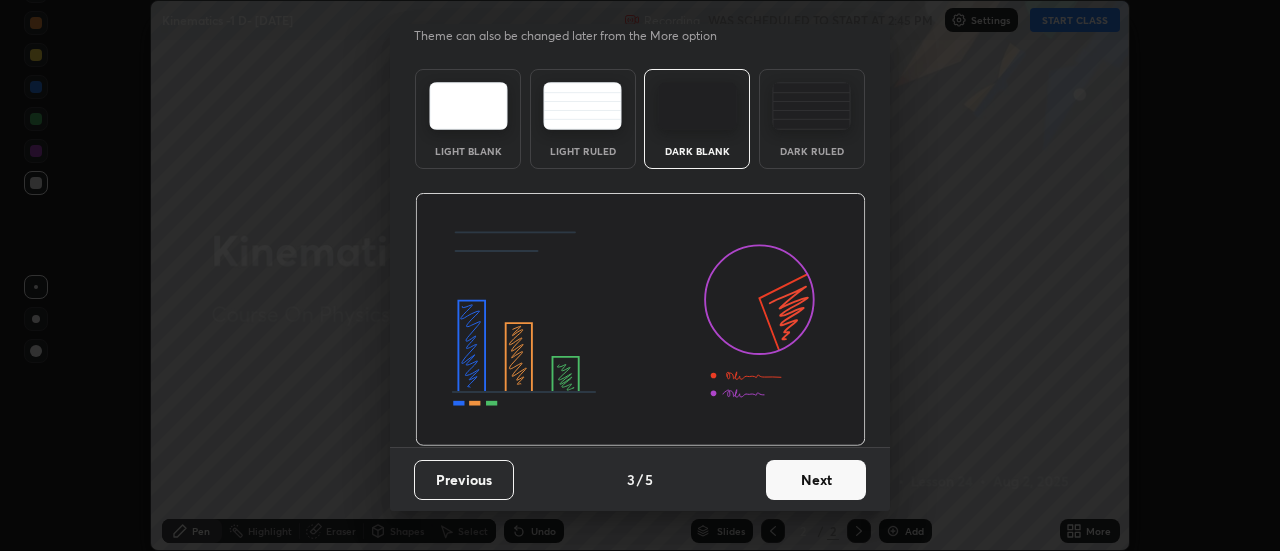 click on "Next" at bounding box center [816, 480] 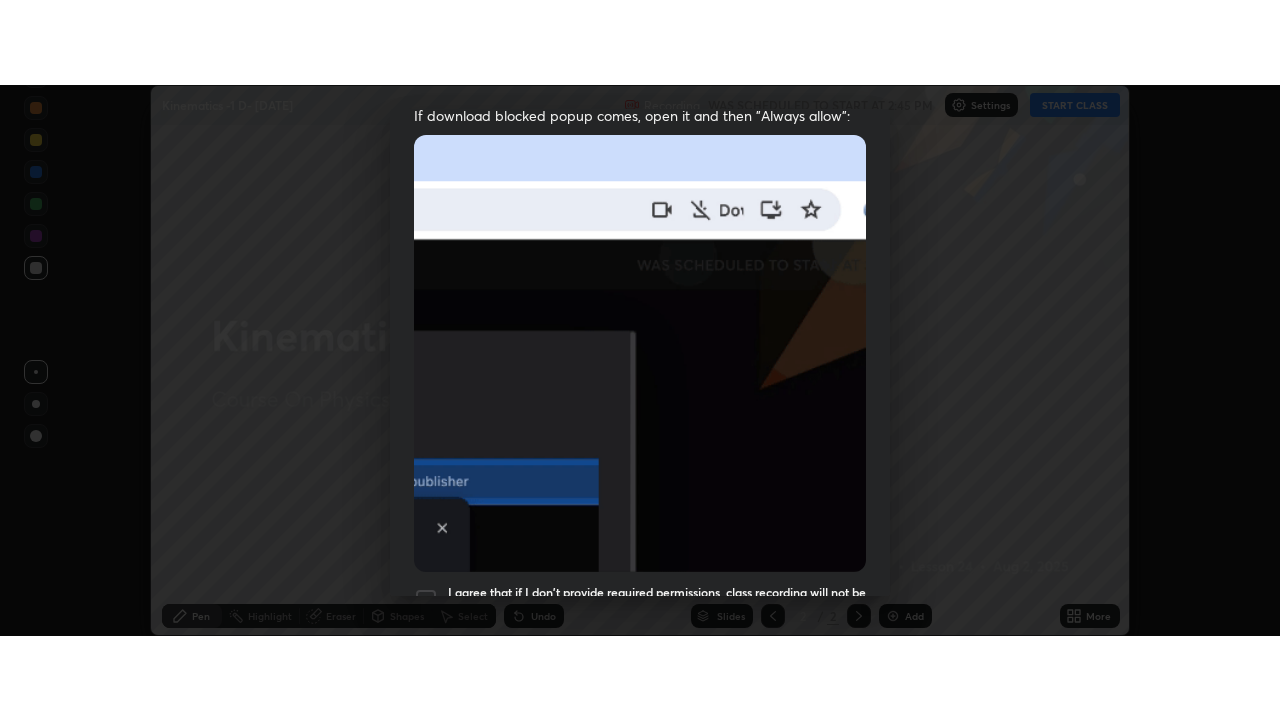 scroll, scrollTop: 513, scrollLeft: 0, axis: vertical 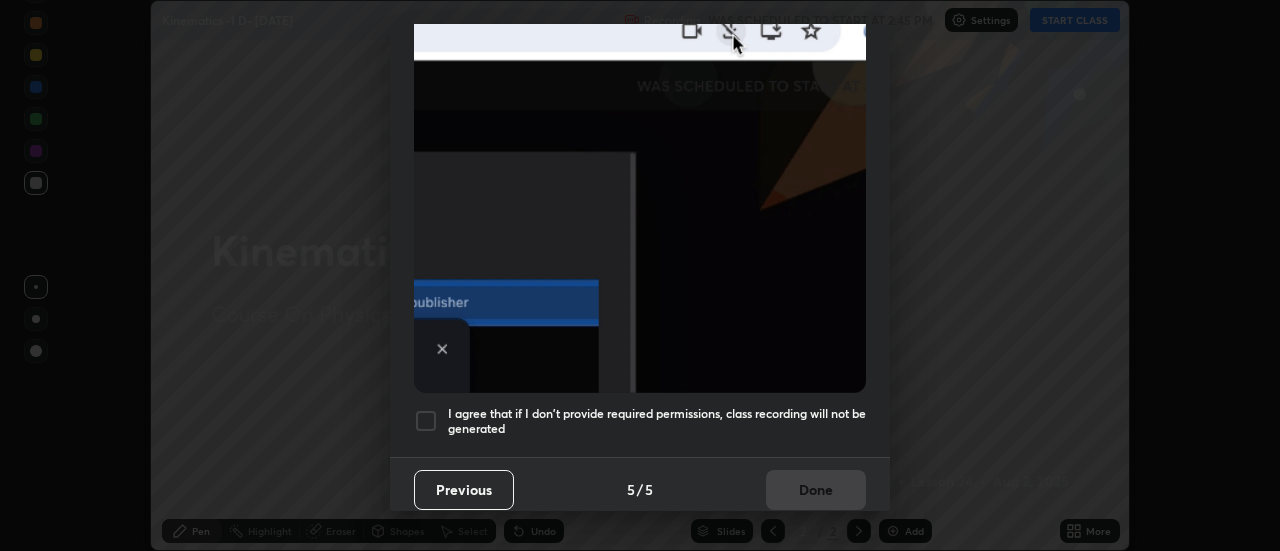 click at bounding box center [426, 421] 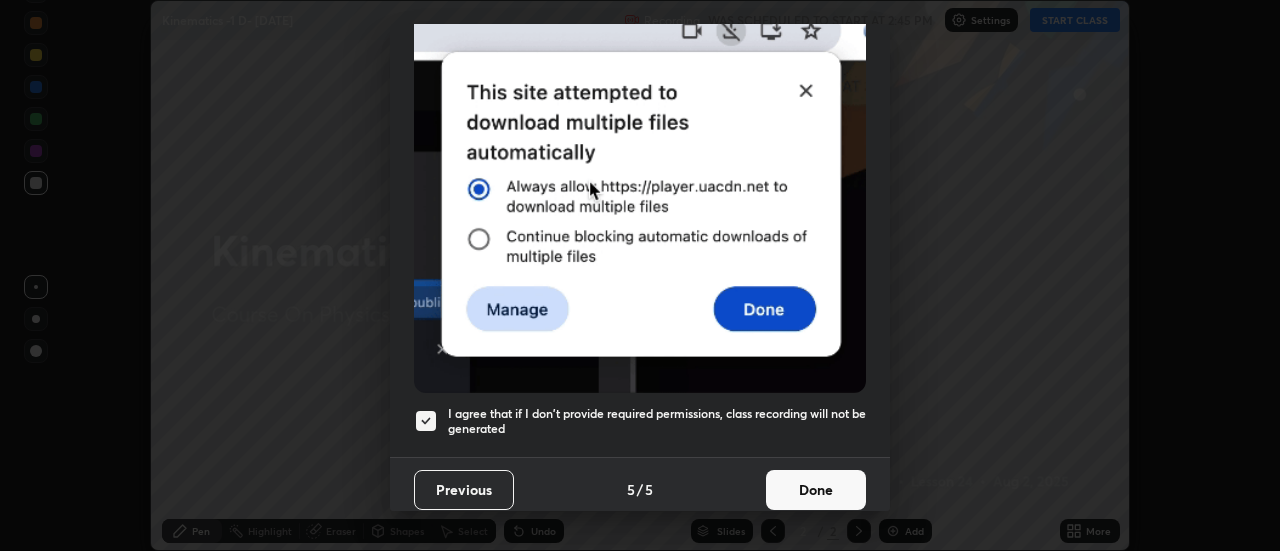 click on "Done" at bounding box center (816, 490) 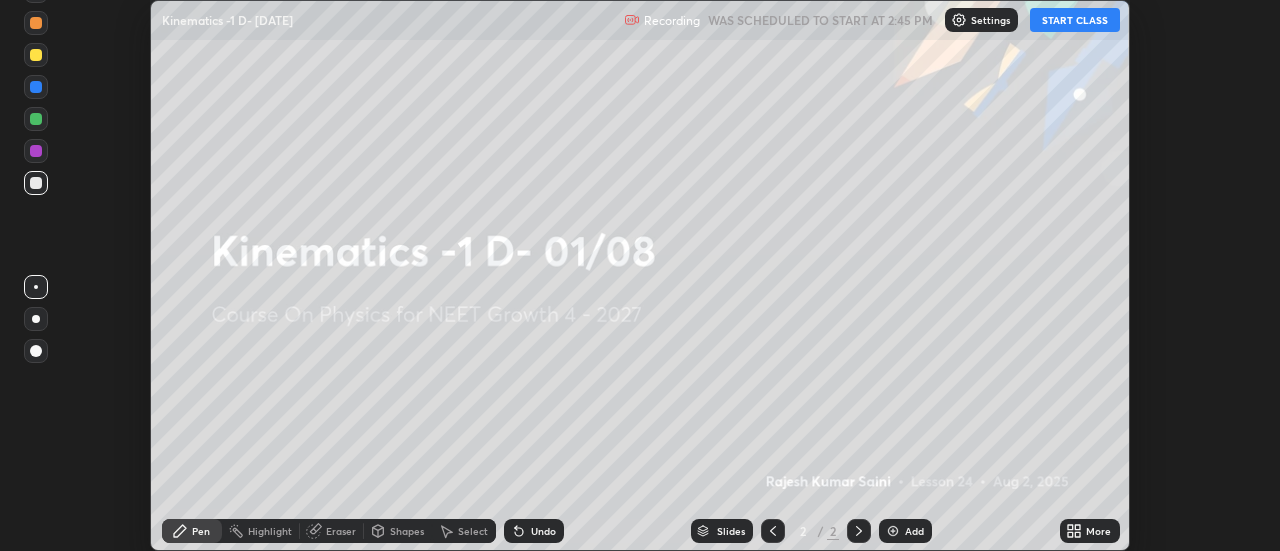 click on "More" at bounding box center (1098, 531) 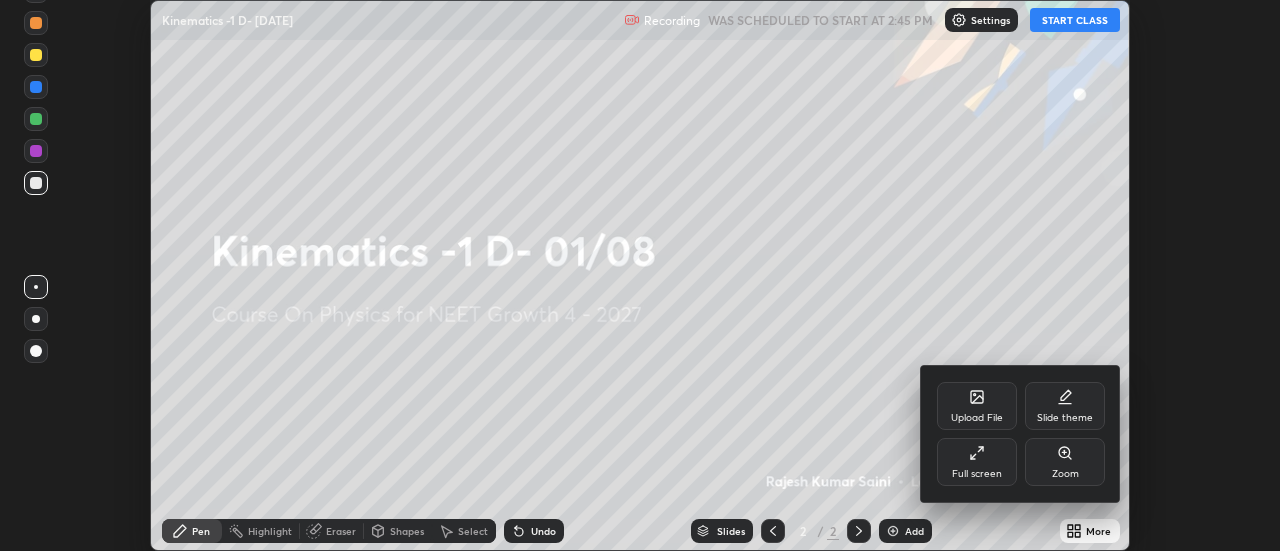 click on "Full screen" at bounding box center (977, 474) 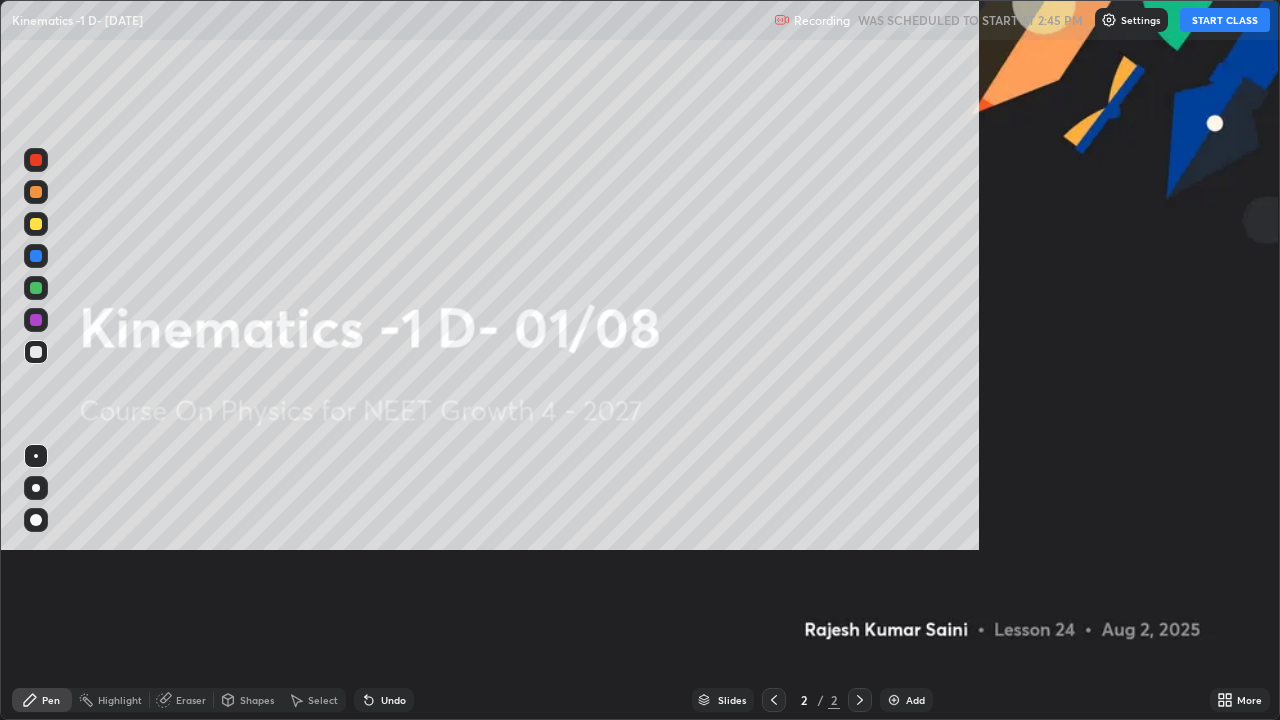 scroll, scrollTop: 99280, scrollLeft: 98720, axis: both 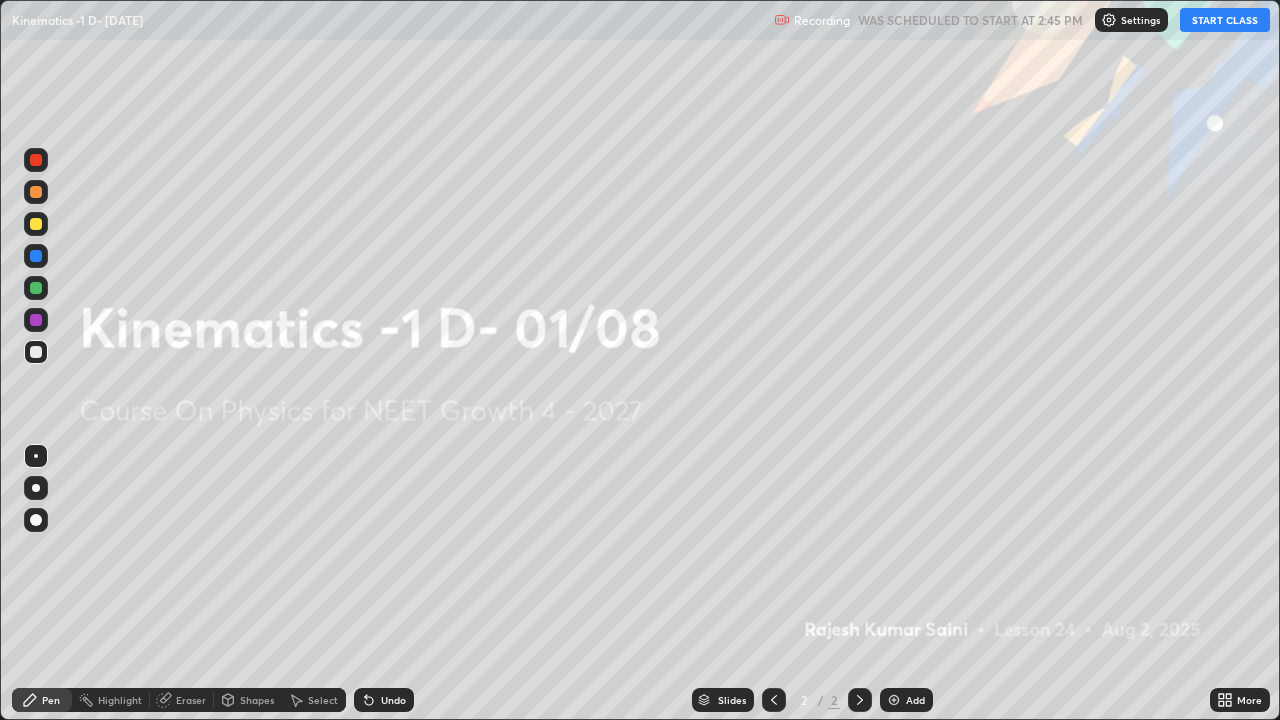 click at bounding box center [1109, 20] 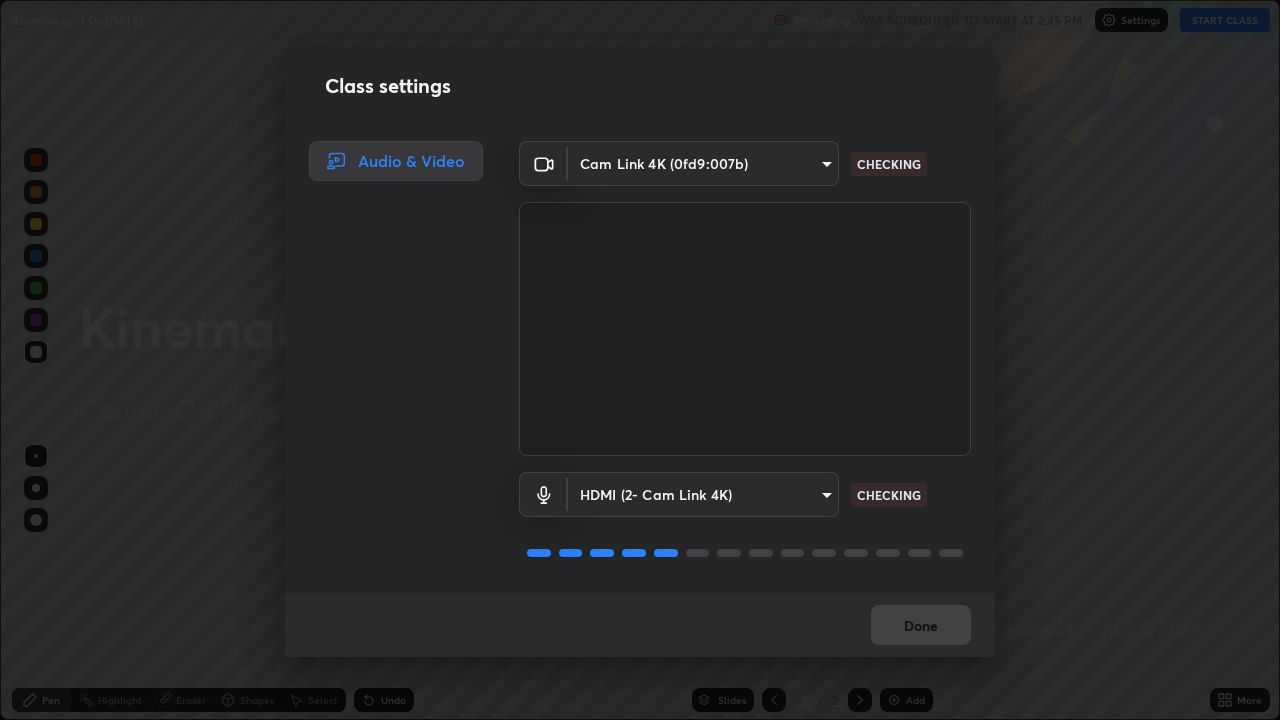 scroll, scrollTop: 2, scrollLeft: 0, axis: vertical 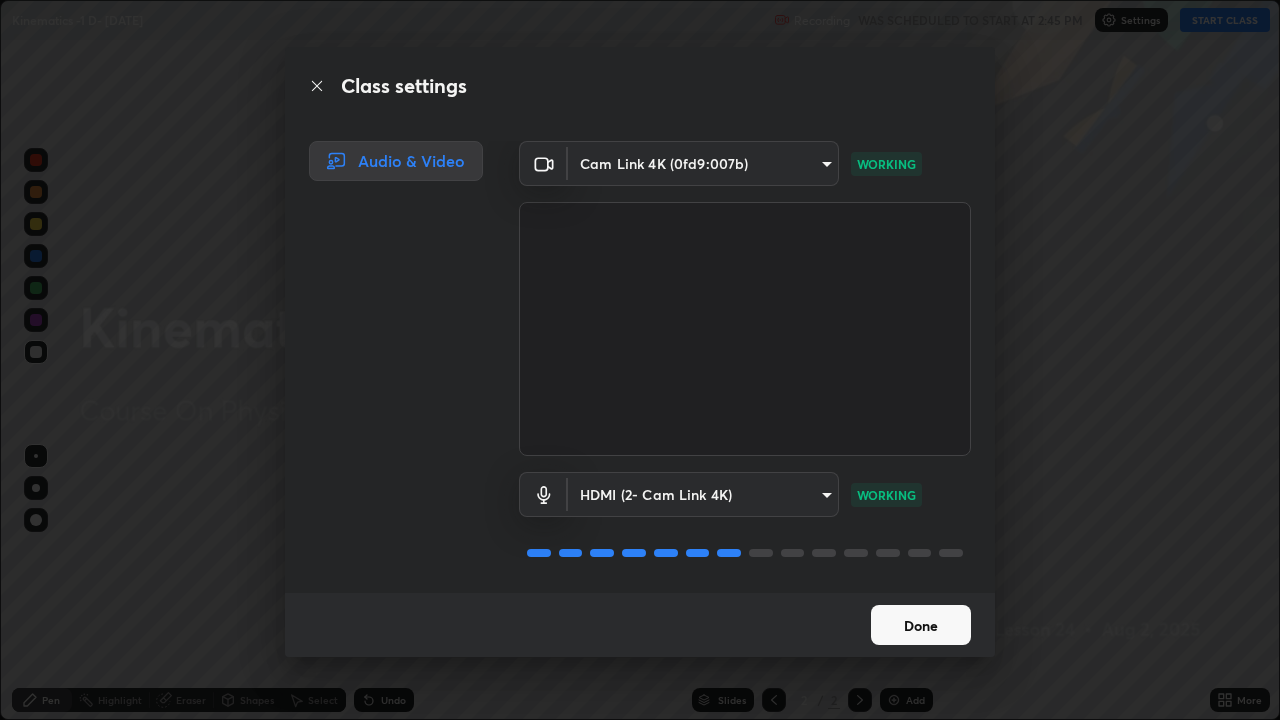 click on "Done" at bounding box center (921, 625) 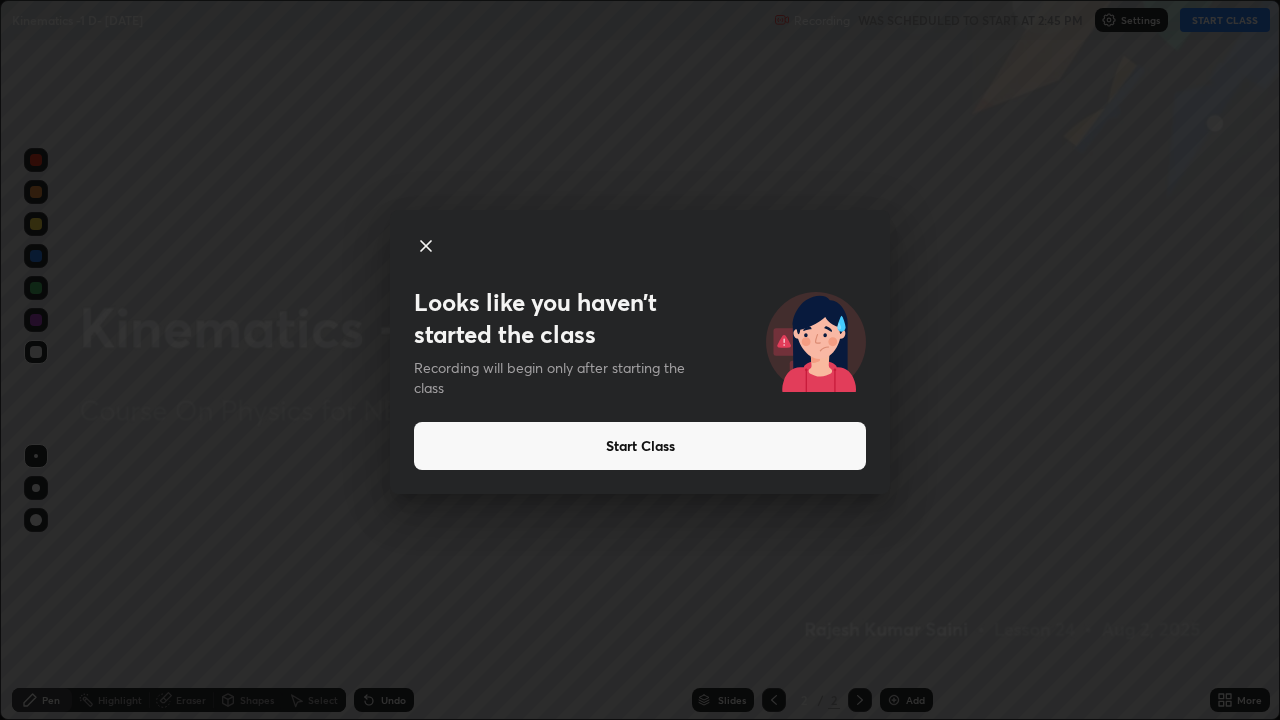 click on "Start Class" at bounding box center [640, 446] 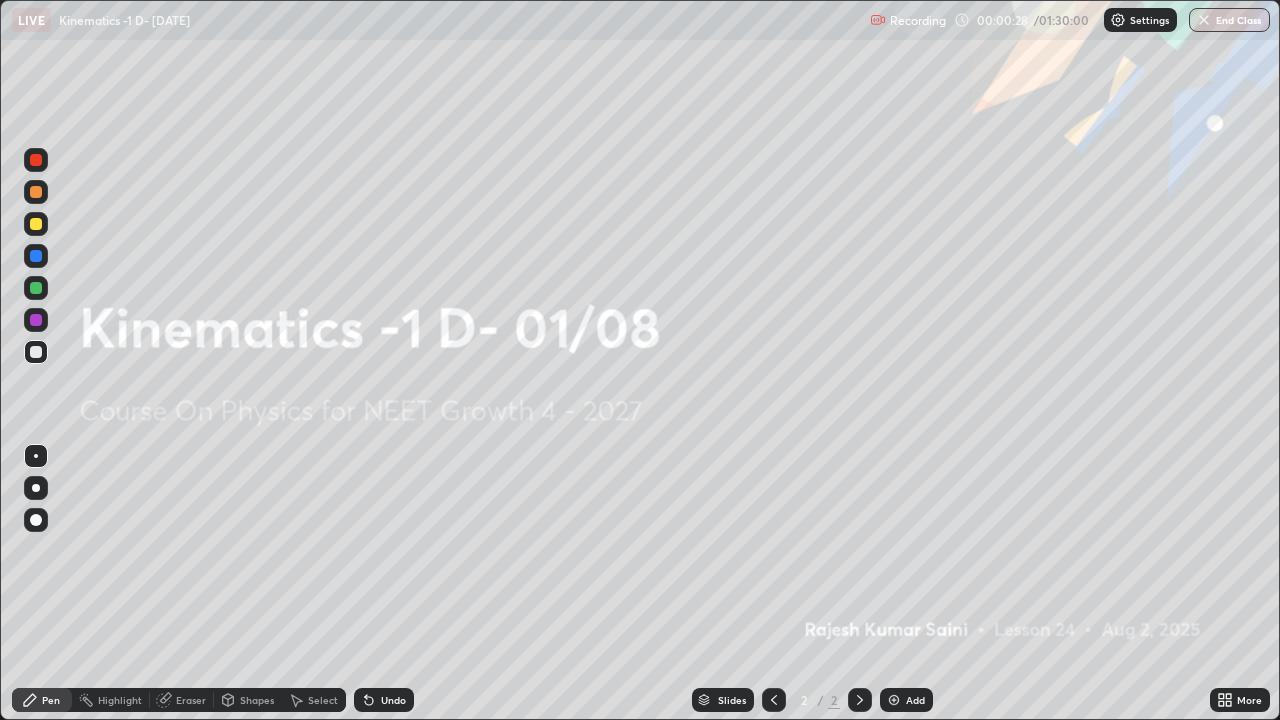 click at bounding box center [894, 700] 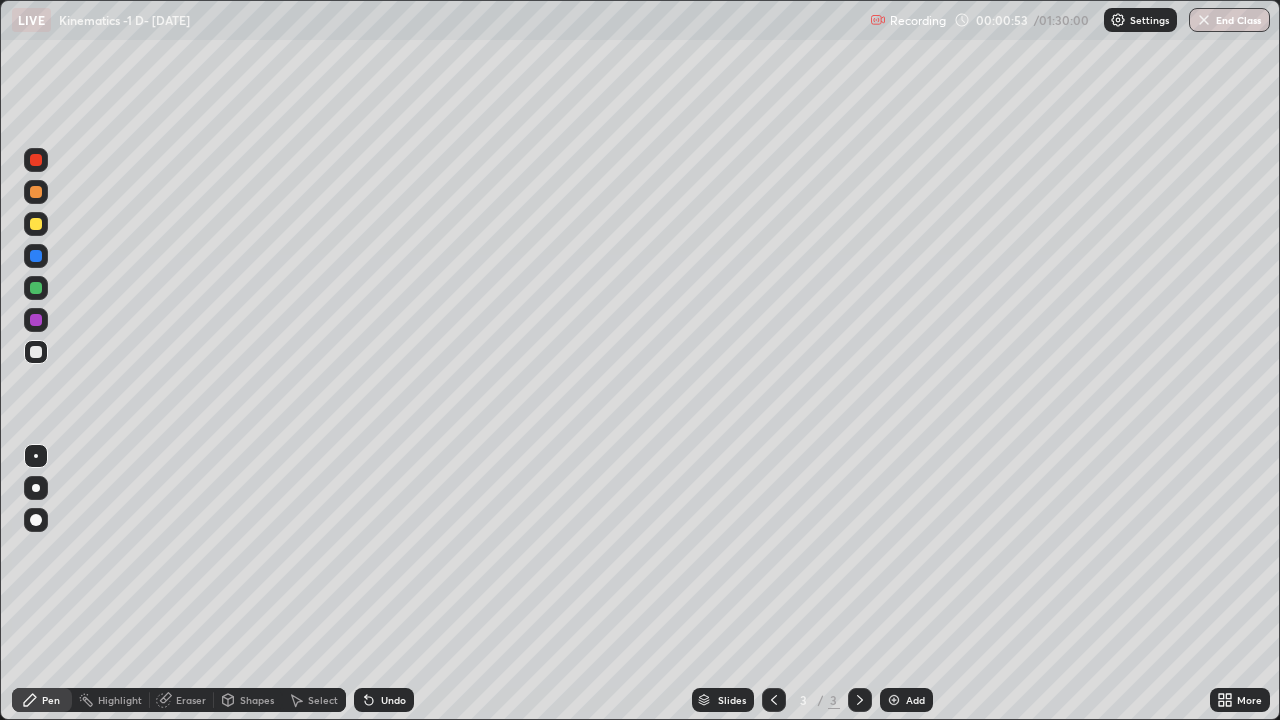 click at bounding box center (36, 488) 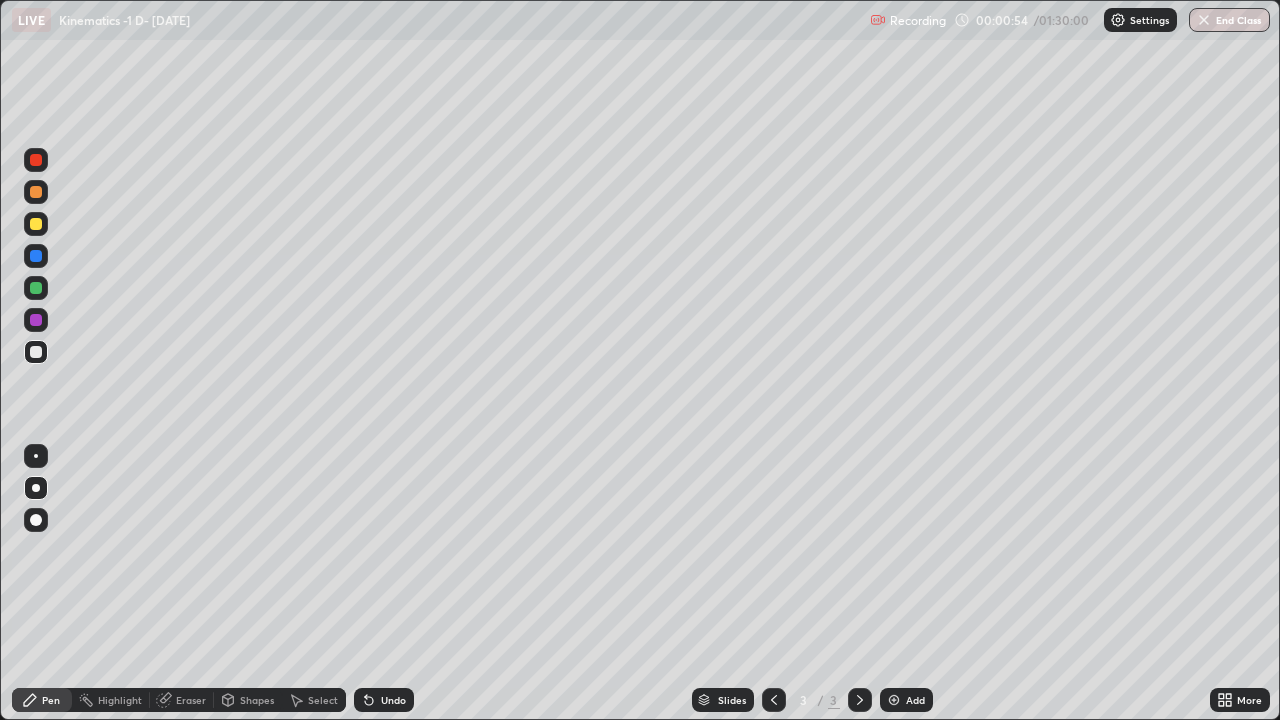 click at bounding box center [36, 224] 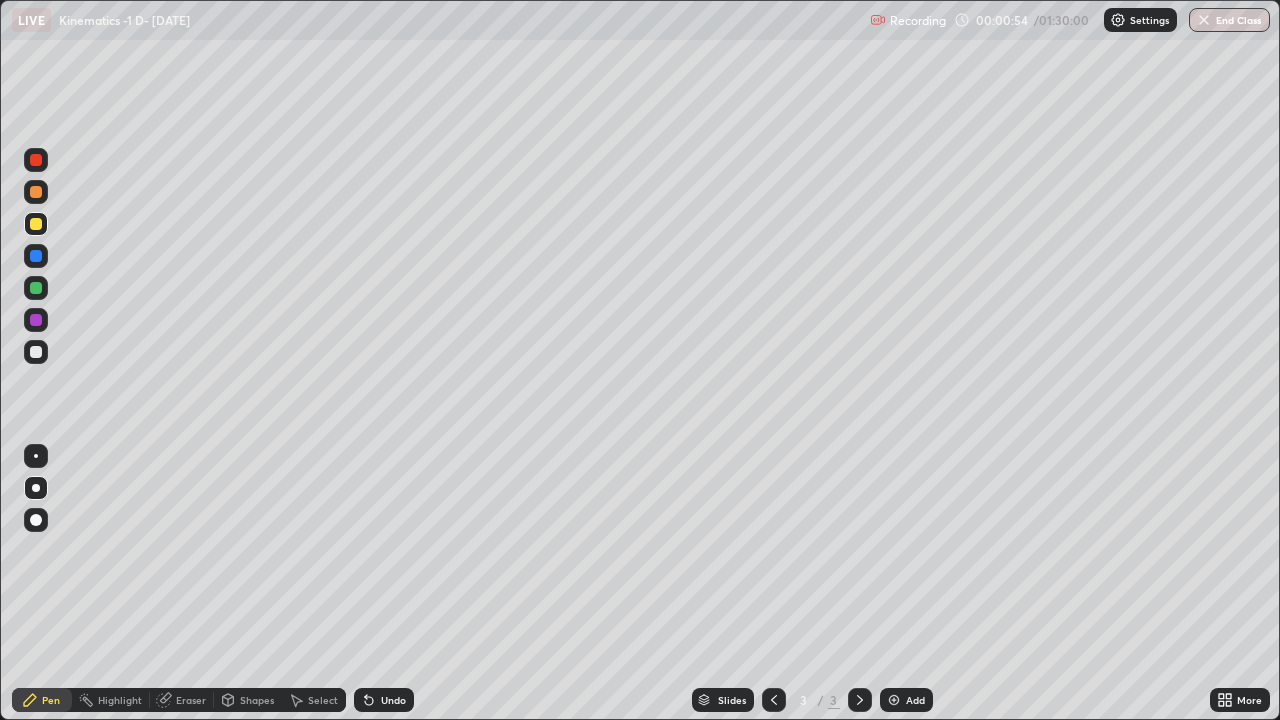 click at bounding box center [36, 160] 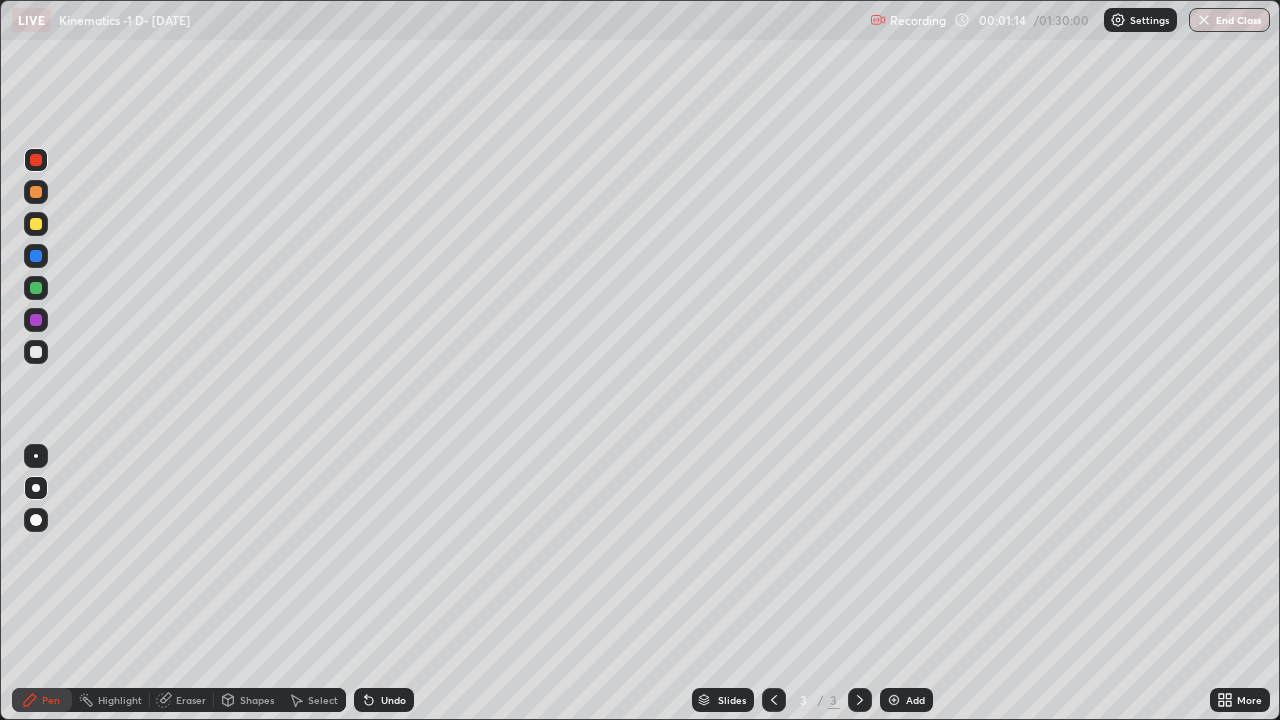 click on "Undo" at bounding box center (384, 700) 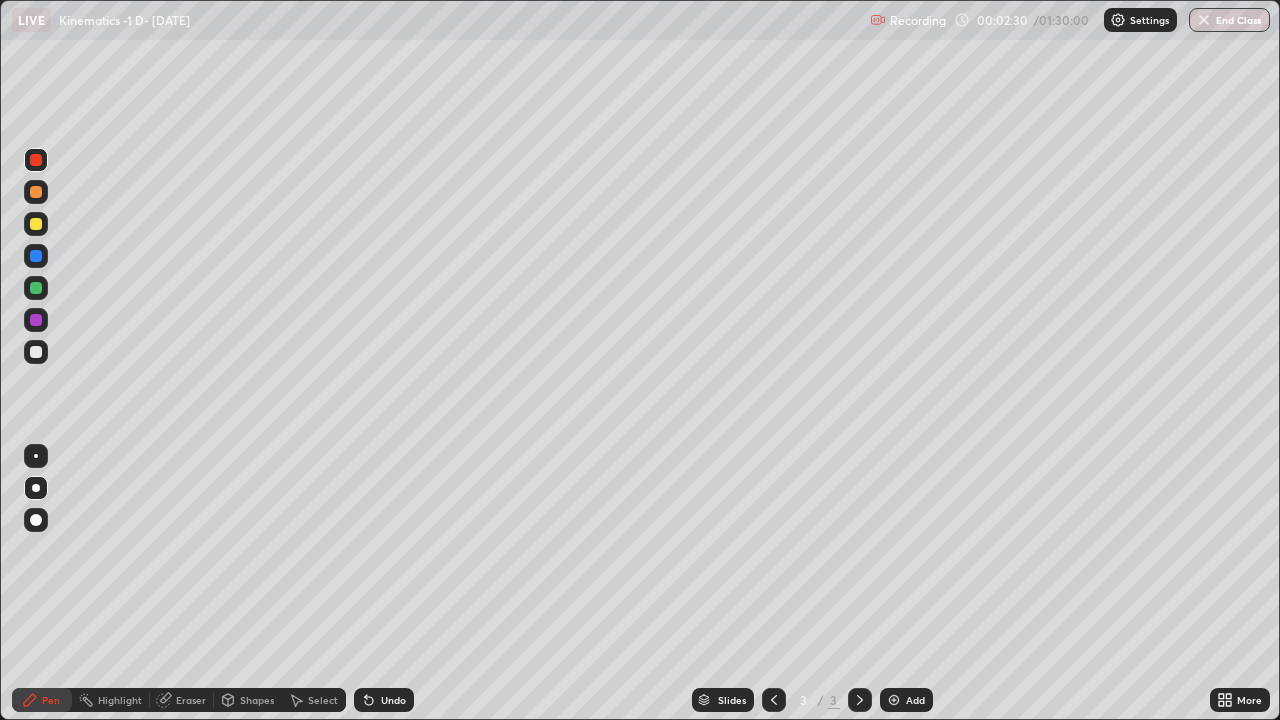 click on "Undo" at bounding box center (384, 700) 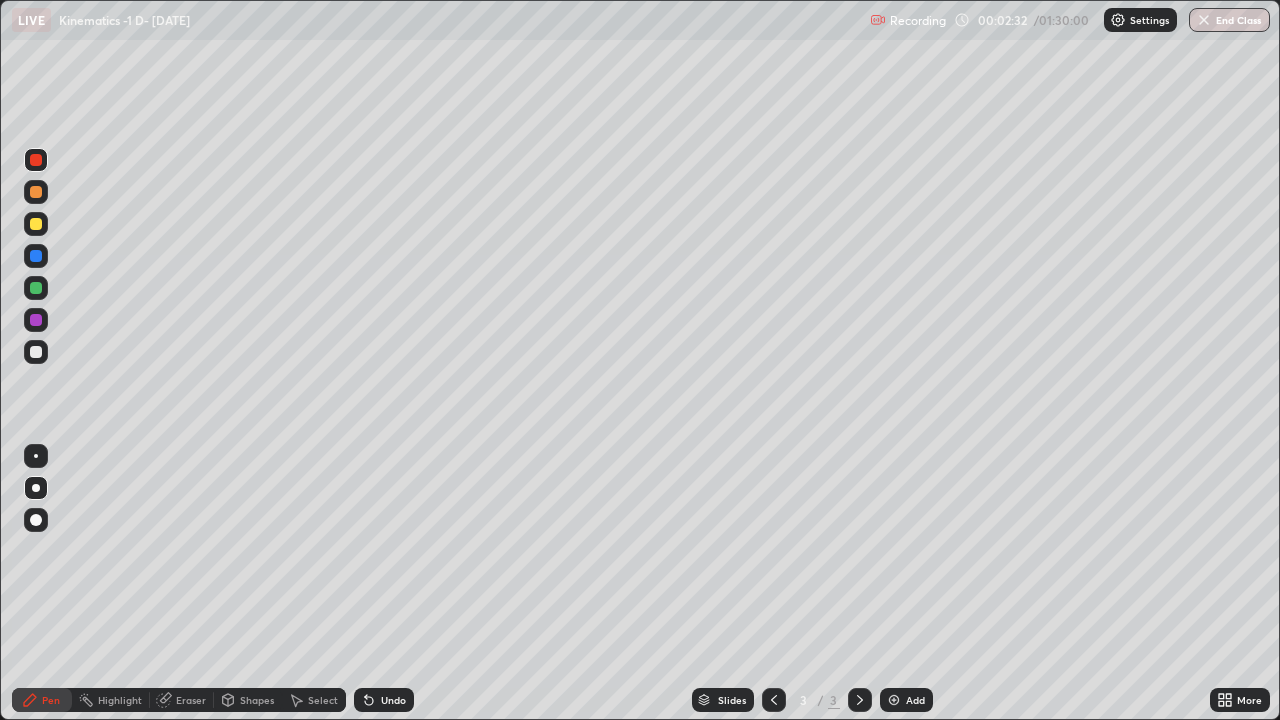 click at bounding box center [36, 352] 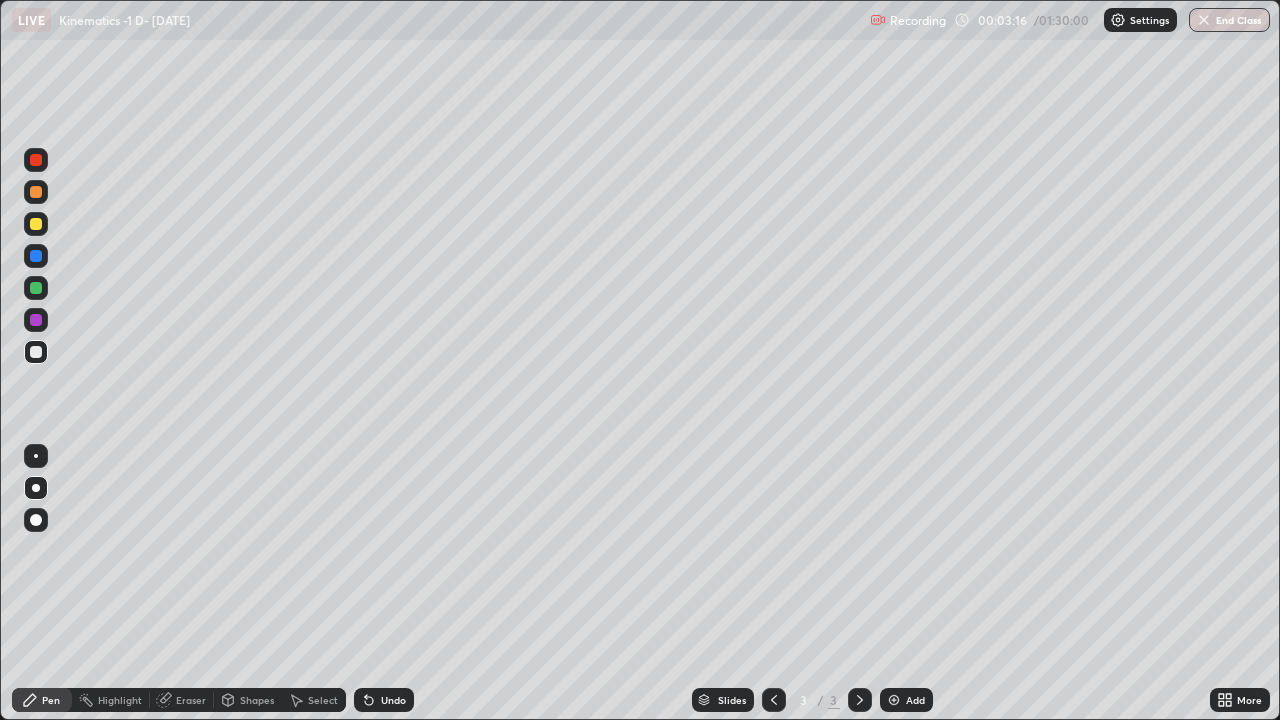 click on "Undo" at bounding box center (384, 700) 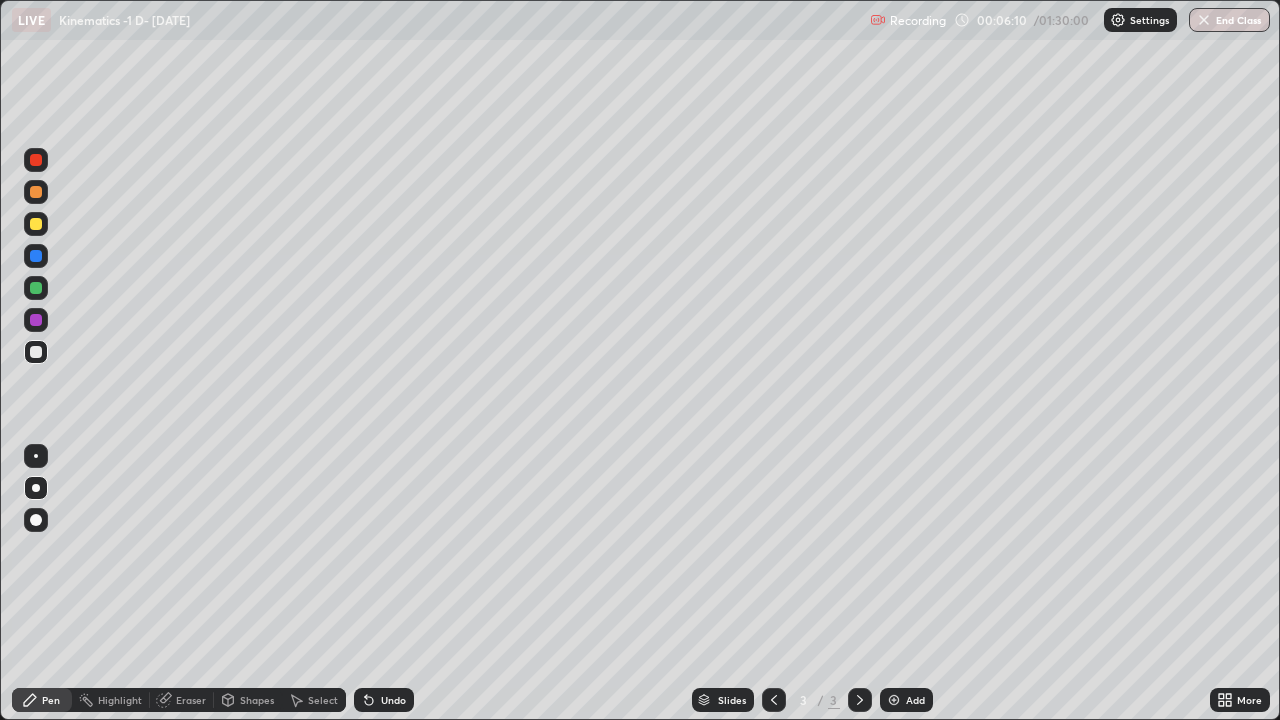 click at bounding box center [894, 700] 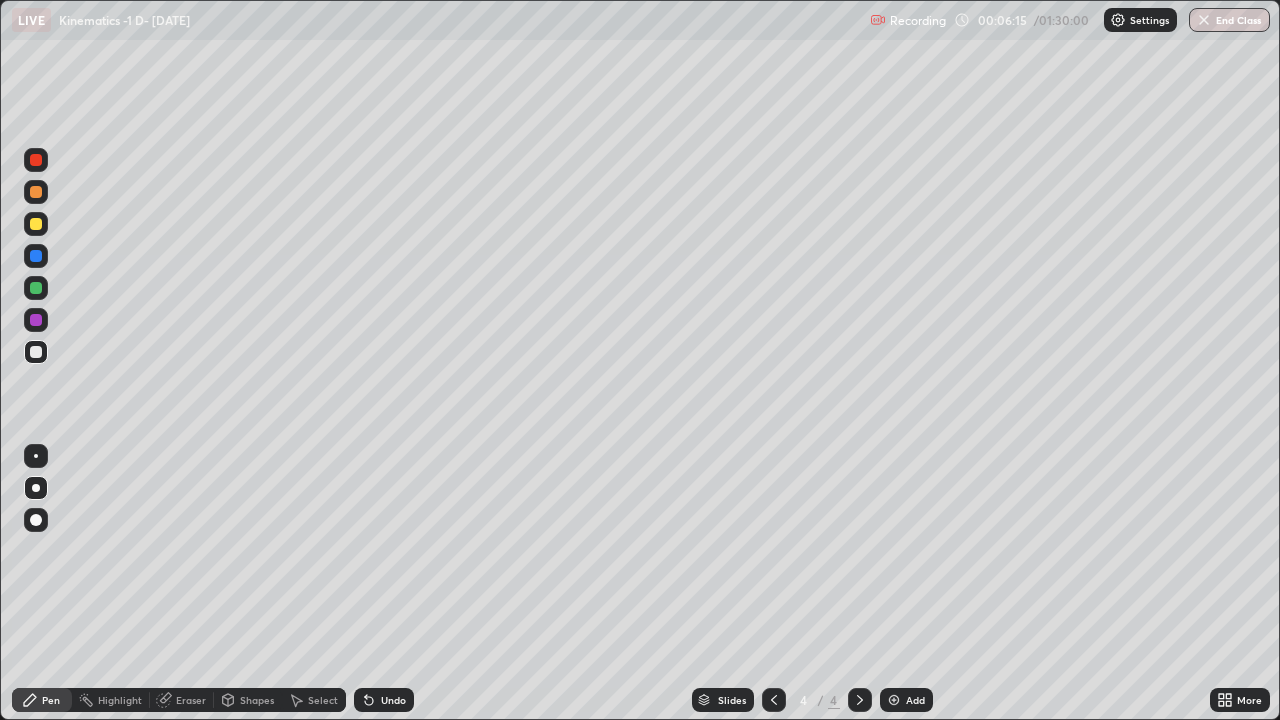 click at bounding box center [36, 160] 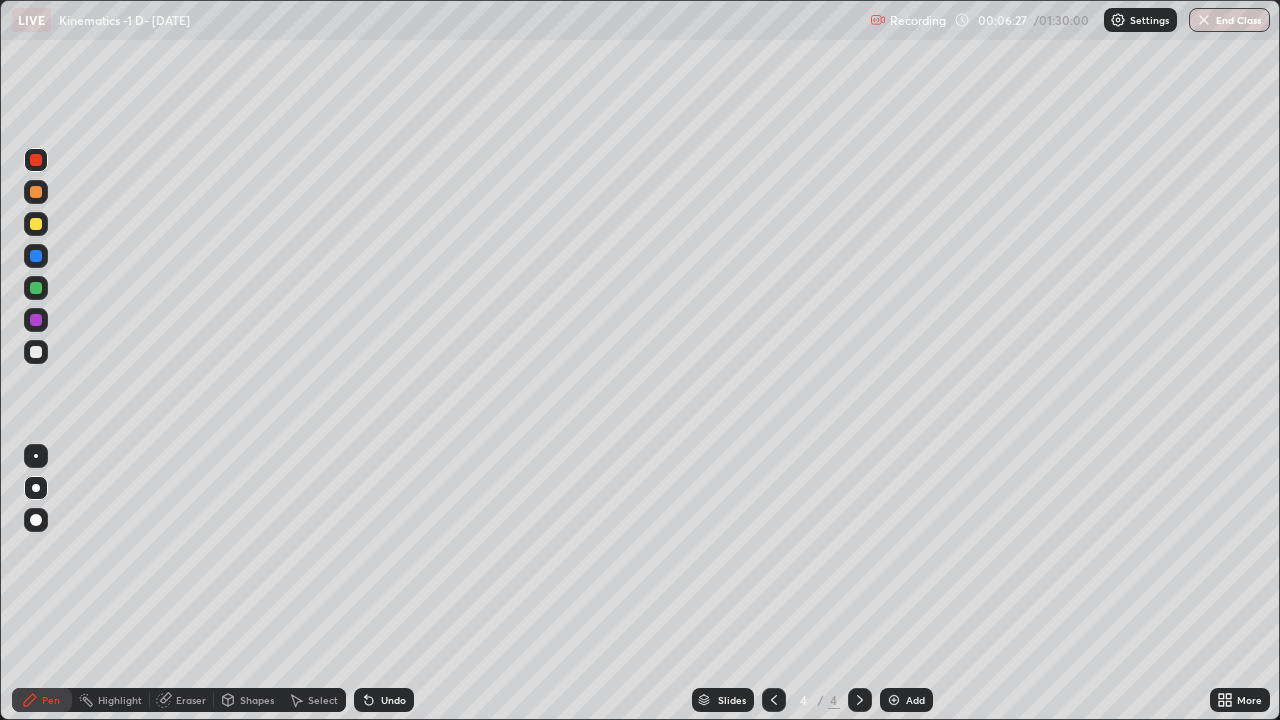 click at bounding box center (36, 352) 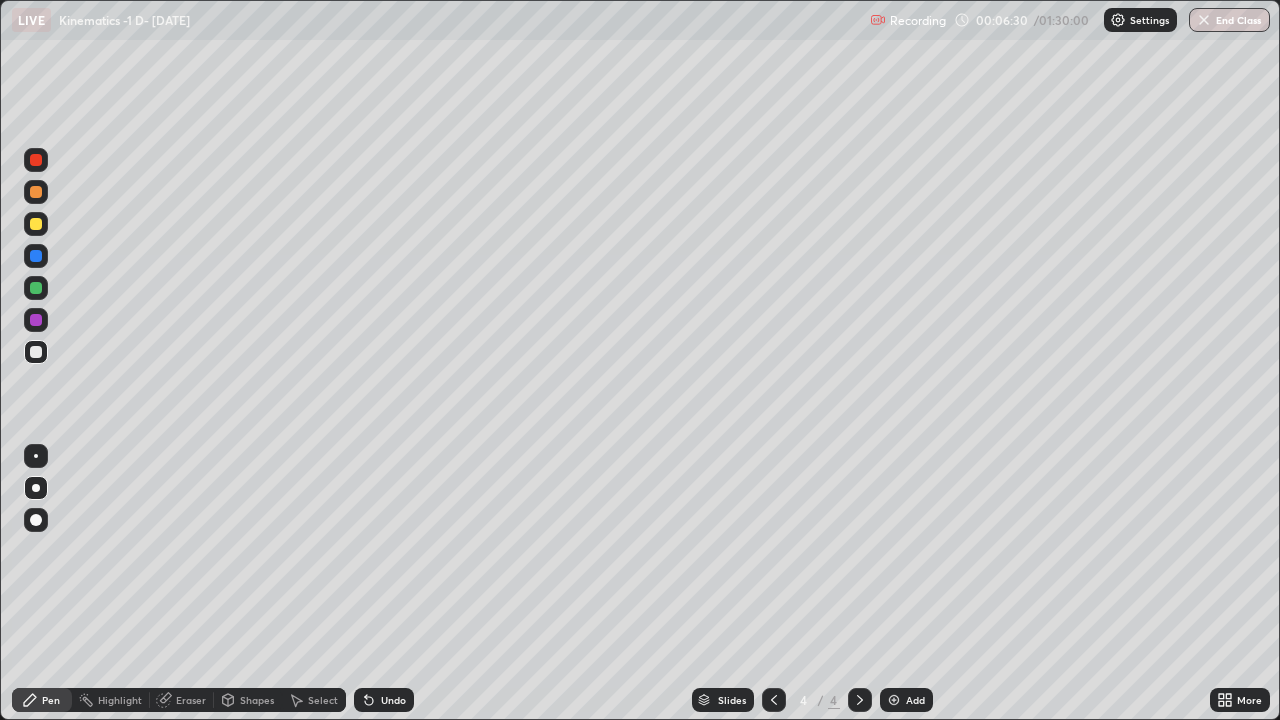 click at bounding box center (36, 160) 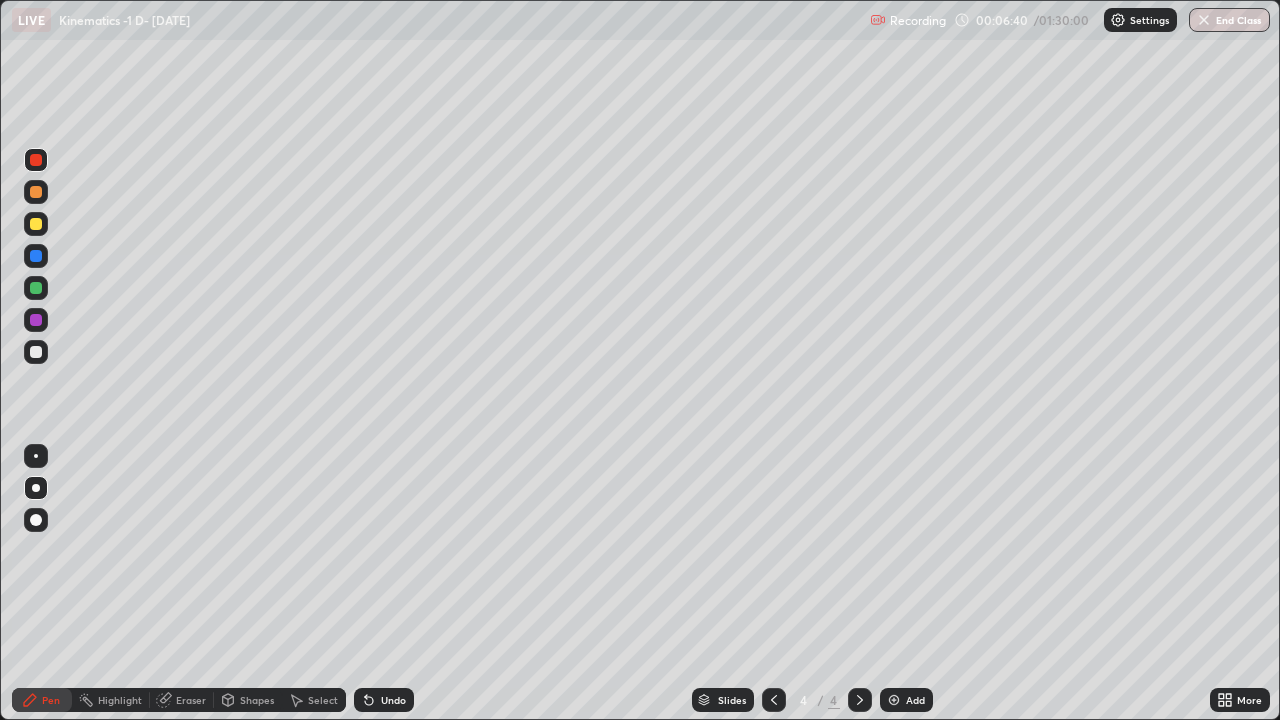 click at bounding box center (36, 352) 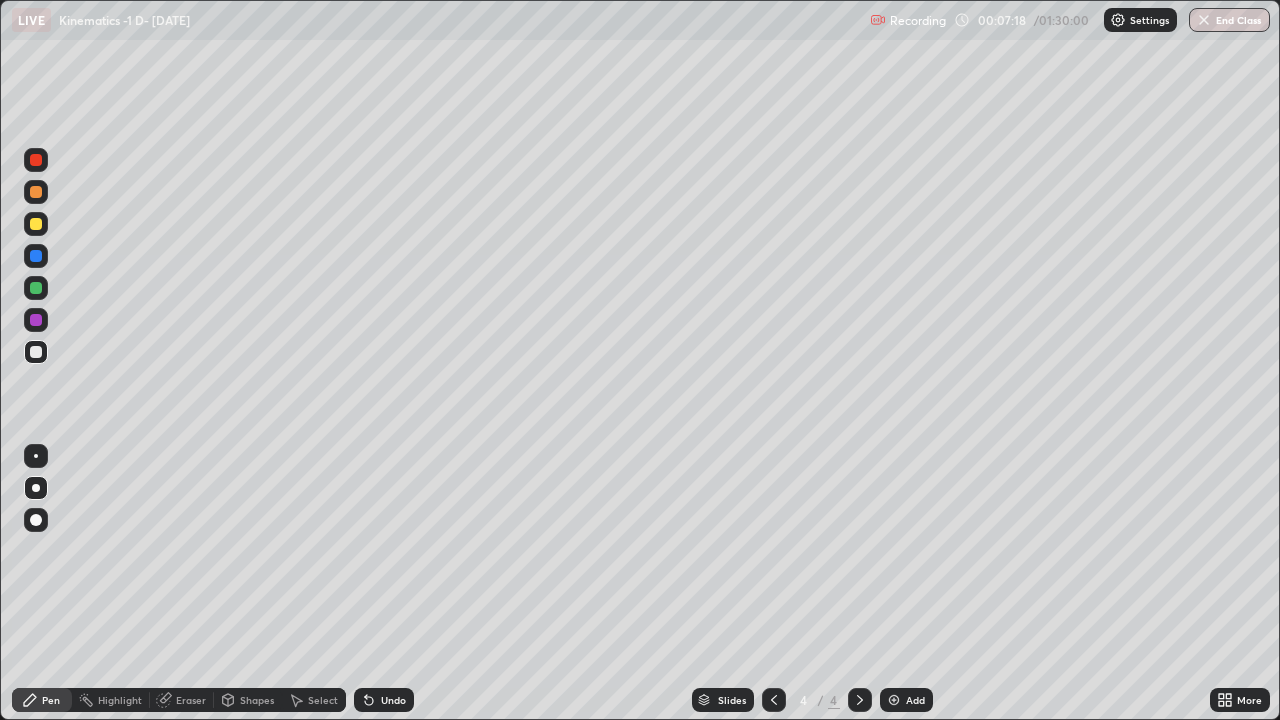 click on "Eraser" at bounding box center (191, 700) 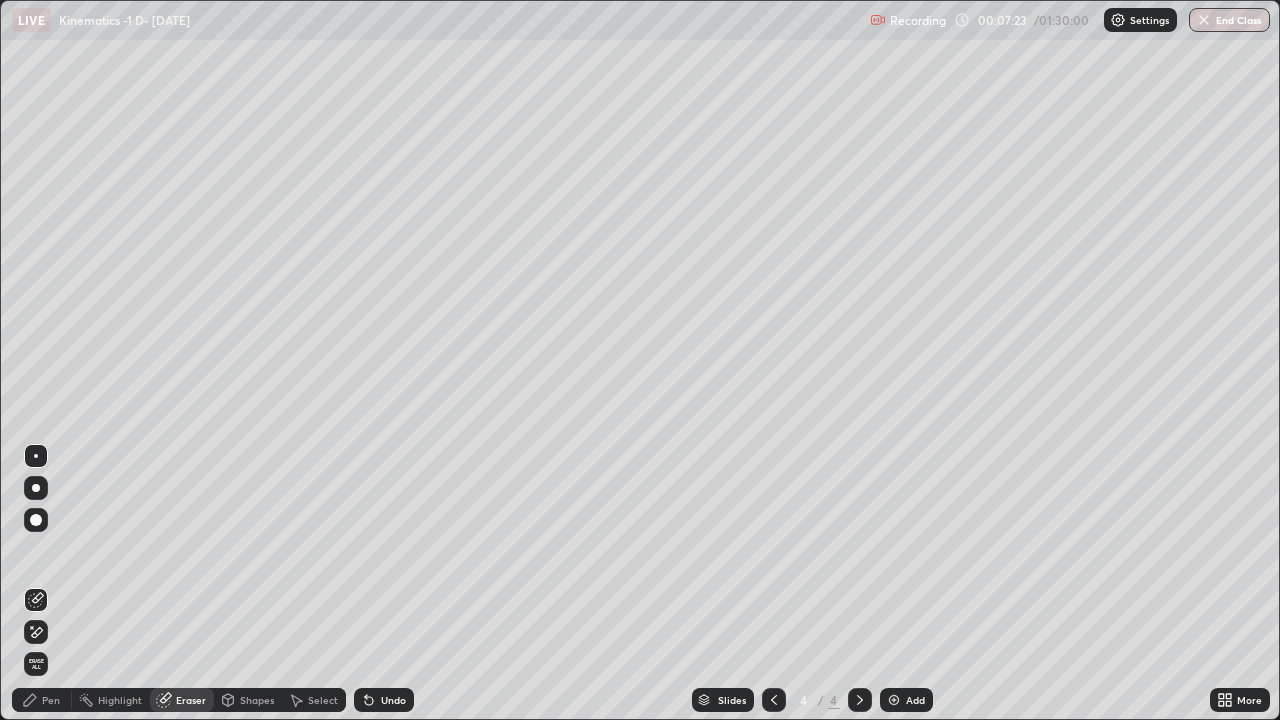 click on "Pen" at bounding box center (51, 700) 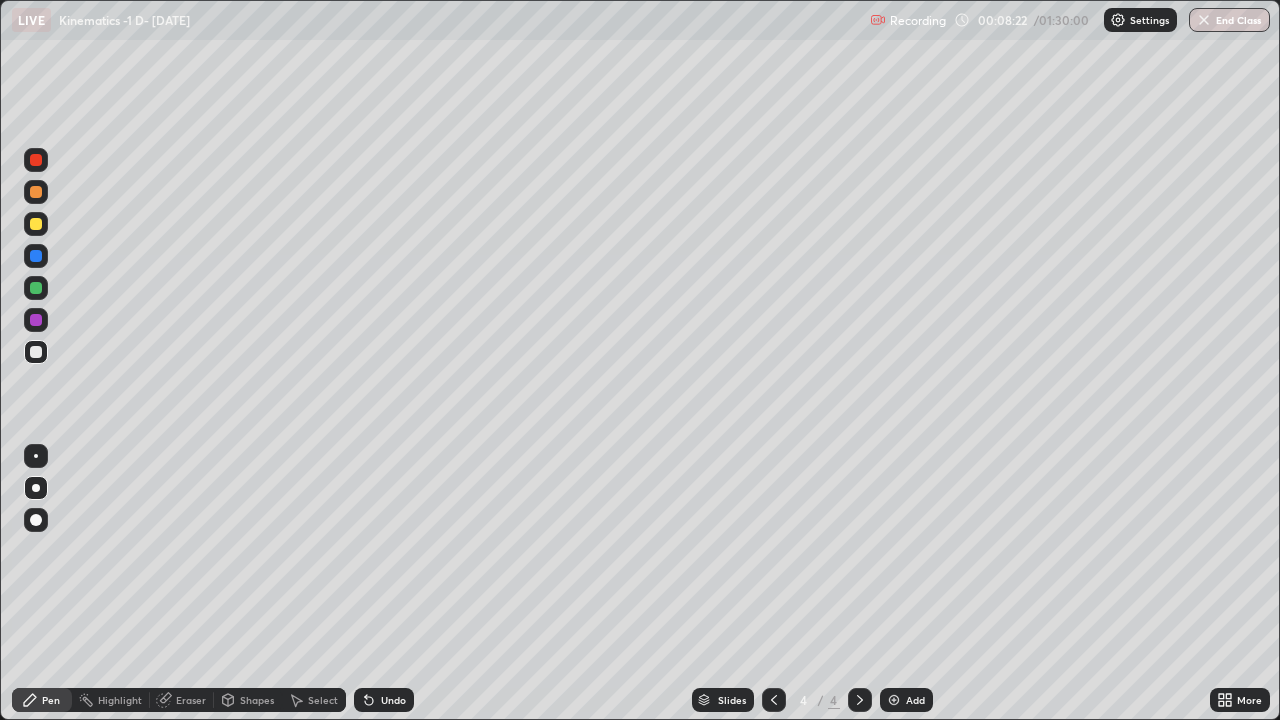 click at bounding box center (36, 160) 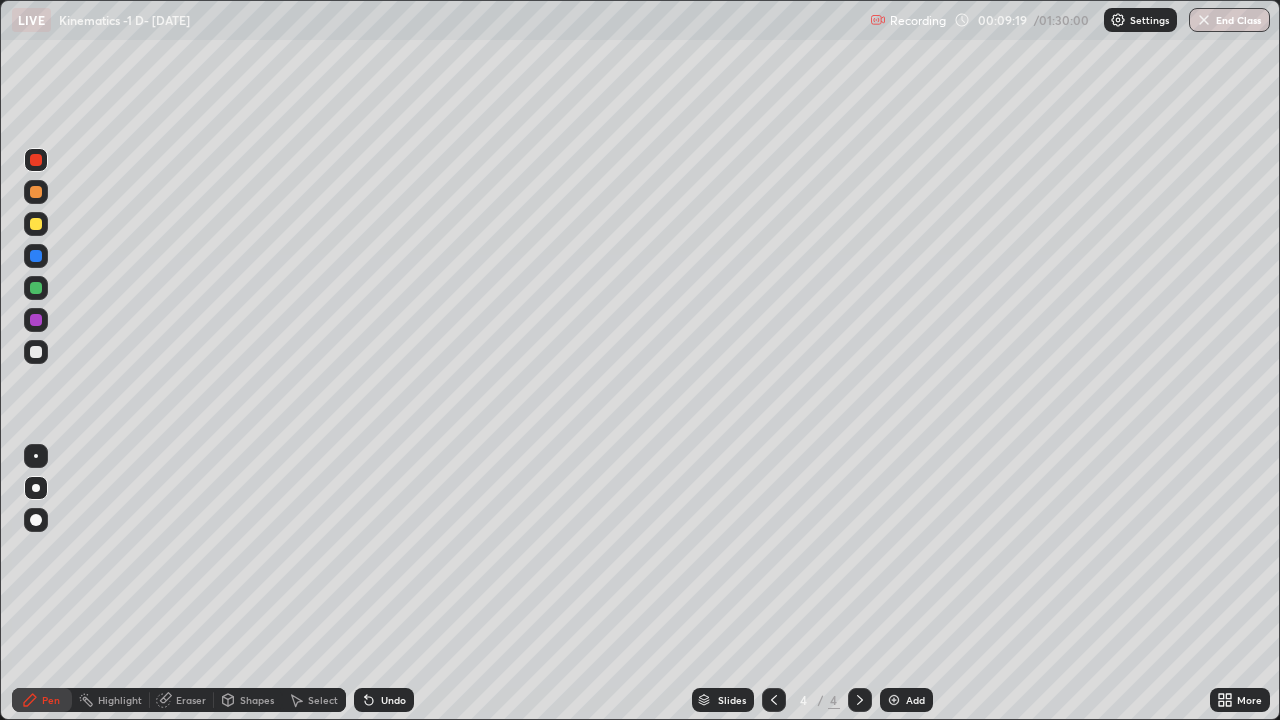 click at bounding box center [36, 224] 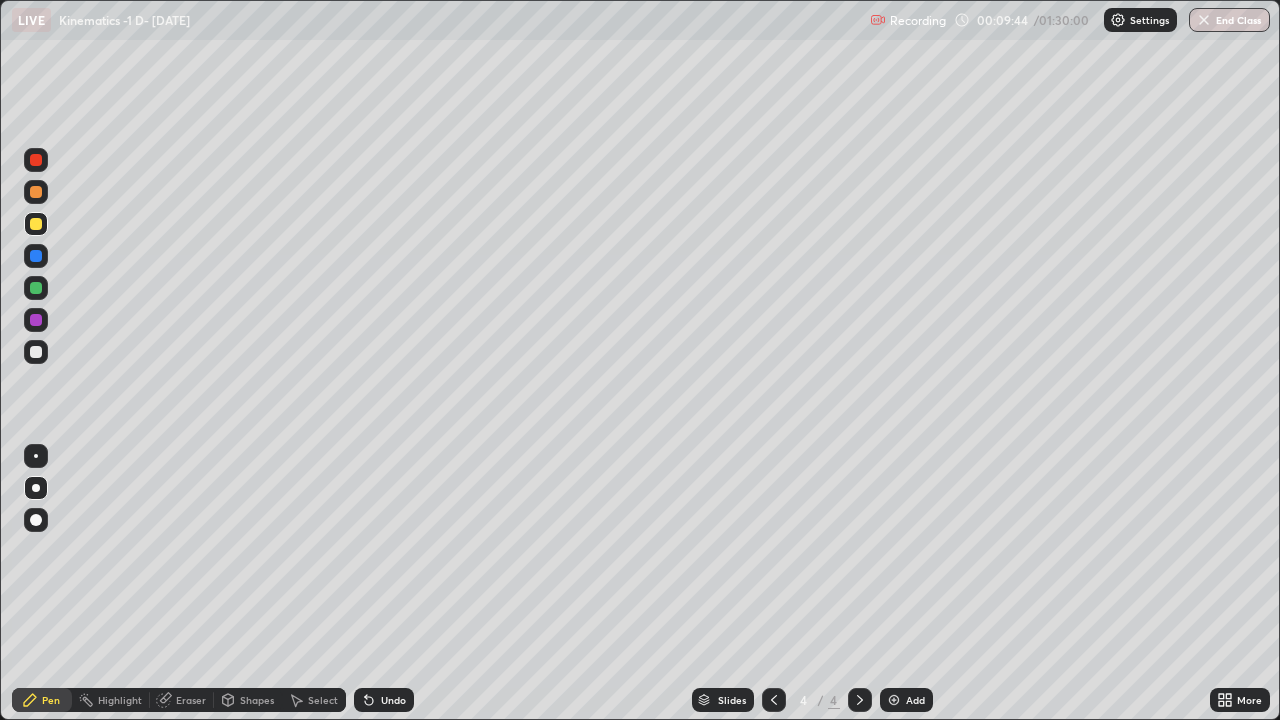 click on "Undo" at bounding box center (384, 700) 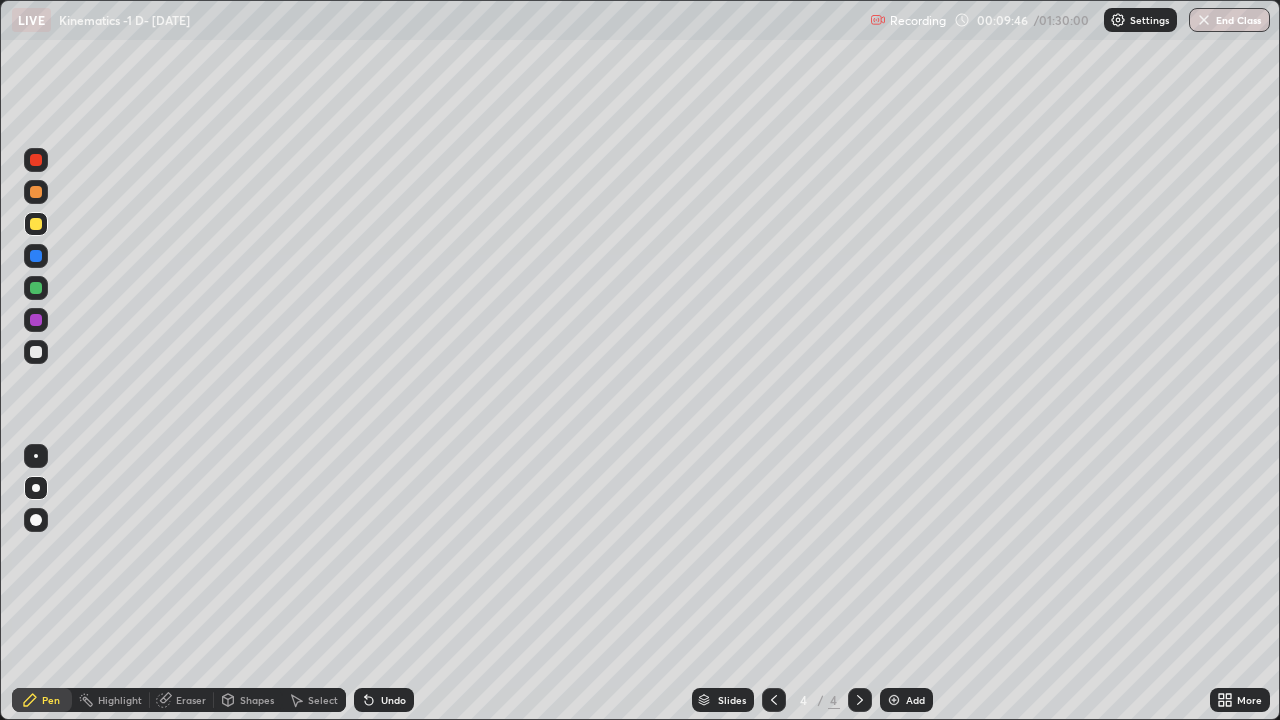 click on "Undo" at bounding box center [384, 700] 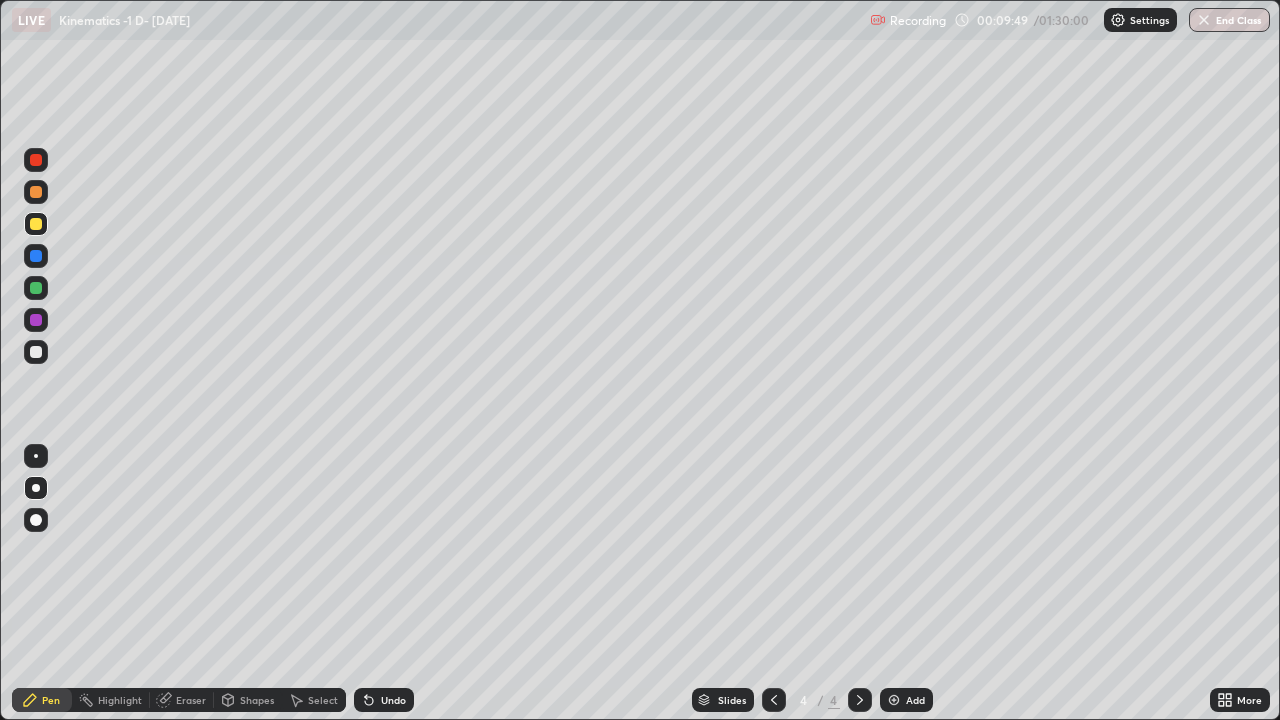 click on "Undo" at bounding box center [393, 700] 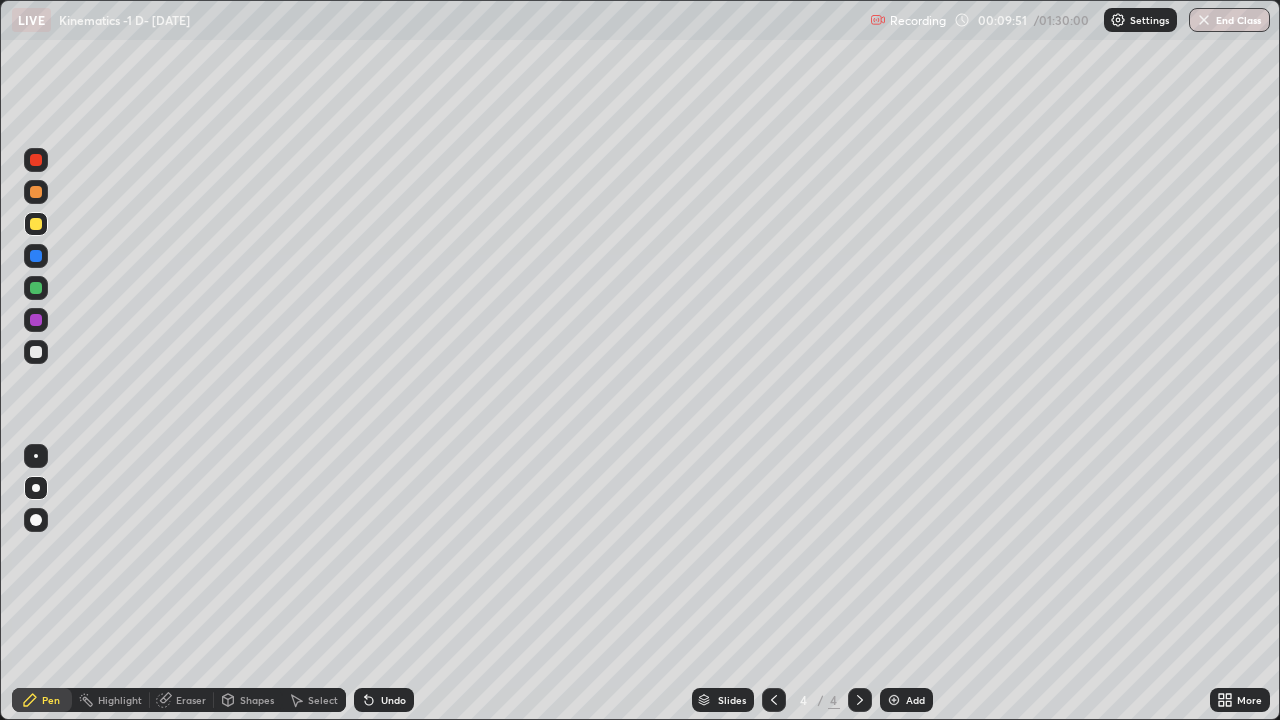 click on "Undo" at bounding box center [393, 700] 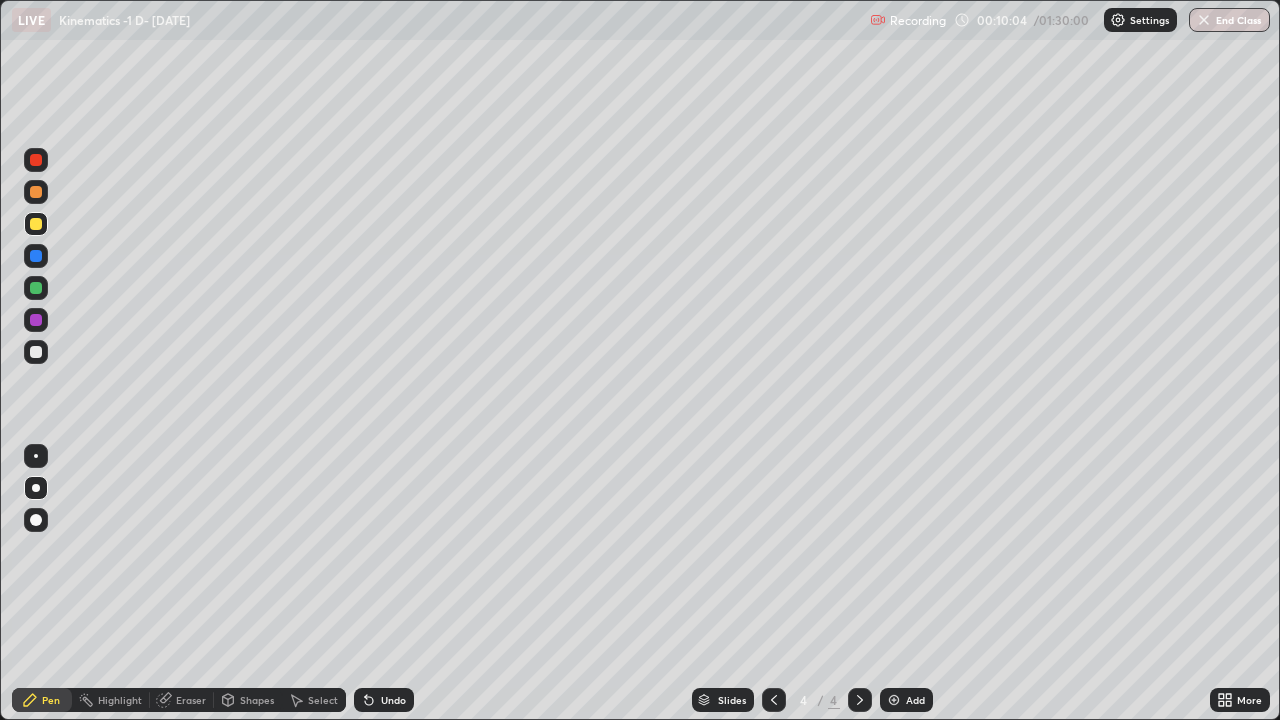 click on "Undo" at bounding box center (393, 700) 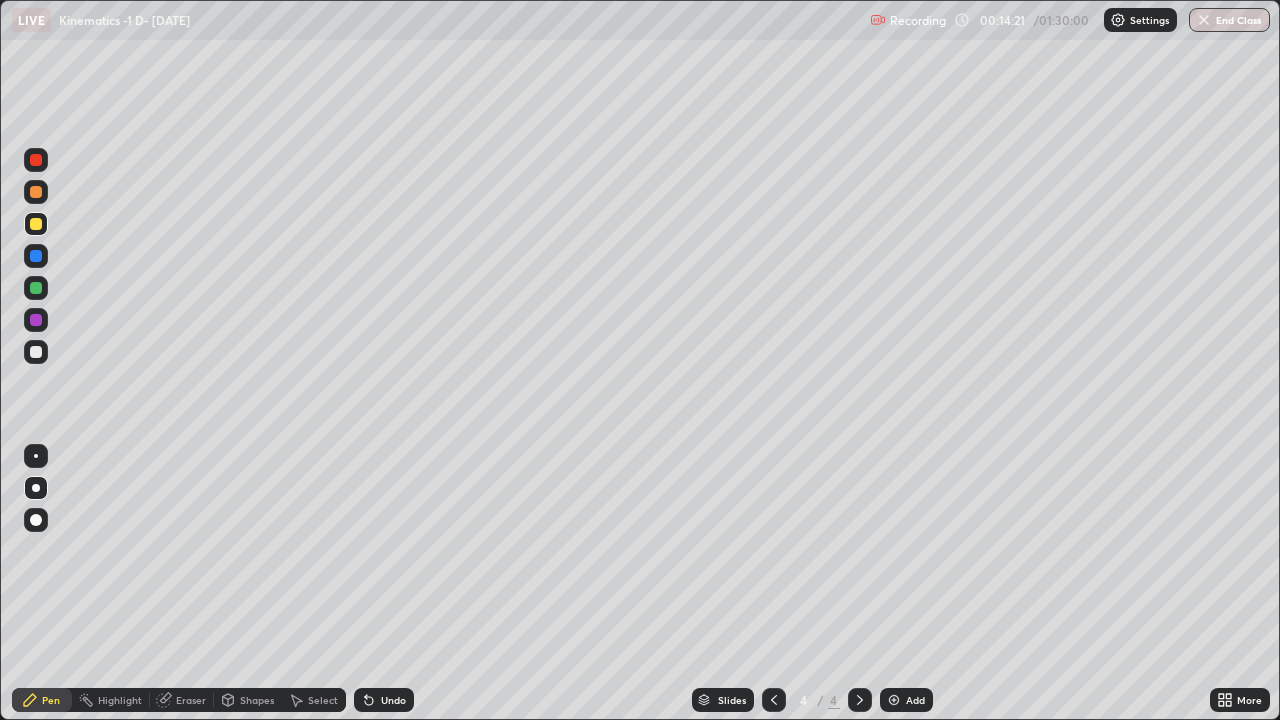 click at bounding box center [894, 700] 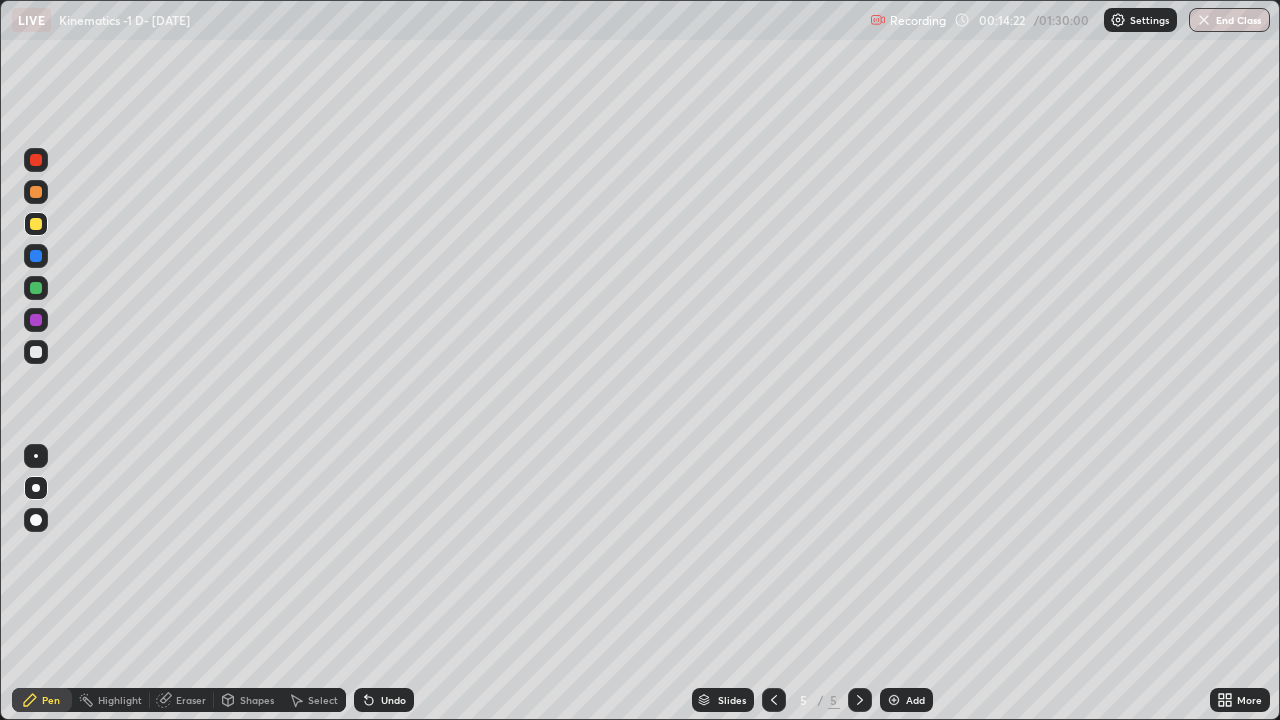 click at bounding box center [36, 160] 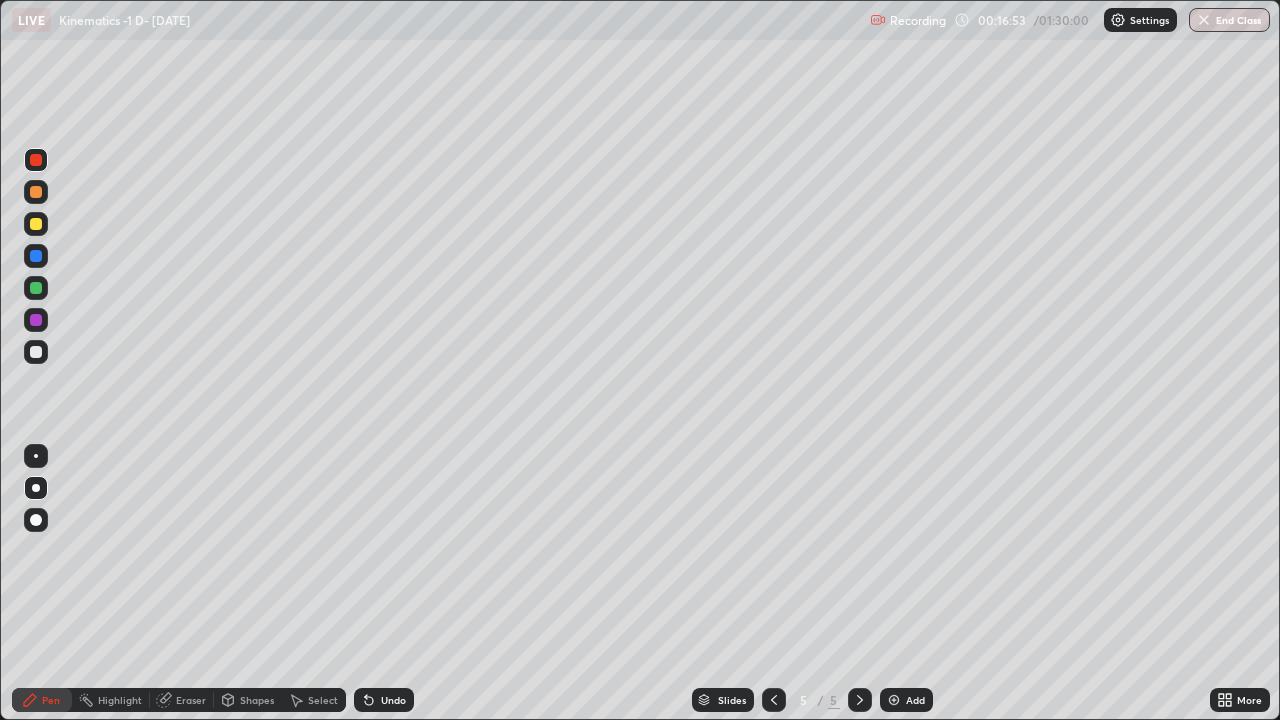 click at bounding box center [36, 352] 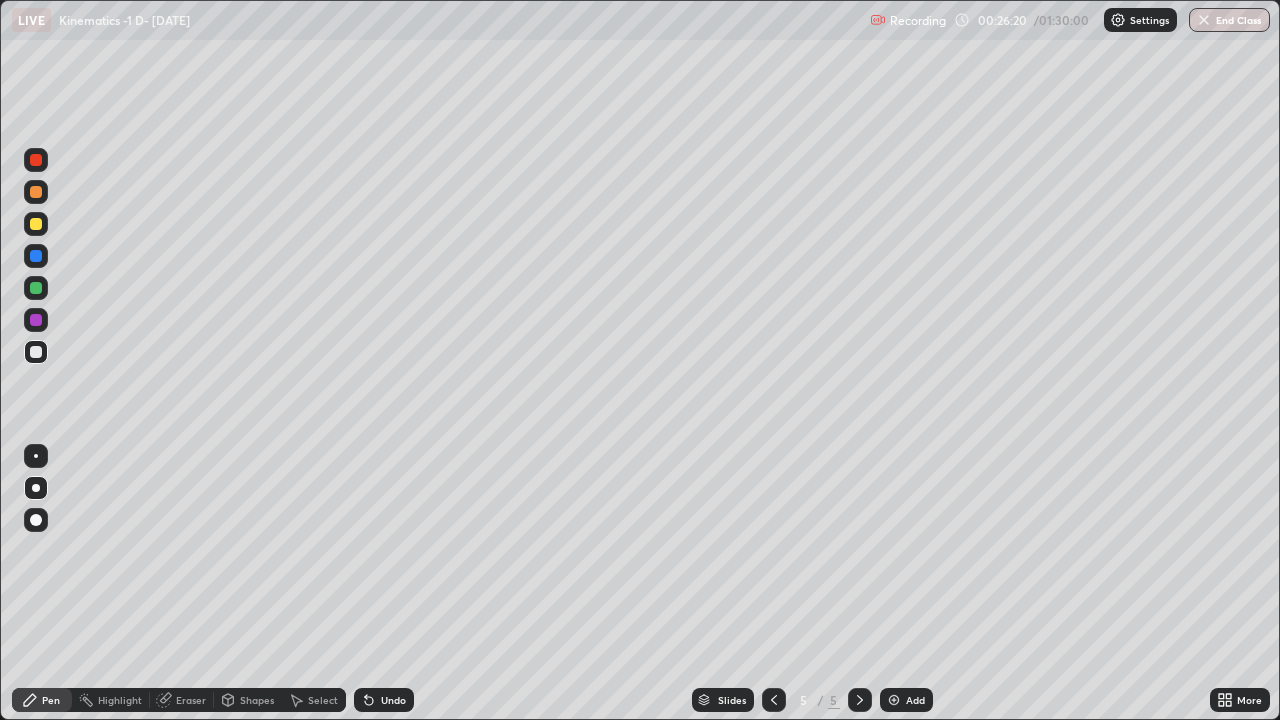 click at bounding box center (36, 352) 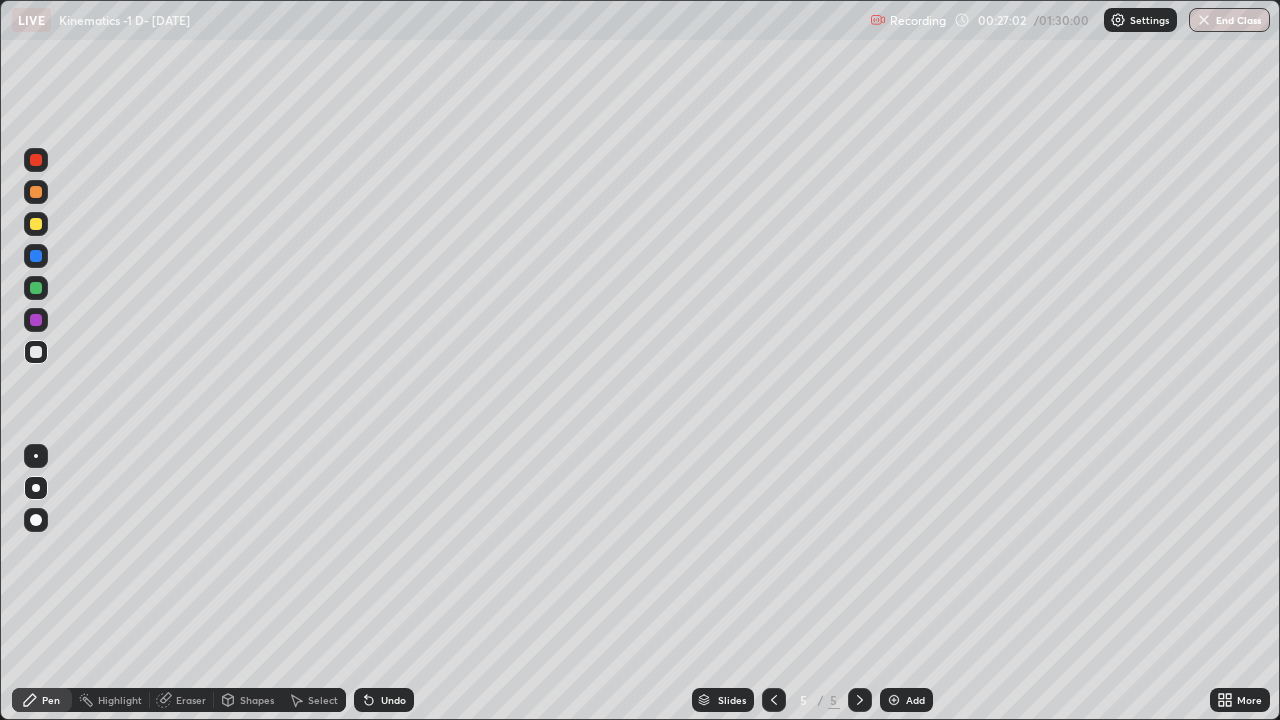 click at bounding box center [36, 288] 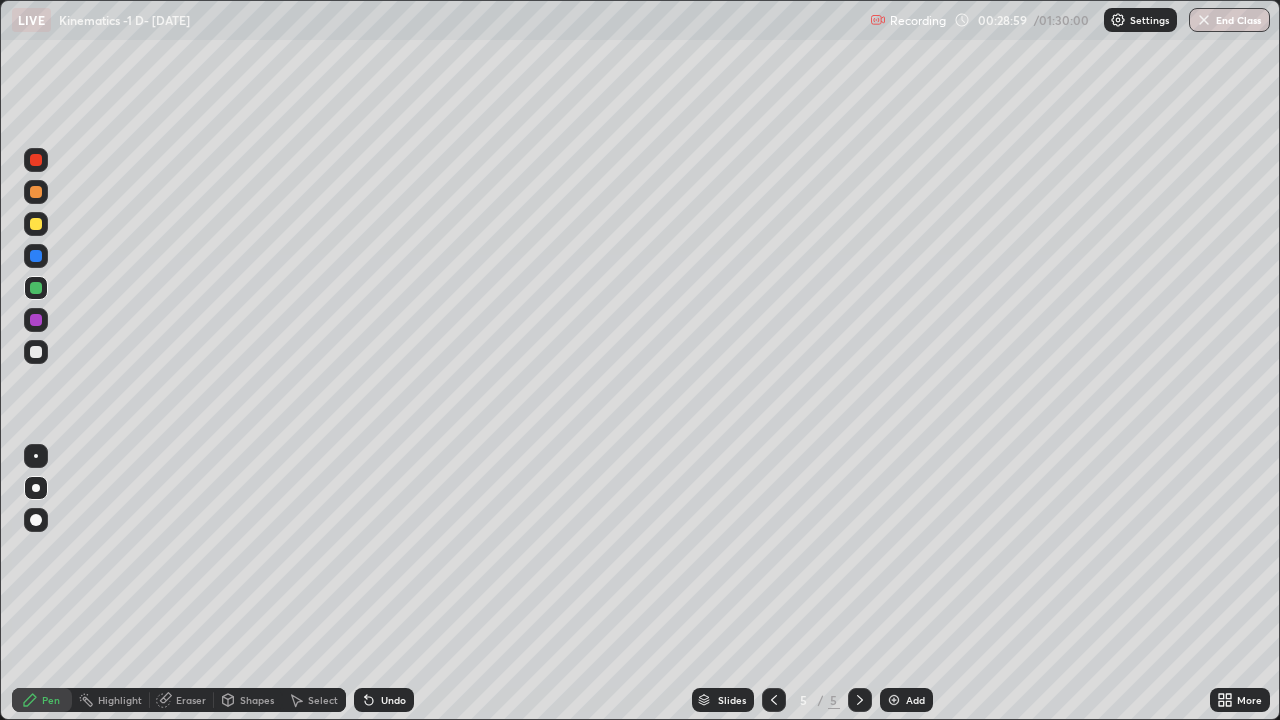 click at bounding box center [894, 700] 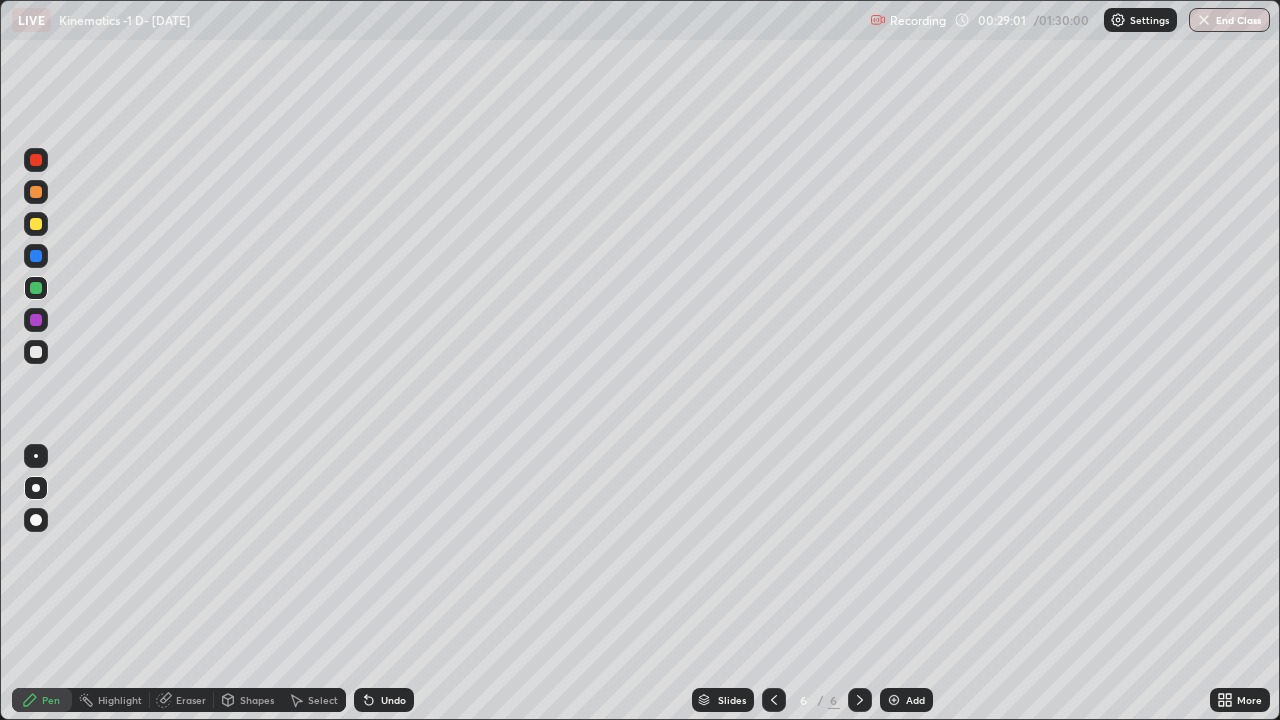 click at bounding box center (36, 160) 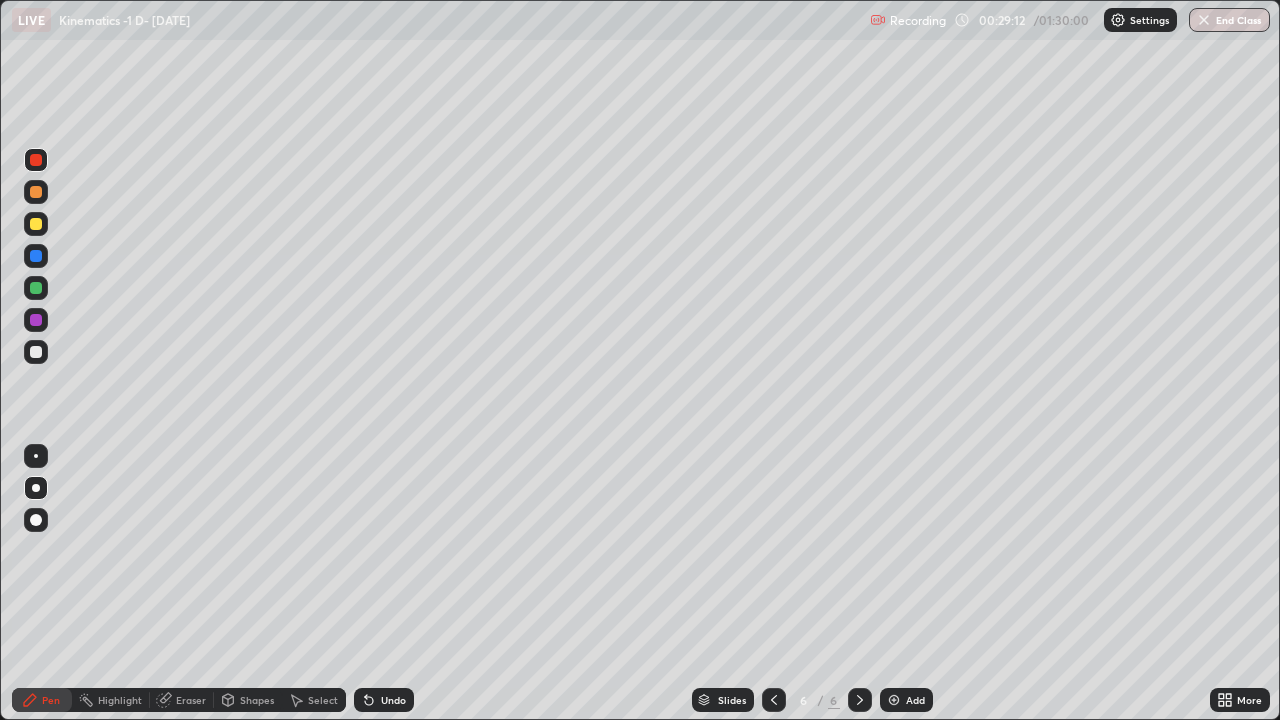 click on "Undo" at bounding box center [393, 700] 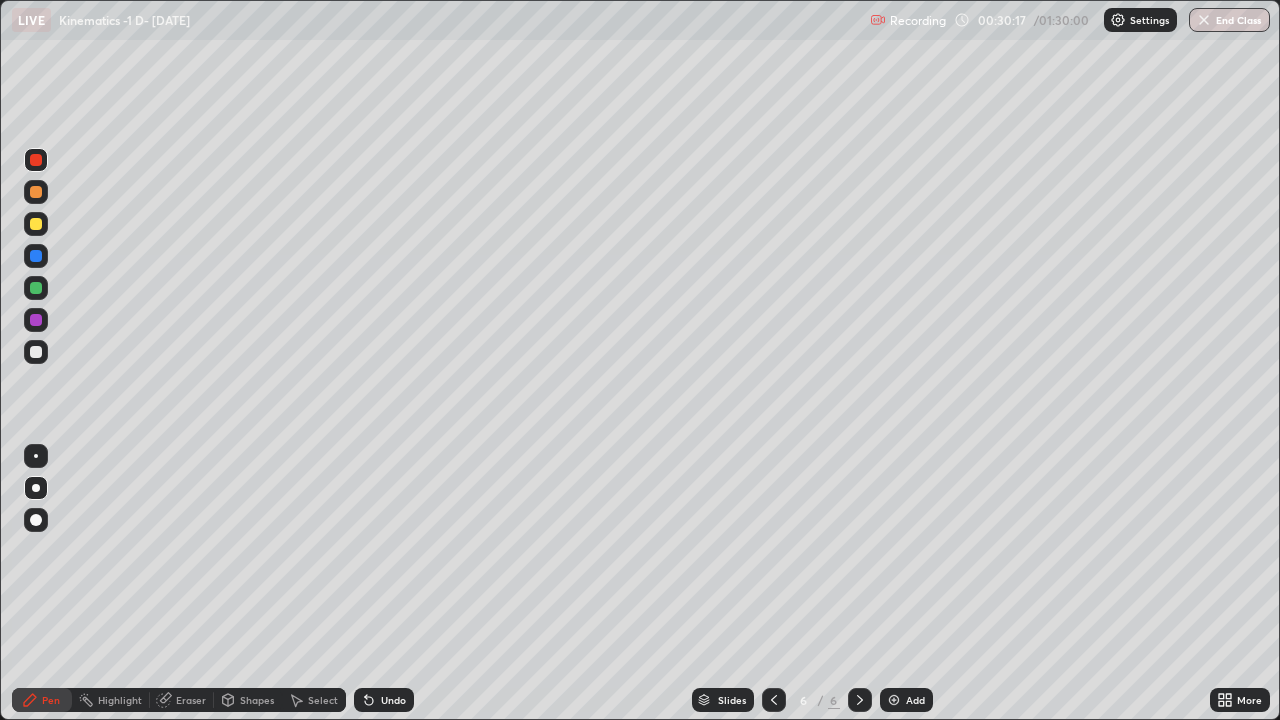 click at bounding box center (36, 224) 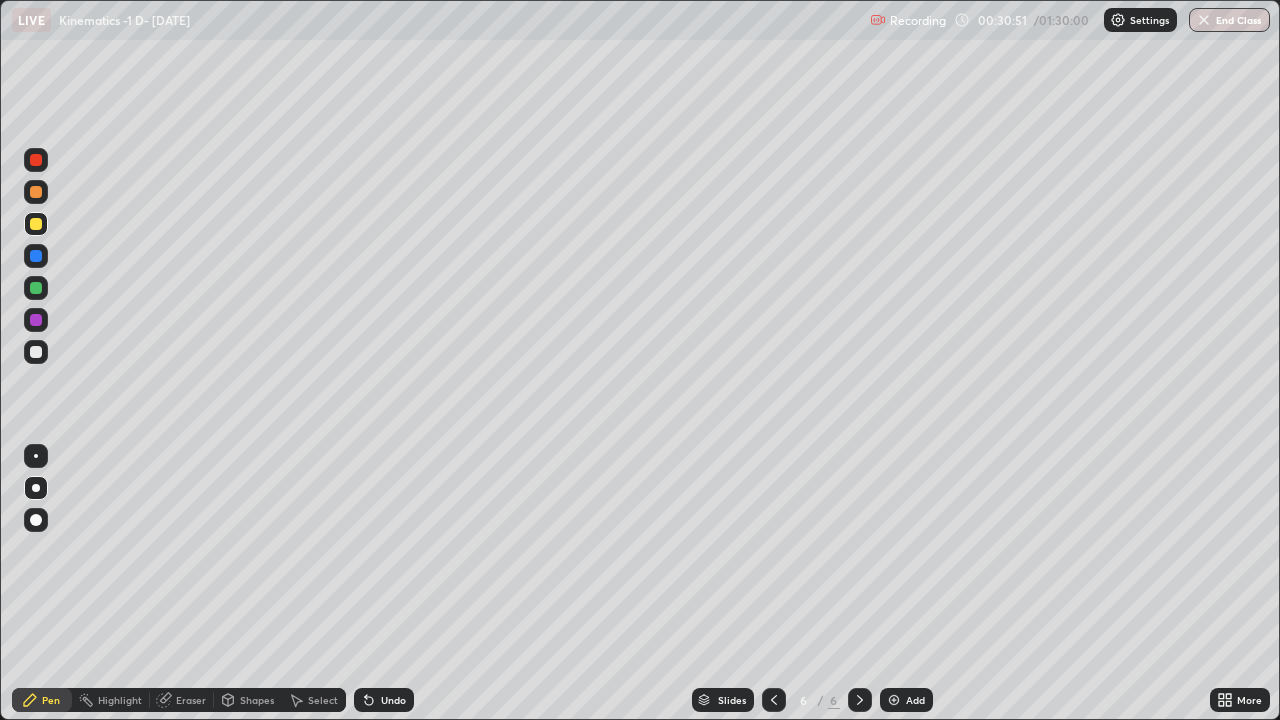 click at bounding box center (36, 256) 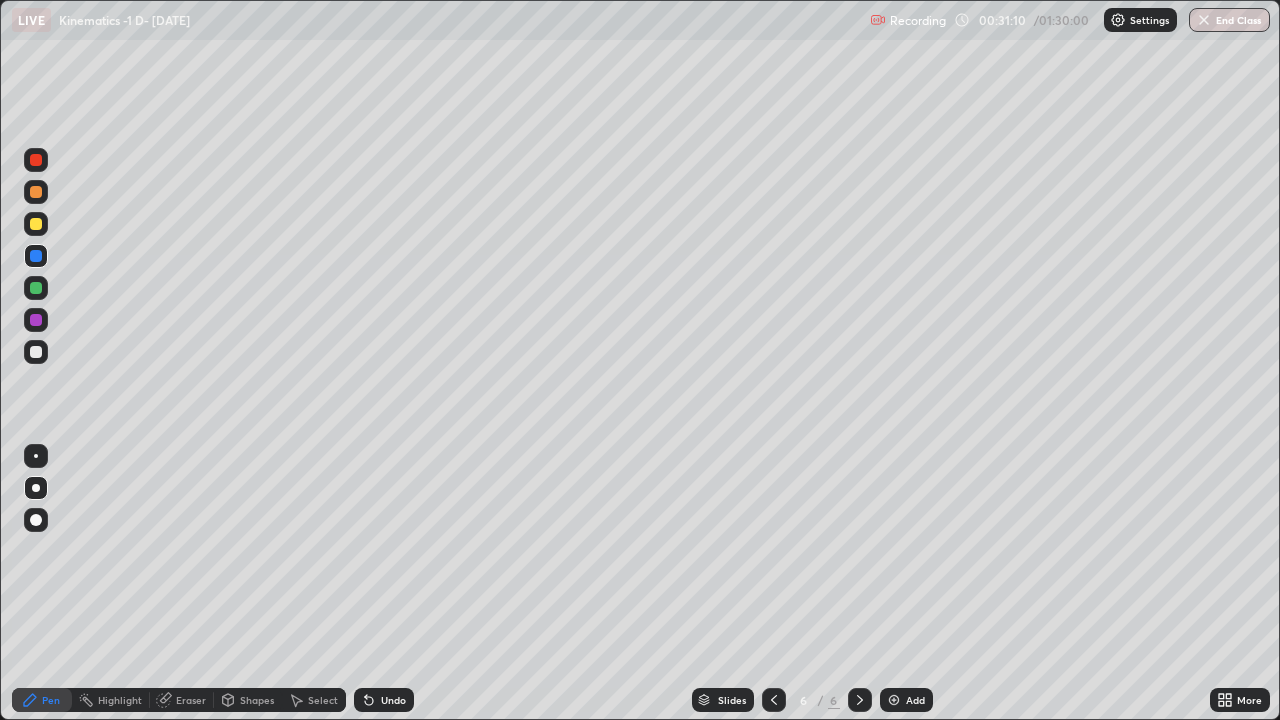 click at bounding box center [36, 224] 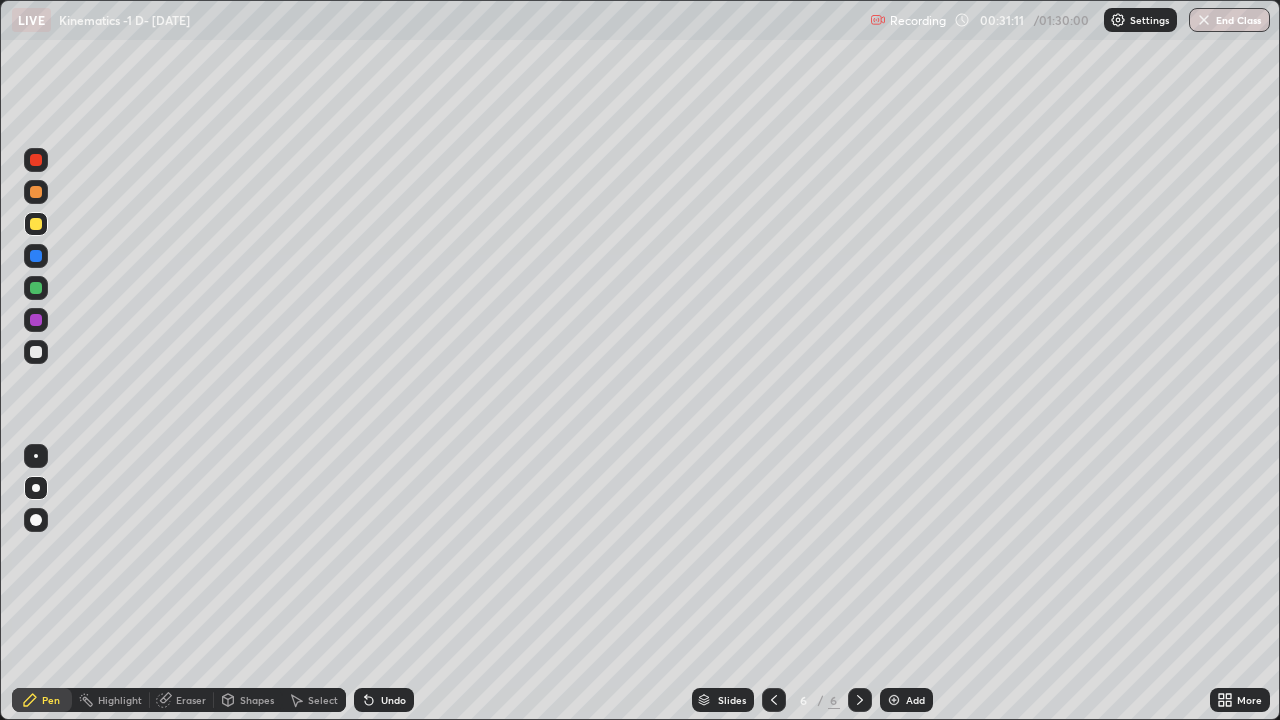 click at bounding box center [36, 352] 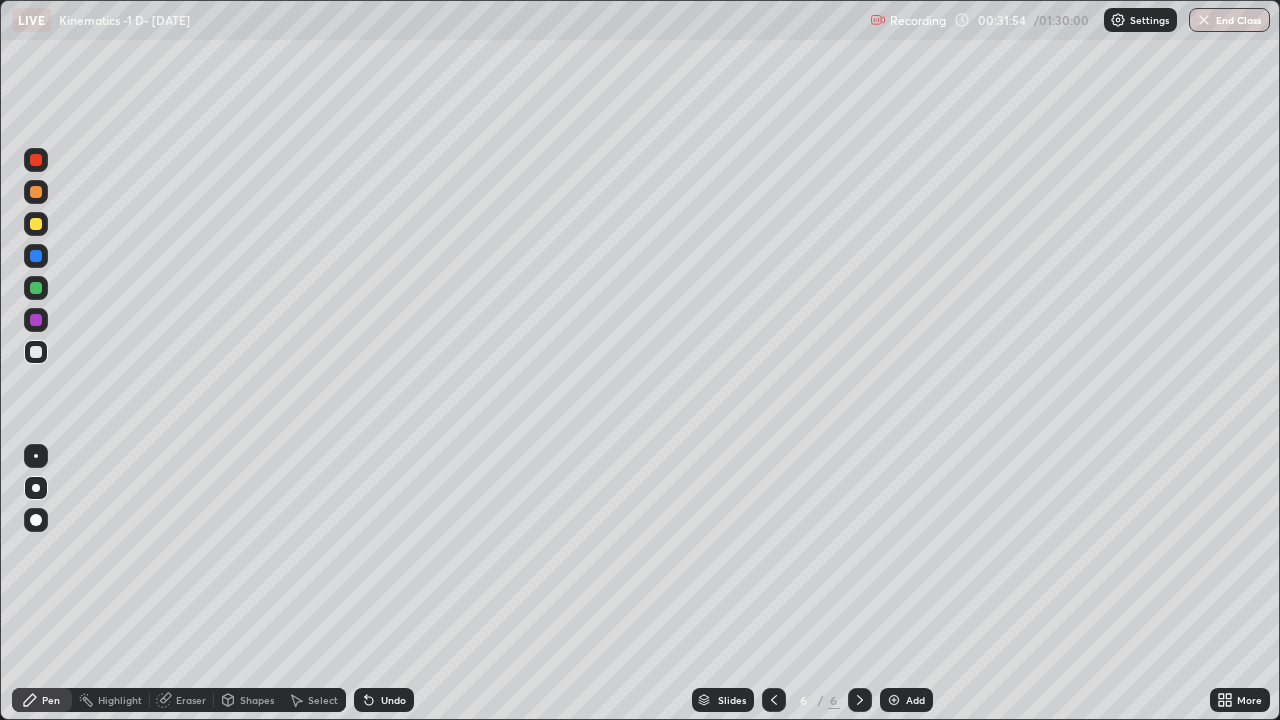 click at bounding box center (36, 320) 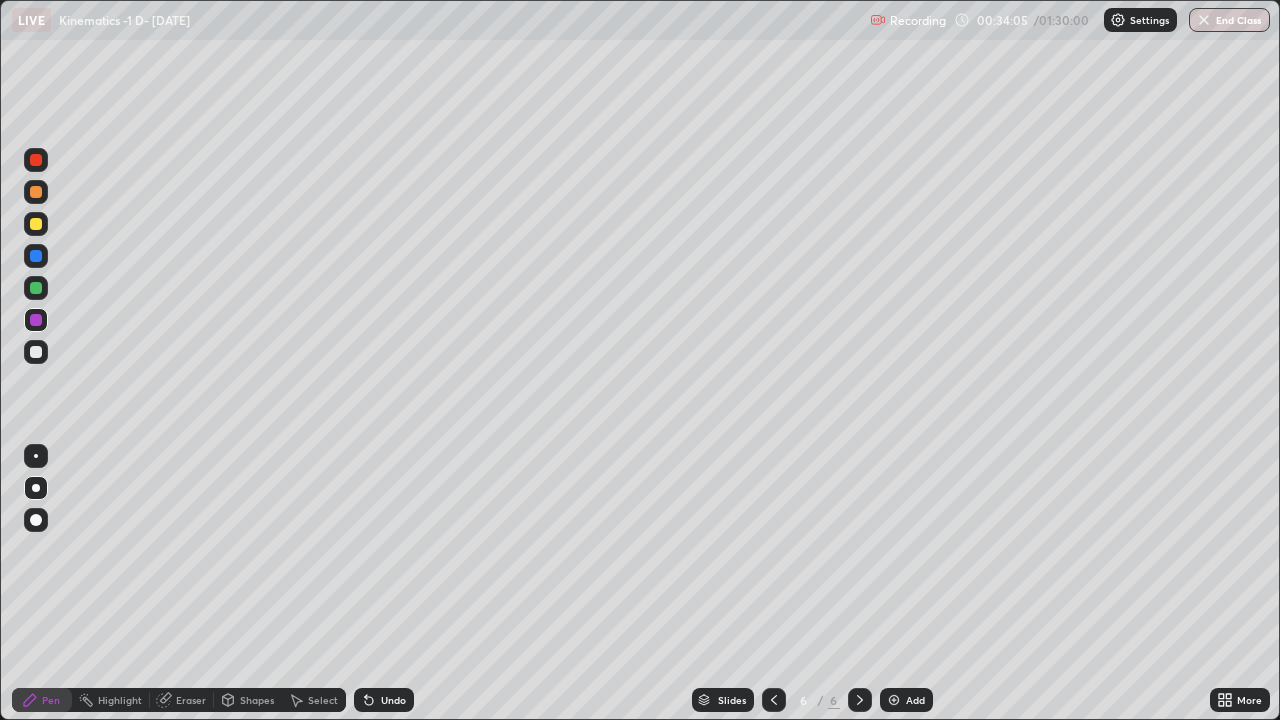 click on "Undo" at bounding box center [393, 700] 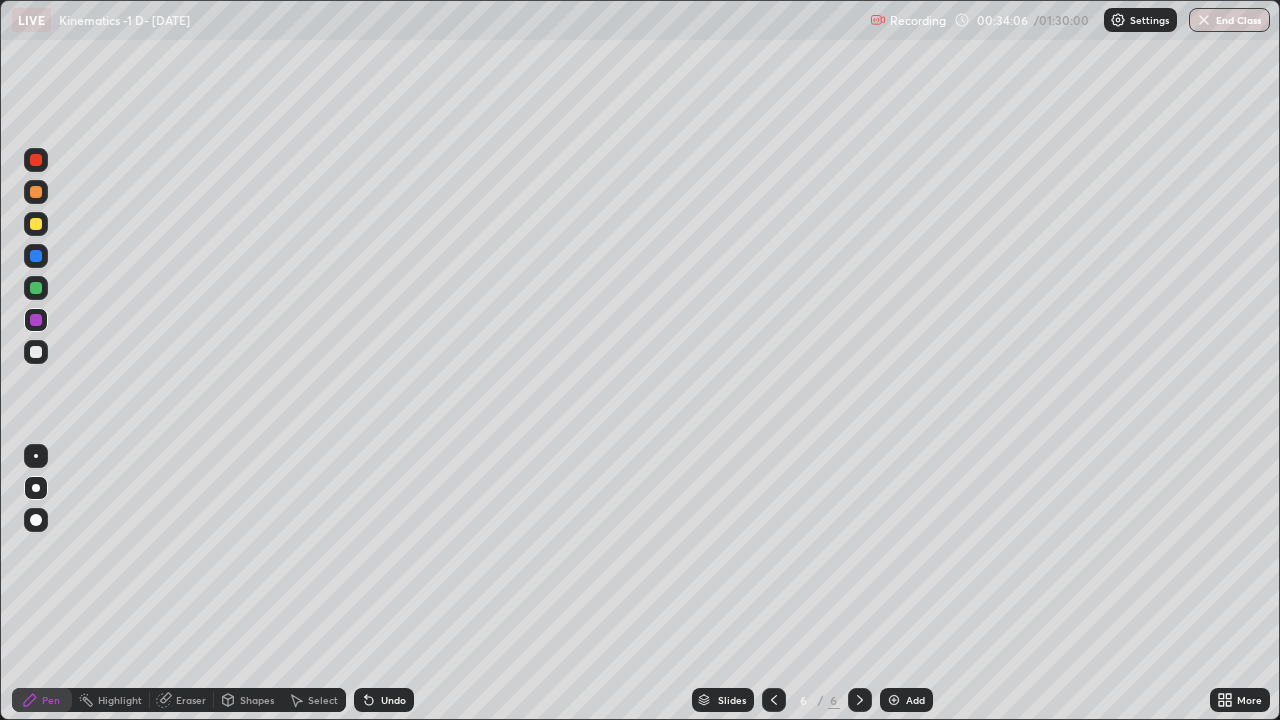 click on "Undo" at bounding box center (393, 700) 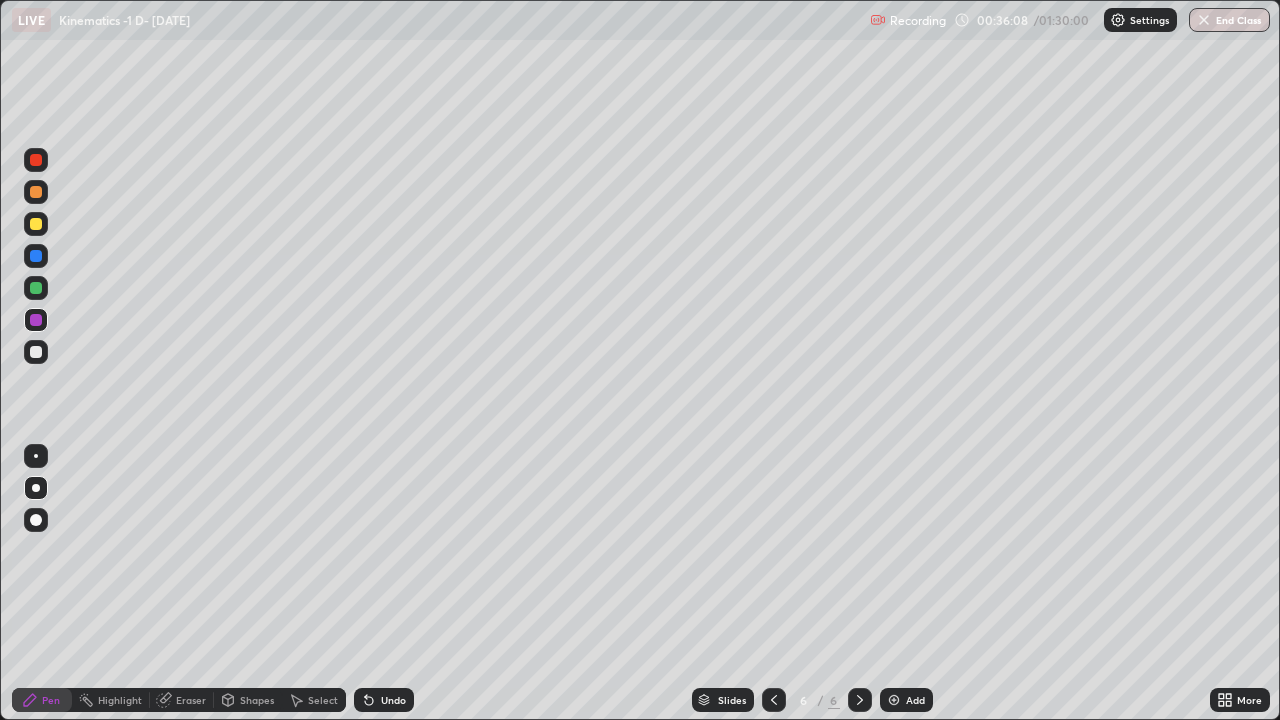 click 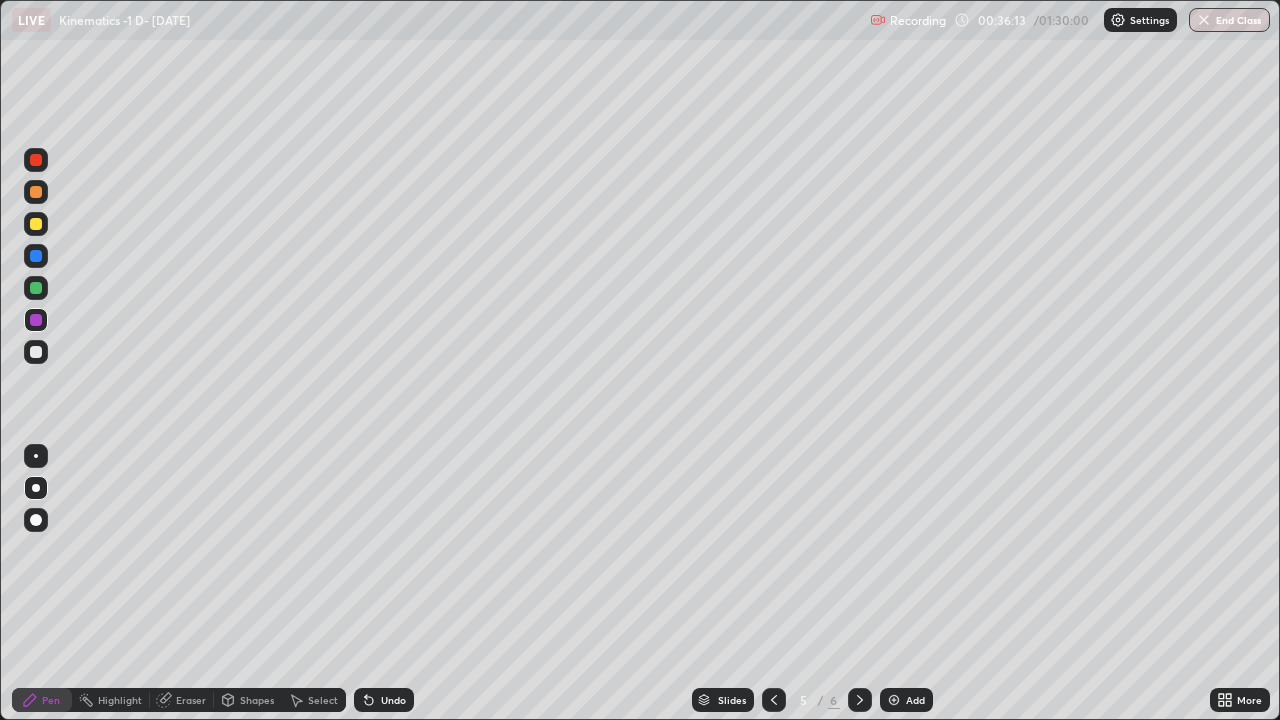 click on "Eraser" at bounding box center (191, 700) 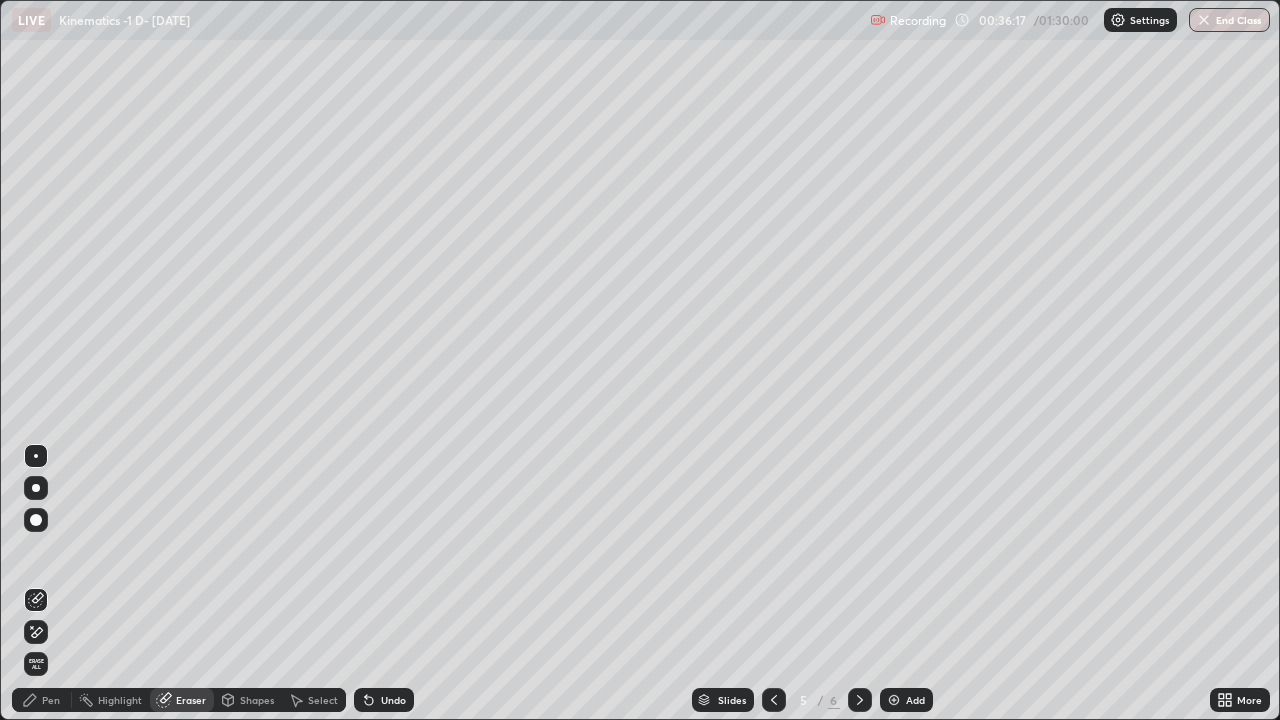 click on "Pen" at bounding box center (51, 700) 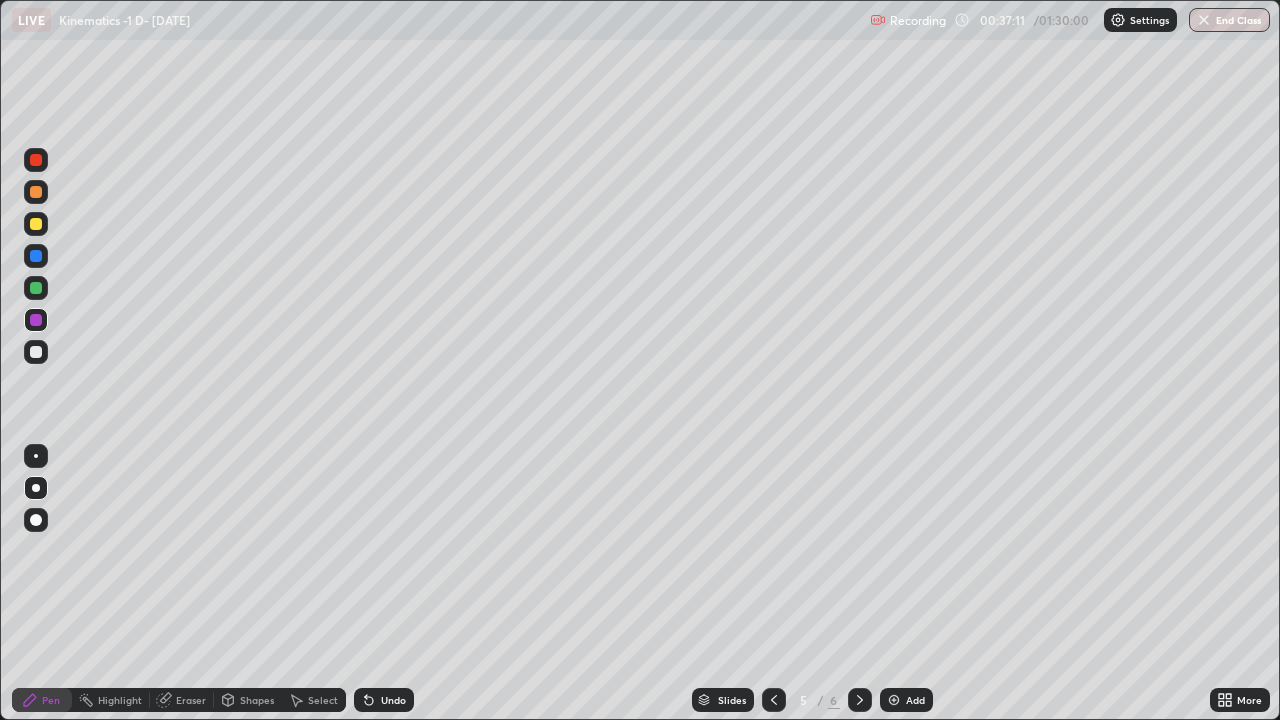 click 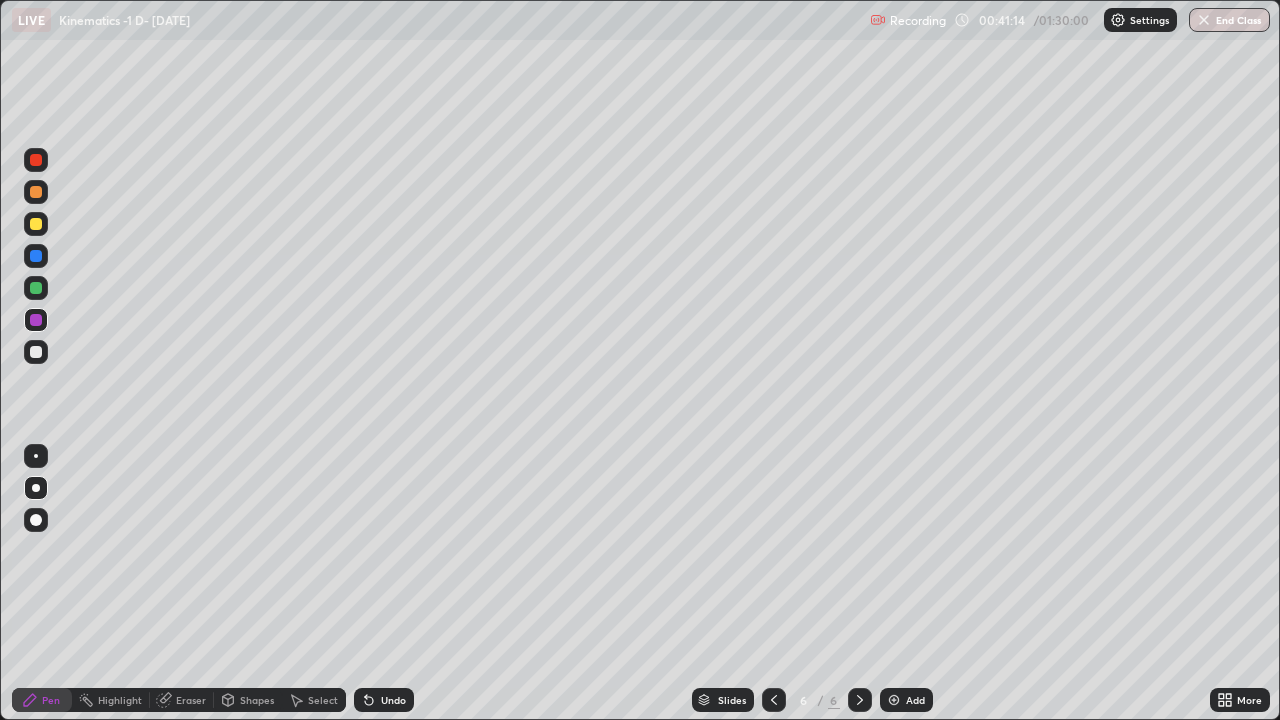 click at bounding box center [894, 700] 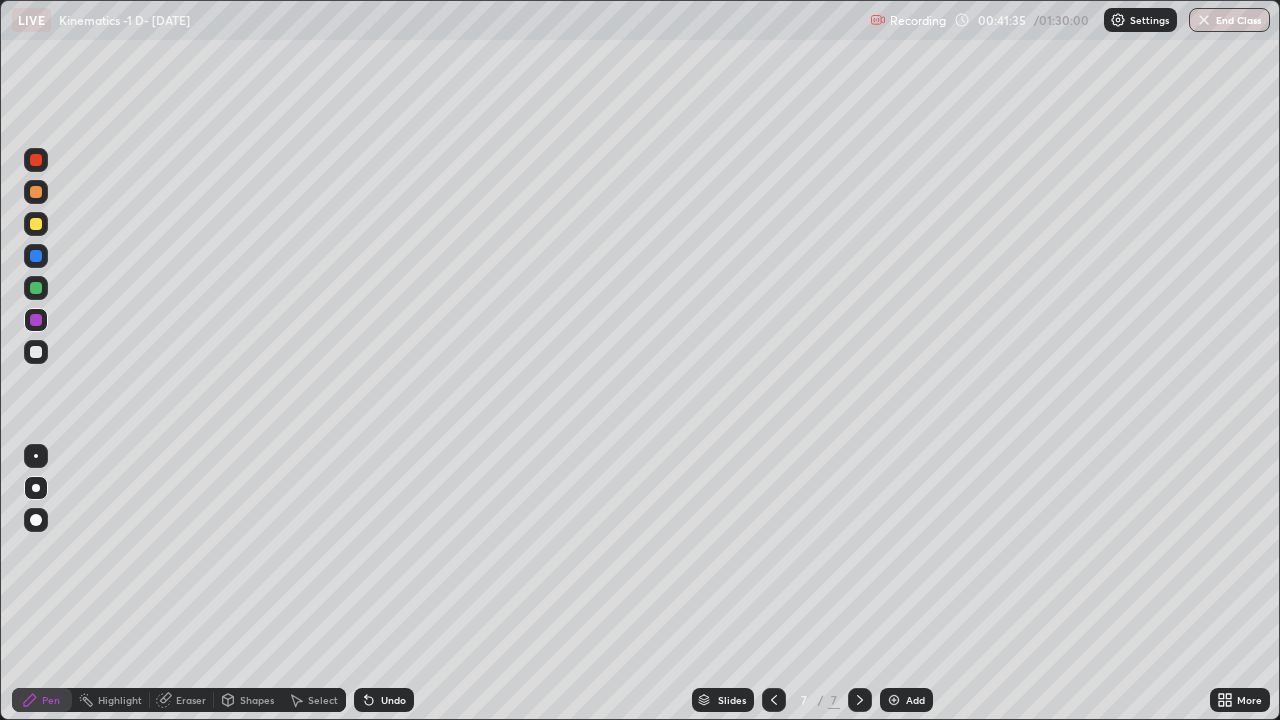 click on "Undo" at bounding box center [393, 700] 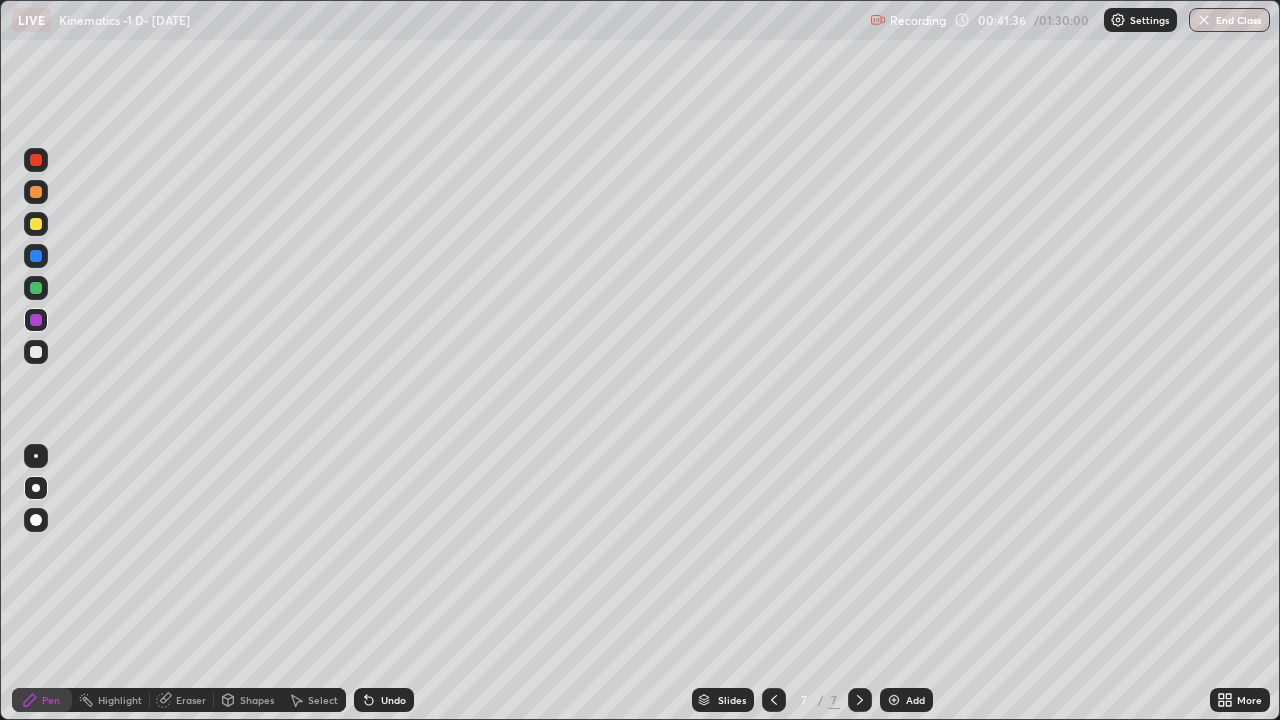 click on "Undo" at bounding box center (393, 700) 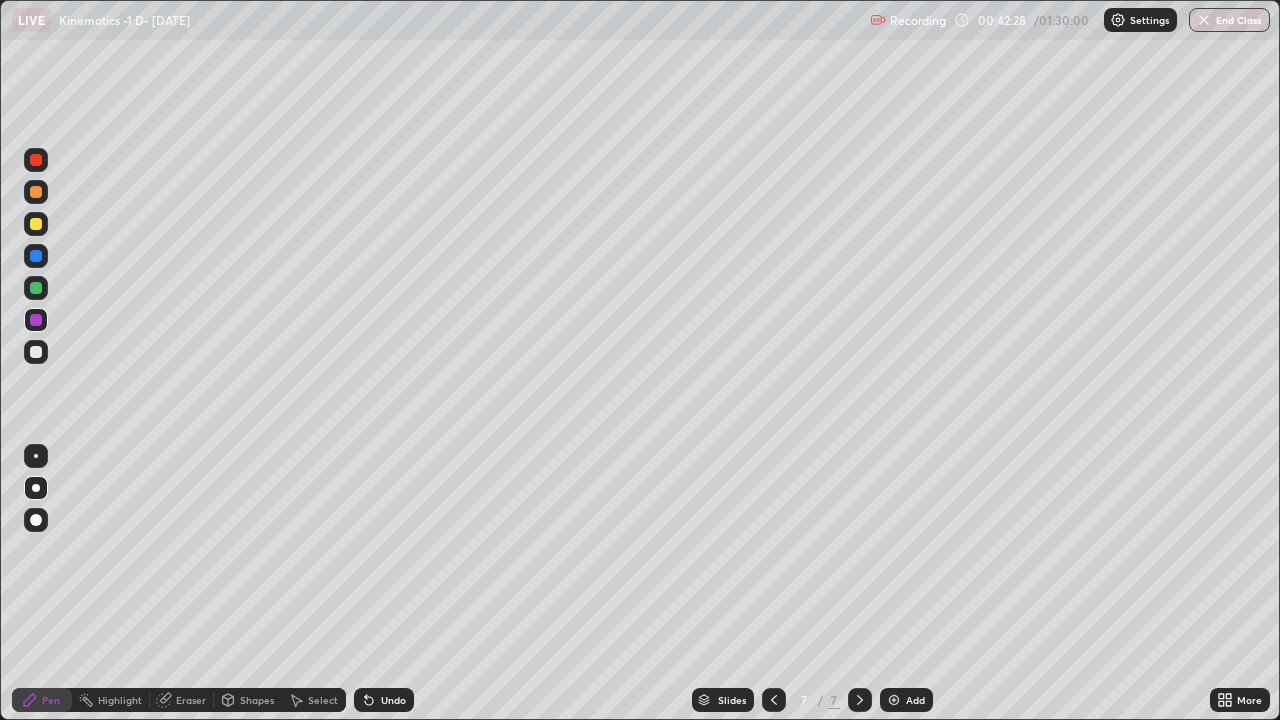 click 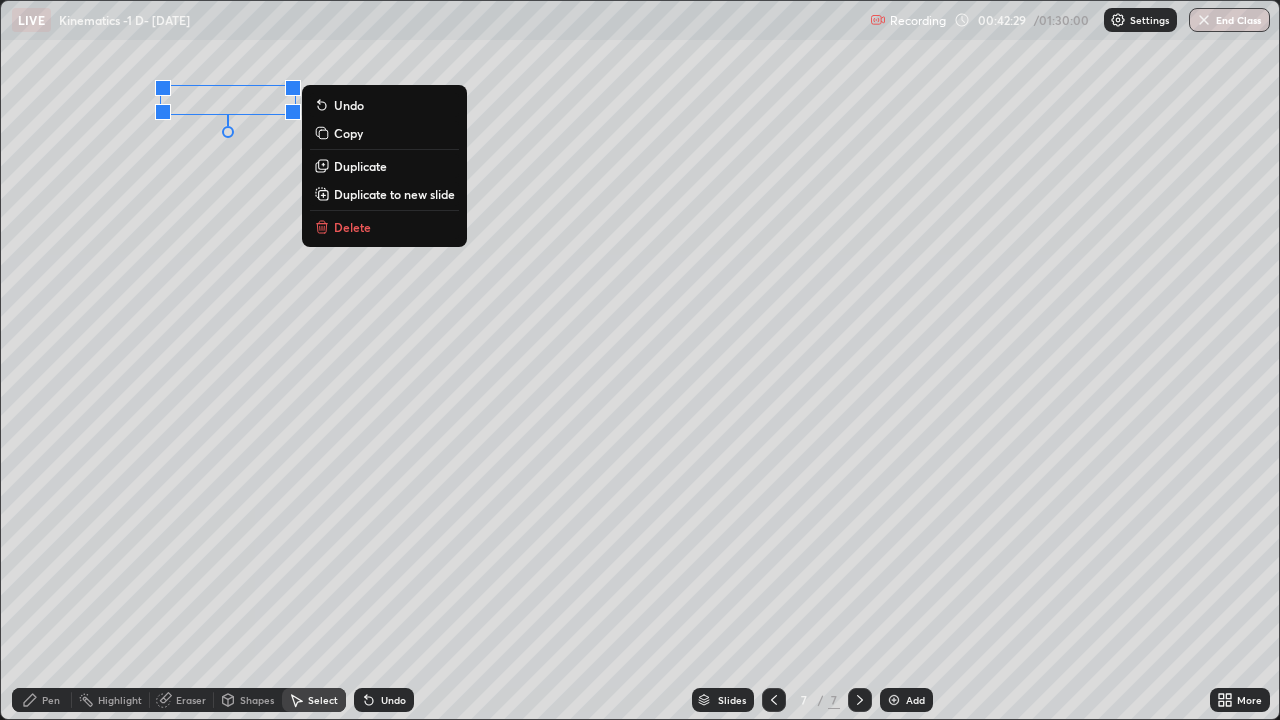 click on "Delete" at bounding box center (352, 227) 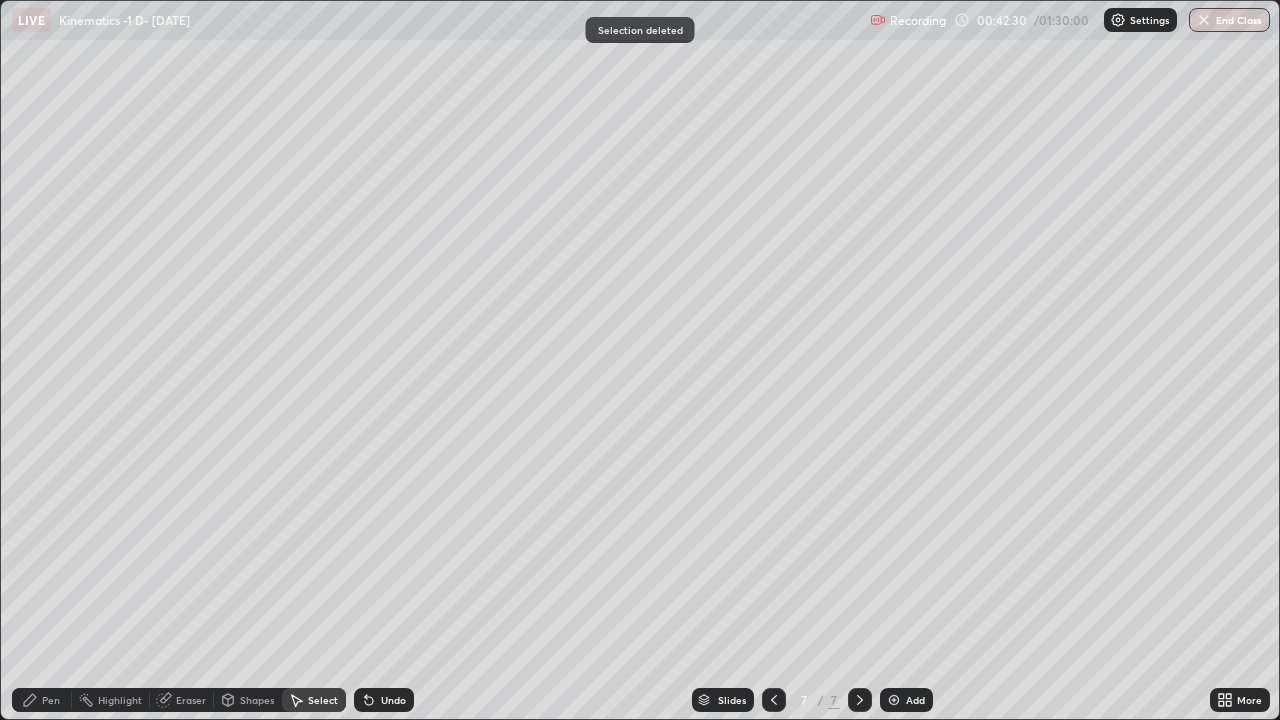 click on "Pen" at bounding box center [51, 700] 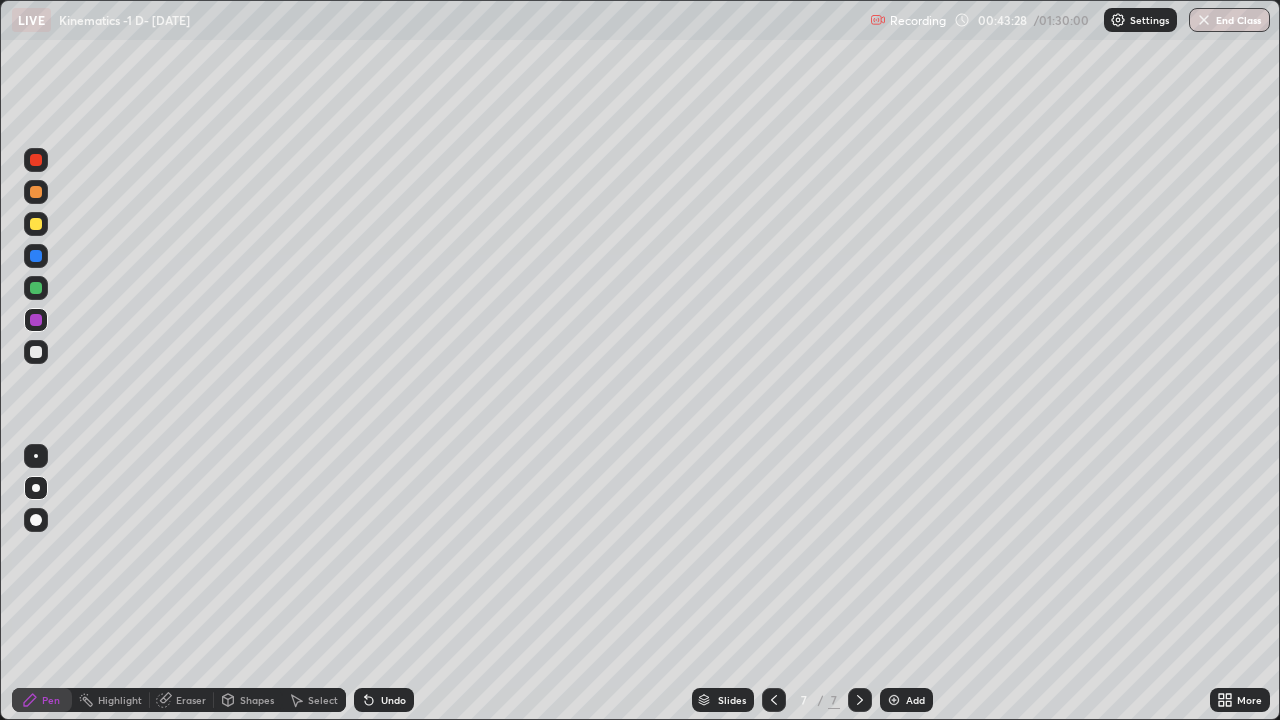 click at bounding box center (36, 160) 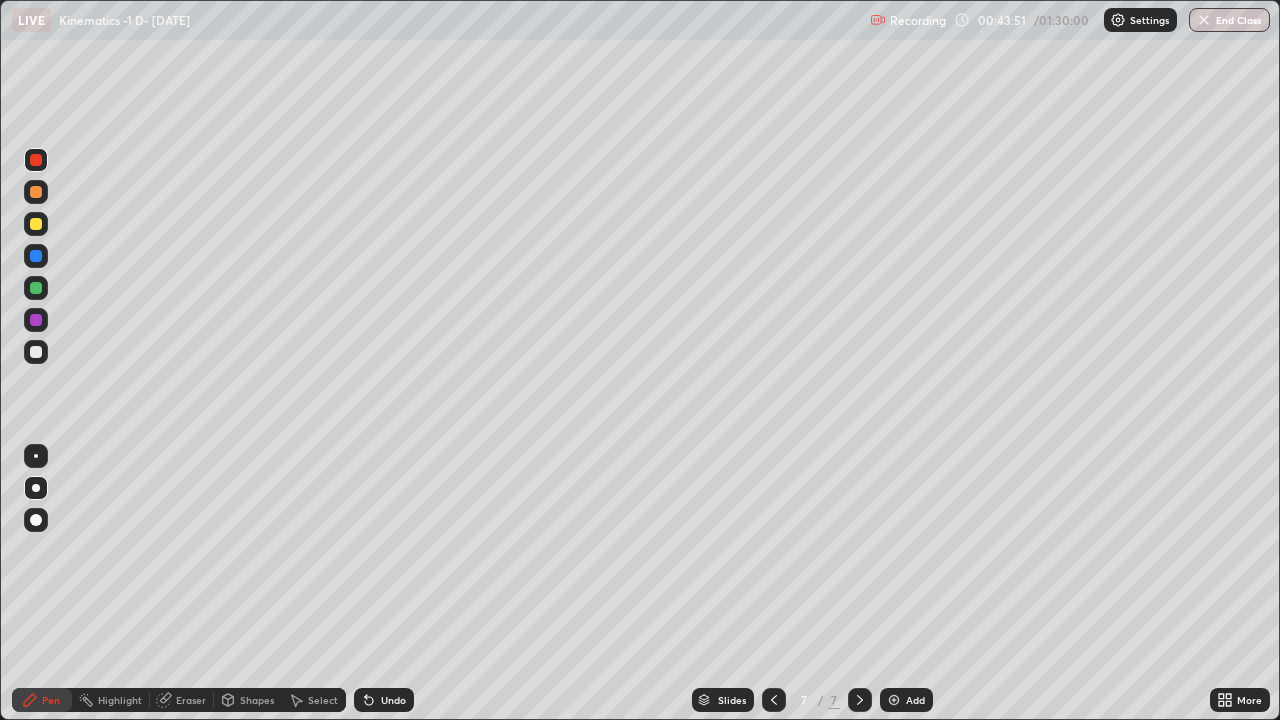 click at bounding box center (36, 224) 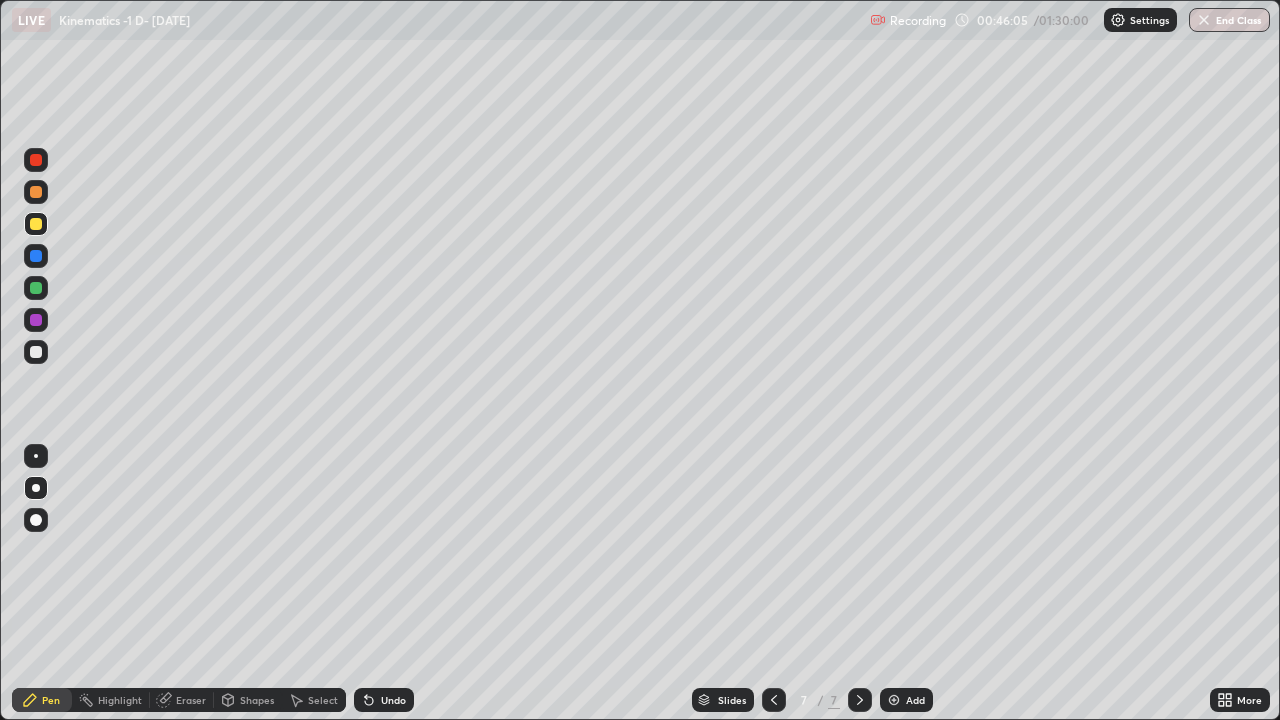 click at bounding box center [36, 160] 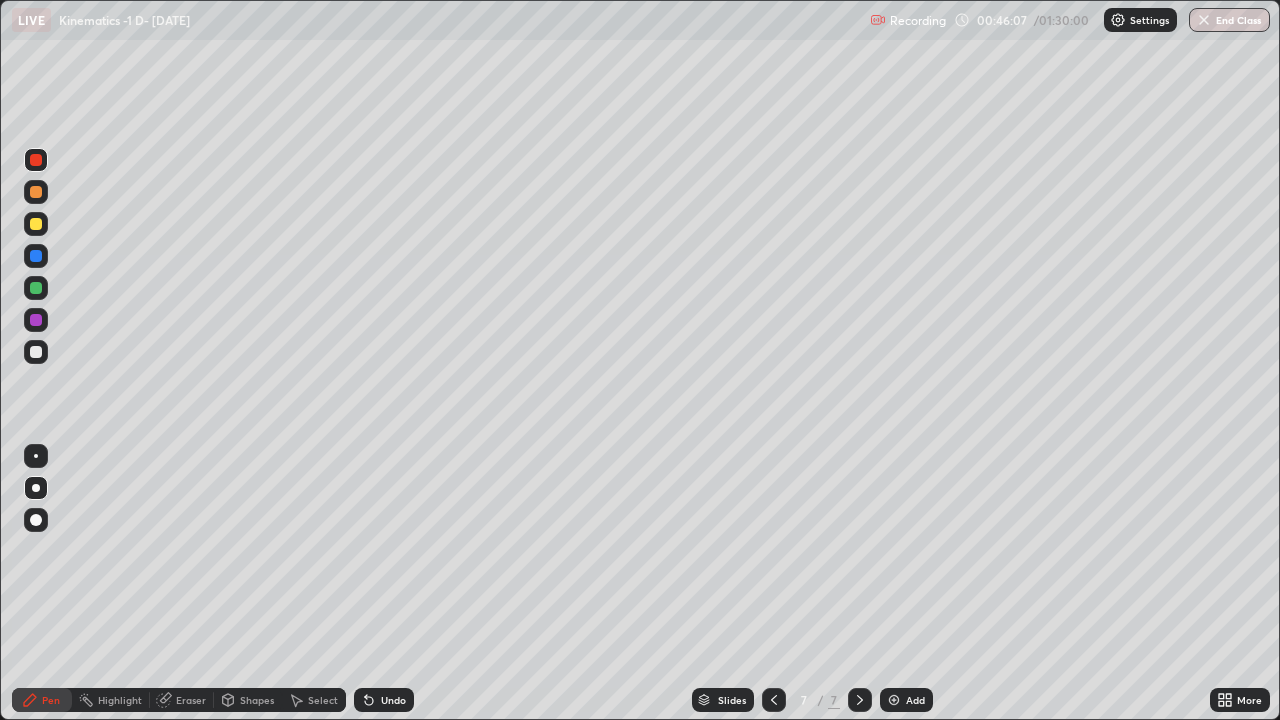 click on "Add" at bounding box center (906, 700) 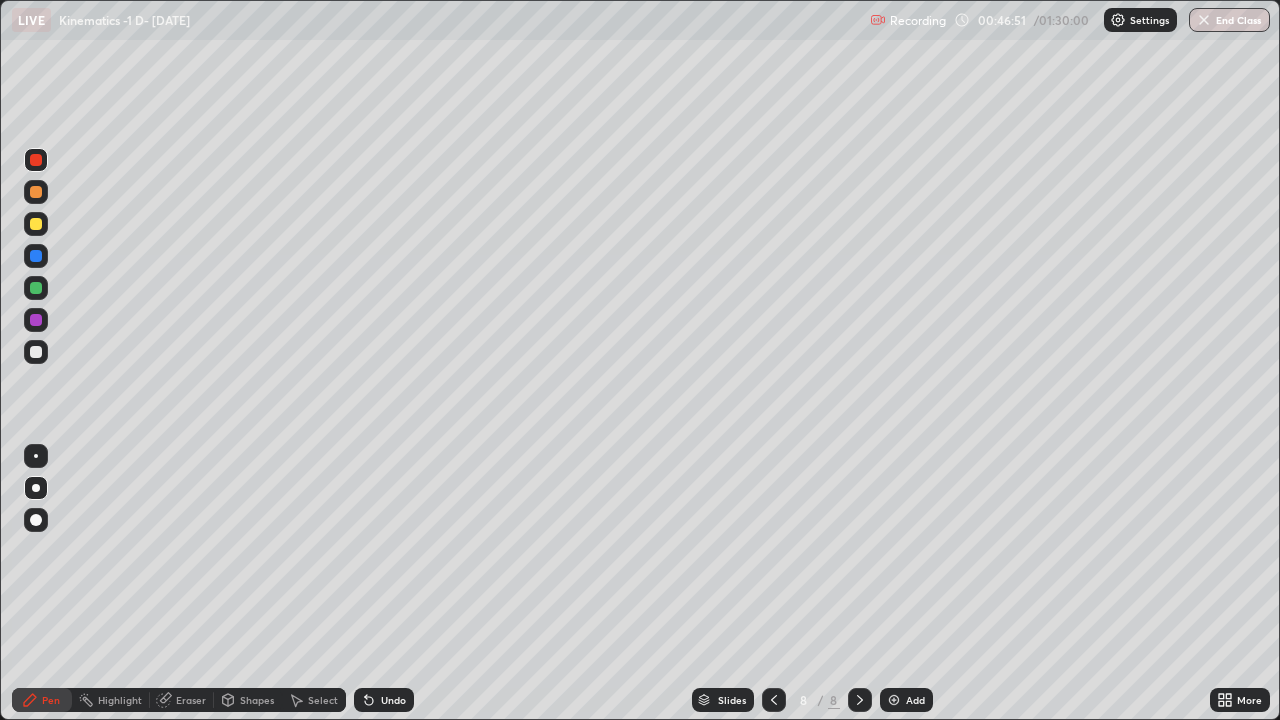click on "Undo" at bounding box center [384, 700] 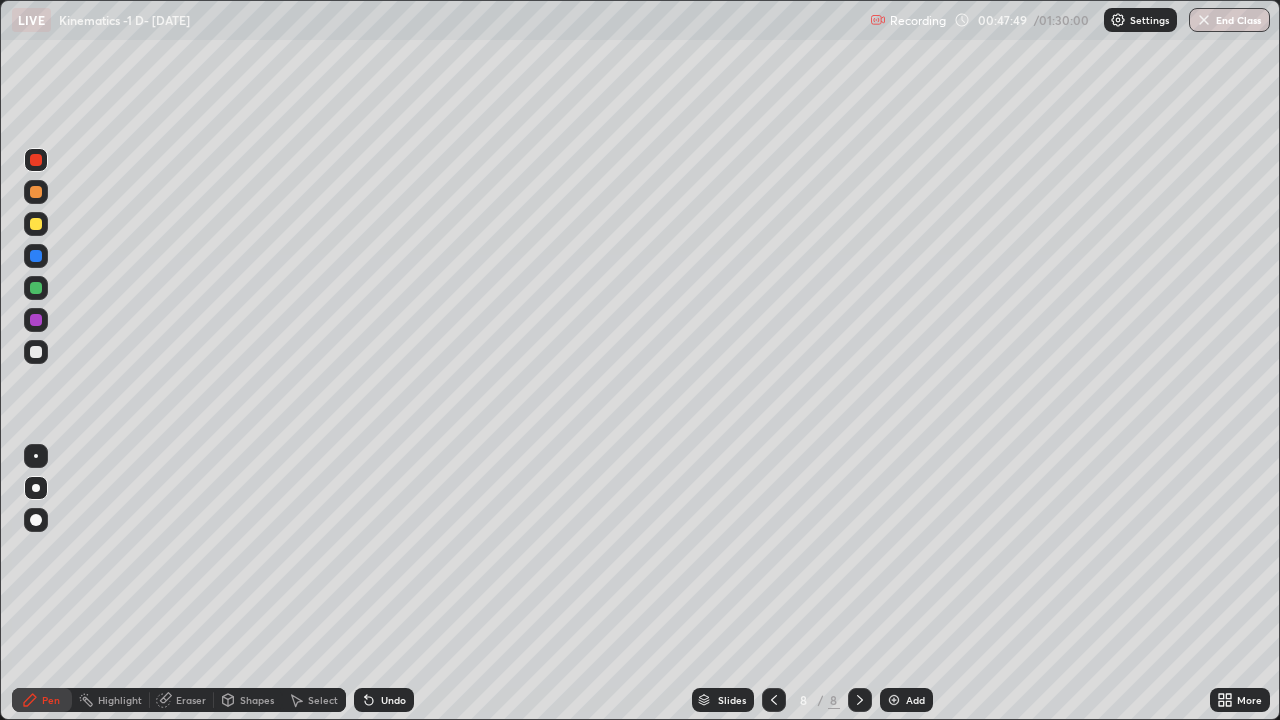 click on "Eraser" at bounding box center [191, 700] 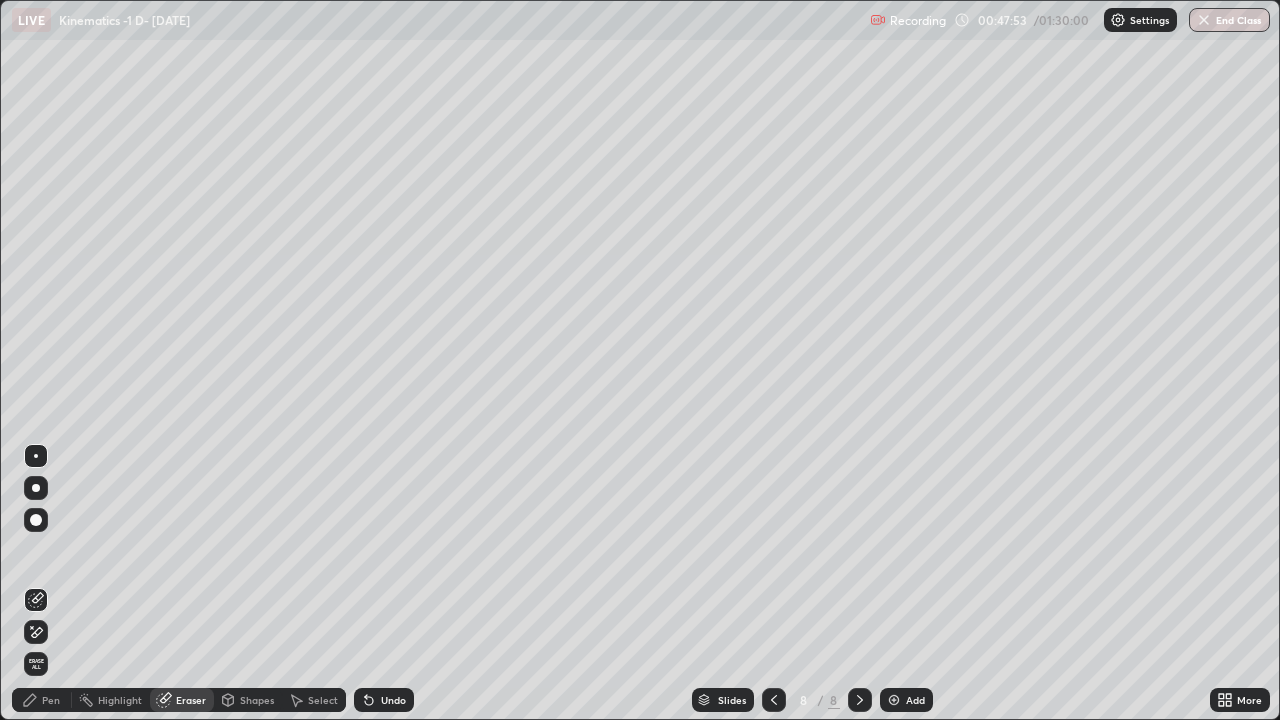 click on "Pen" at bounding box center (42, 700) 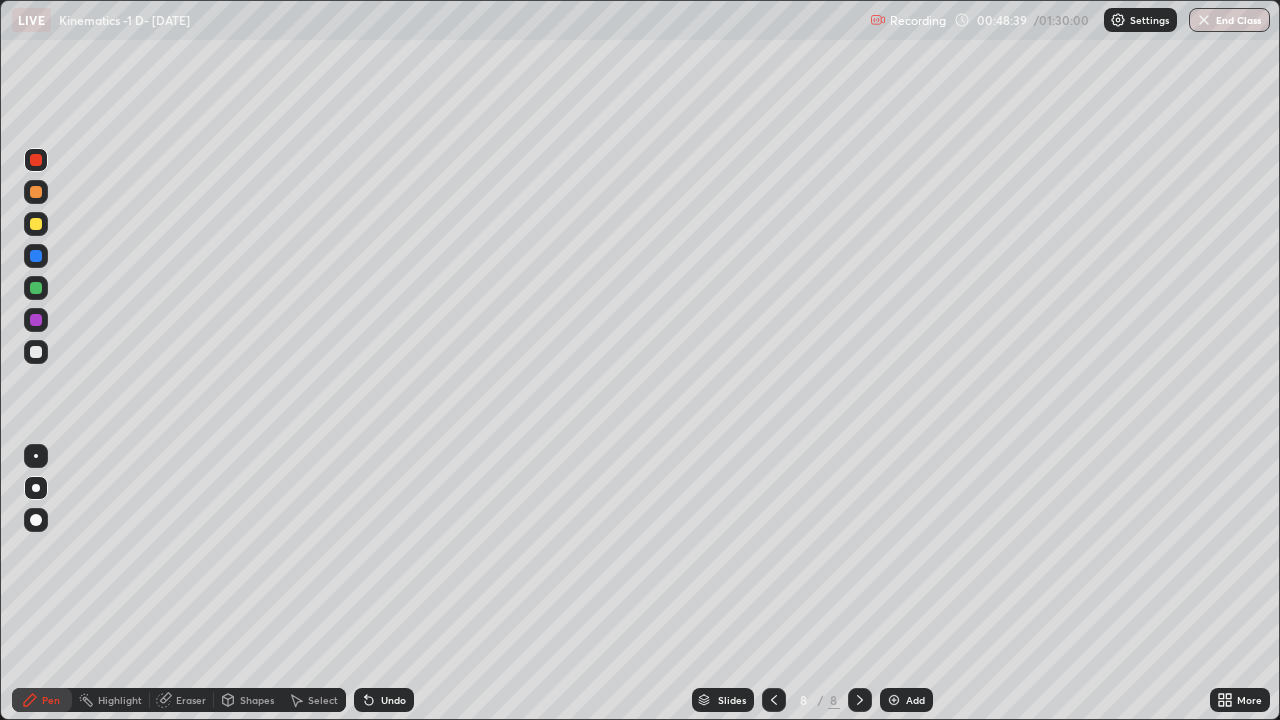 click at bounding box center [36, 352] 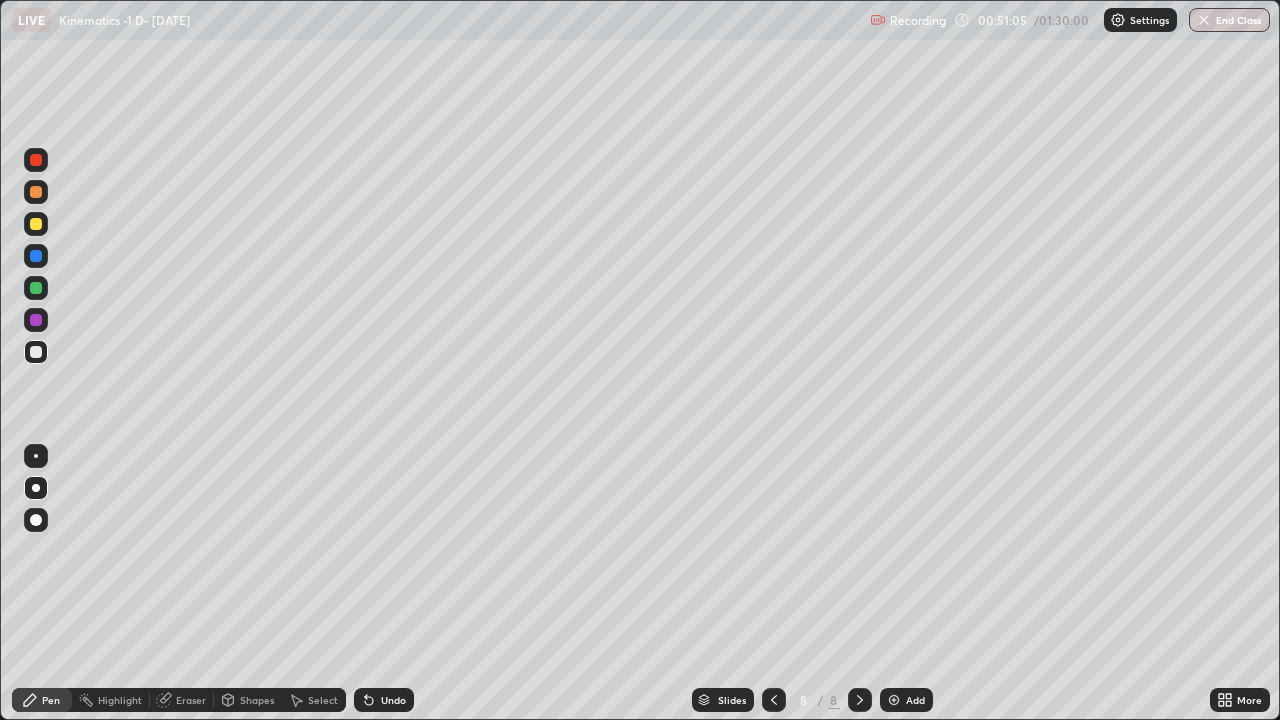 click on "Undo" at bounding box center [393, 700] 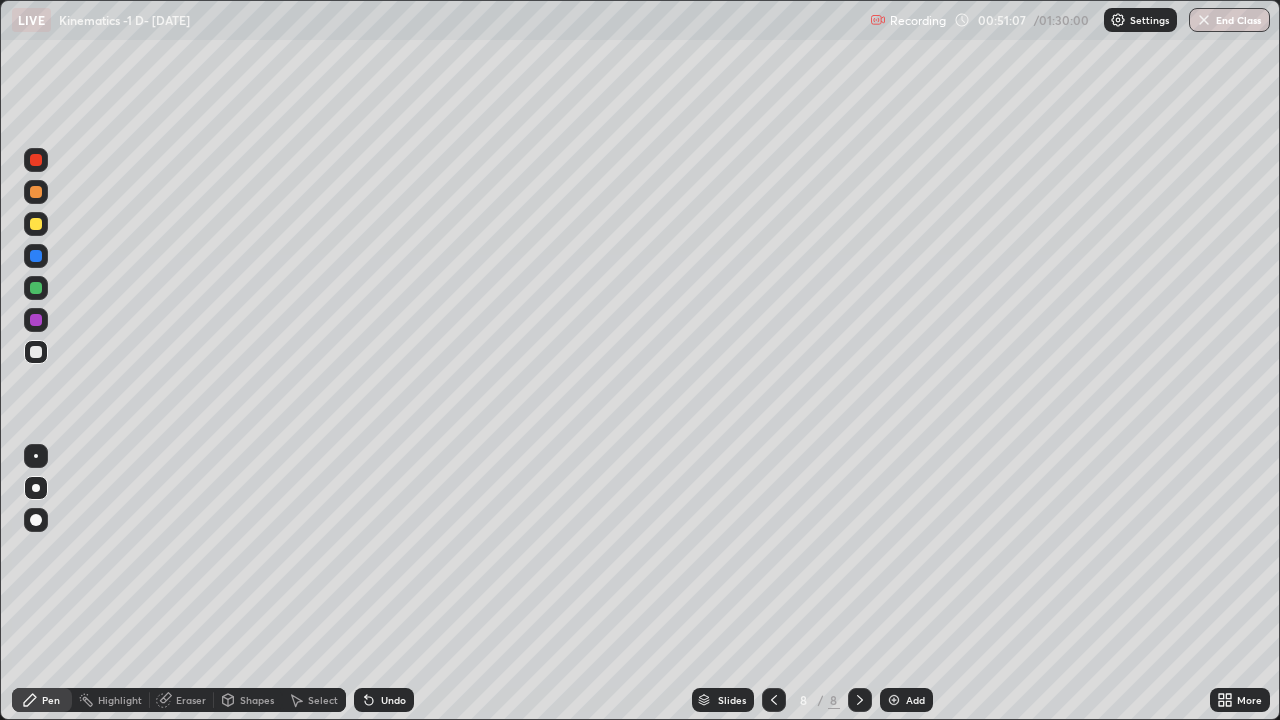 click at bounding box center (36, 224) 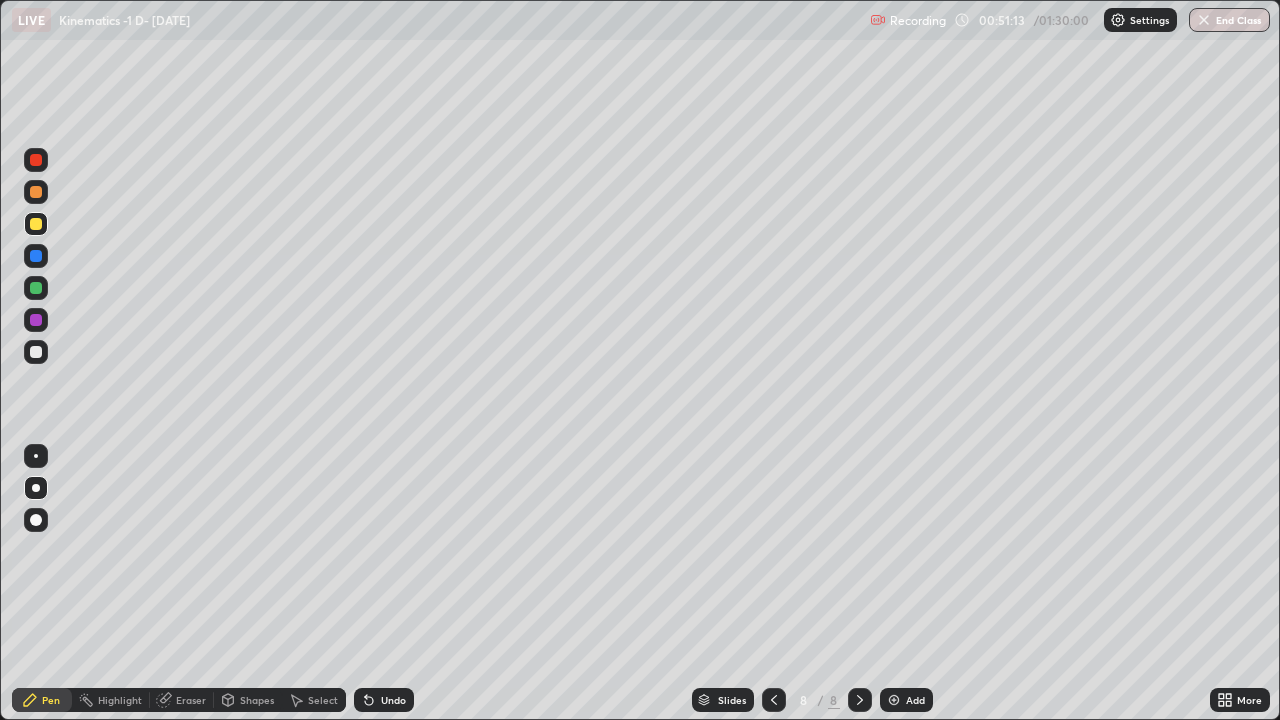 click at bounding box center (36, 352) 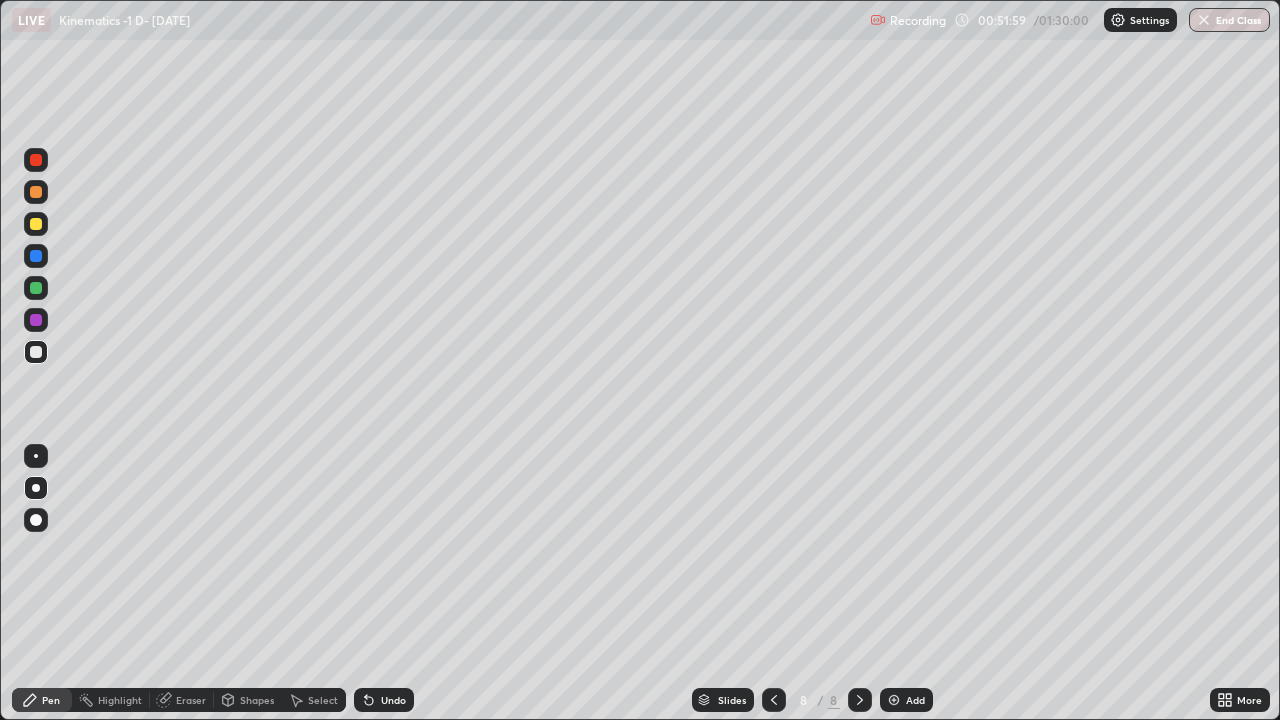 click at bounding box center (36, 320) 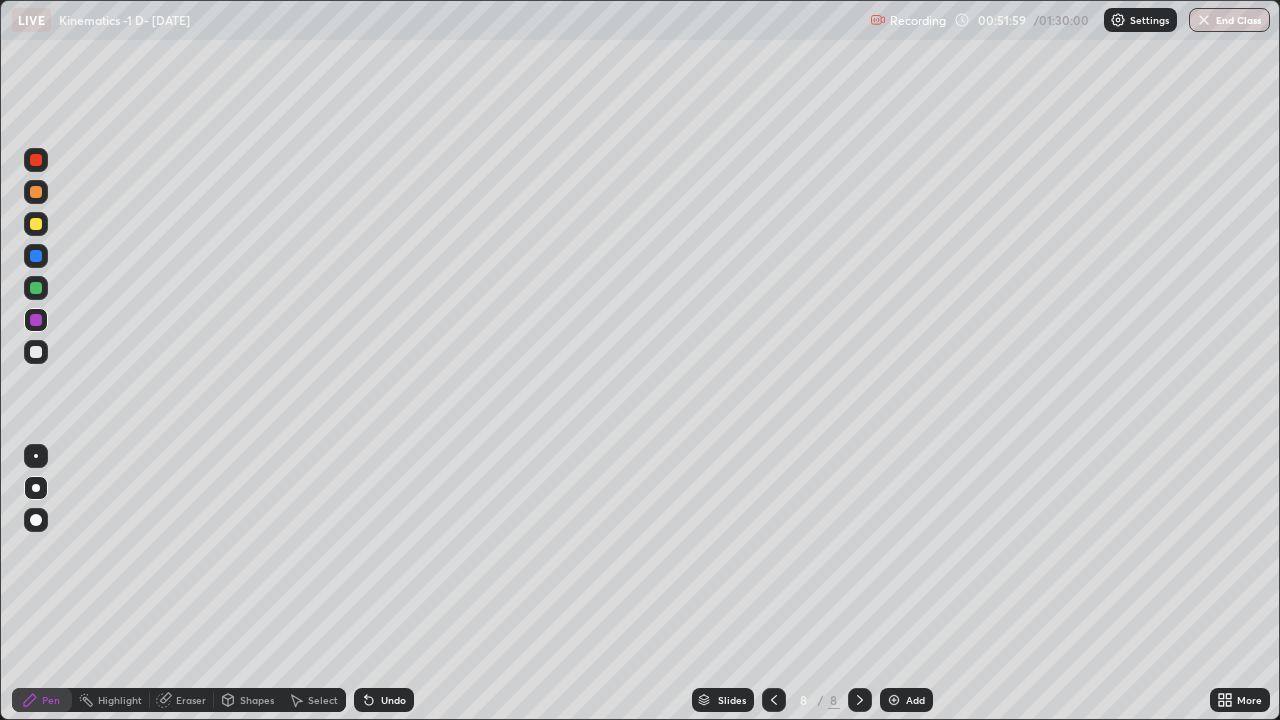 click at bounding box center [36, 288] 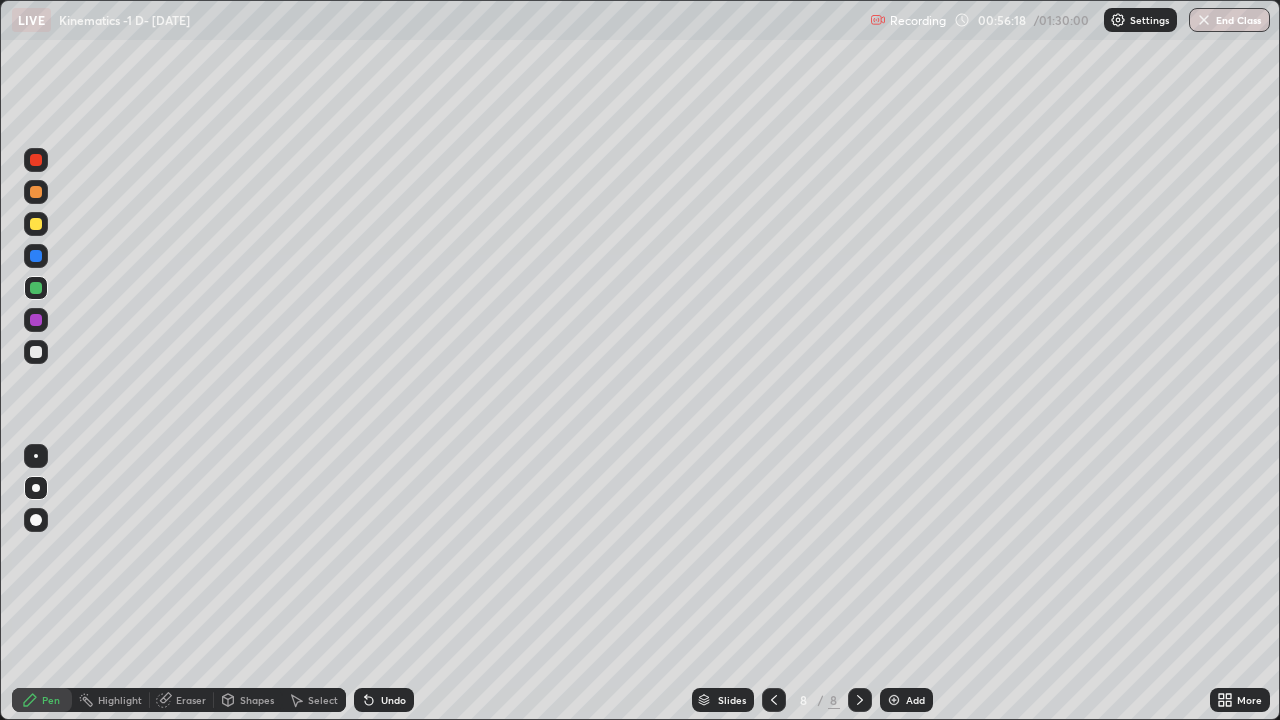 click on "Shapes" at bounding box center (257, 700) 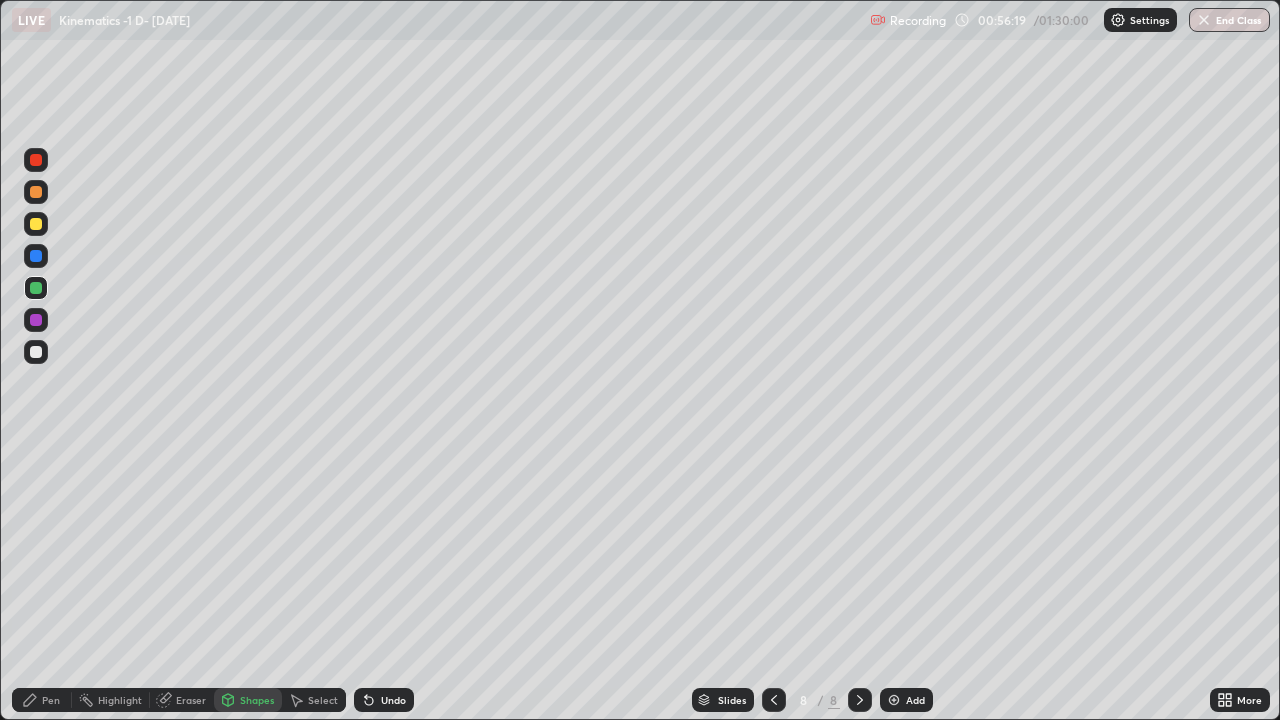 click on "Select" at bounding box center [314, 700] 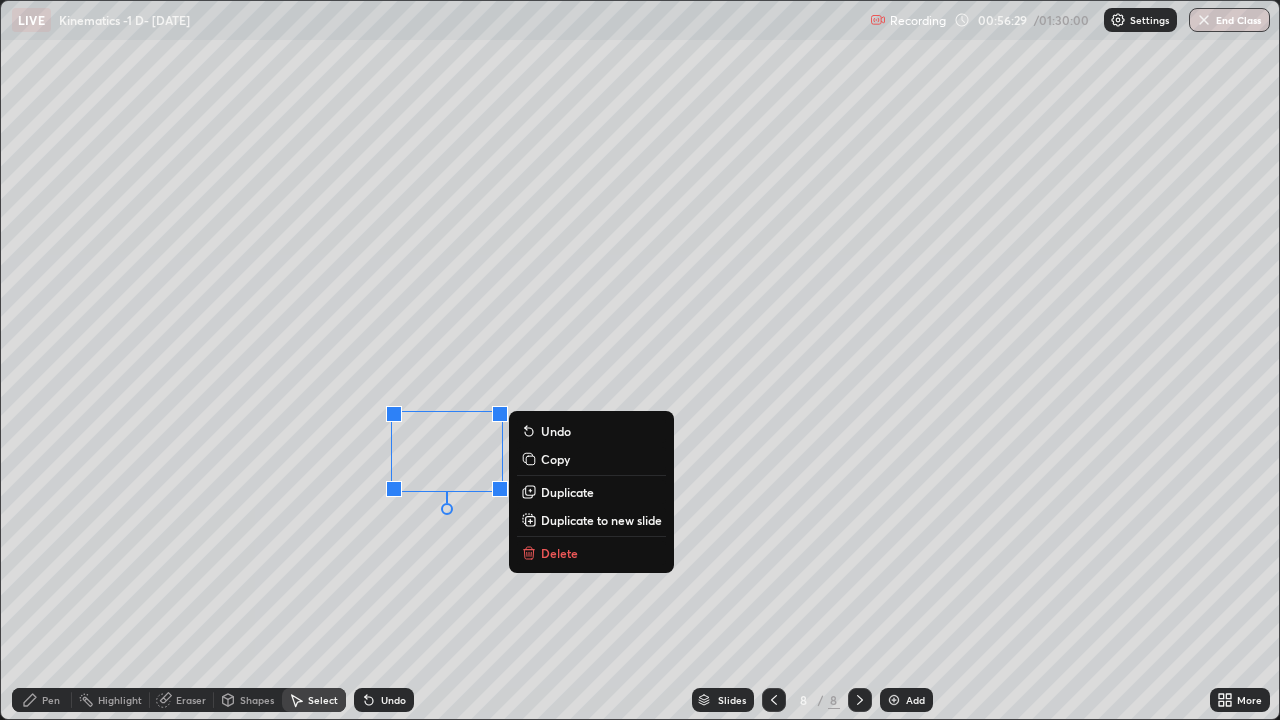 click on "0 ° Undo Copy Duplicate Duplicate to new slide Delete" at bounding box center (640, 360) 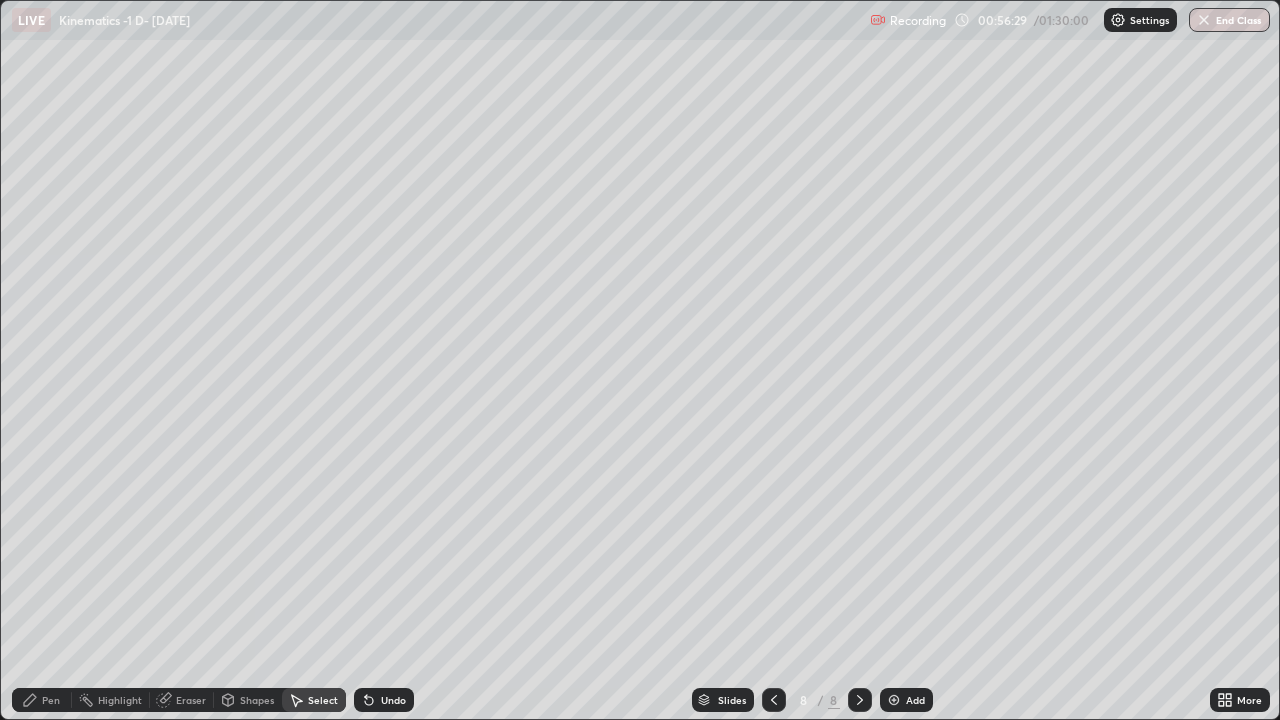 click on "0 ° Undo Copy Duplicate Duplicate to new slide Delete" at bounding box center [640, 360] 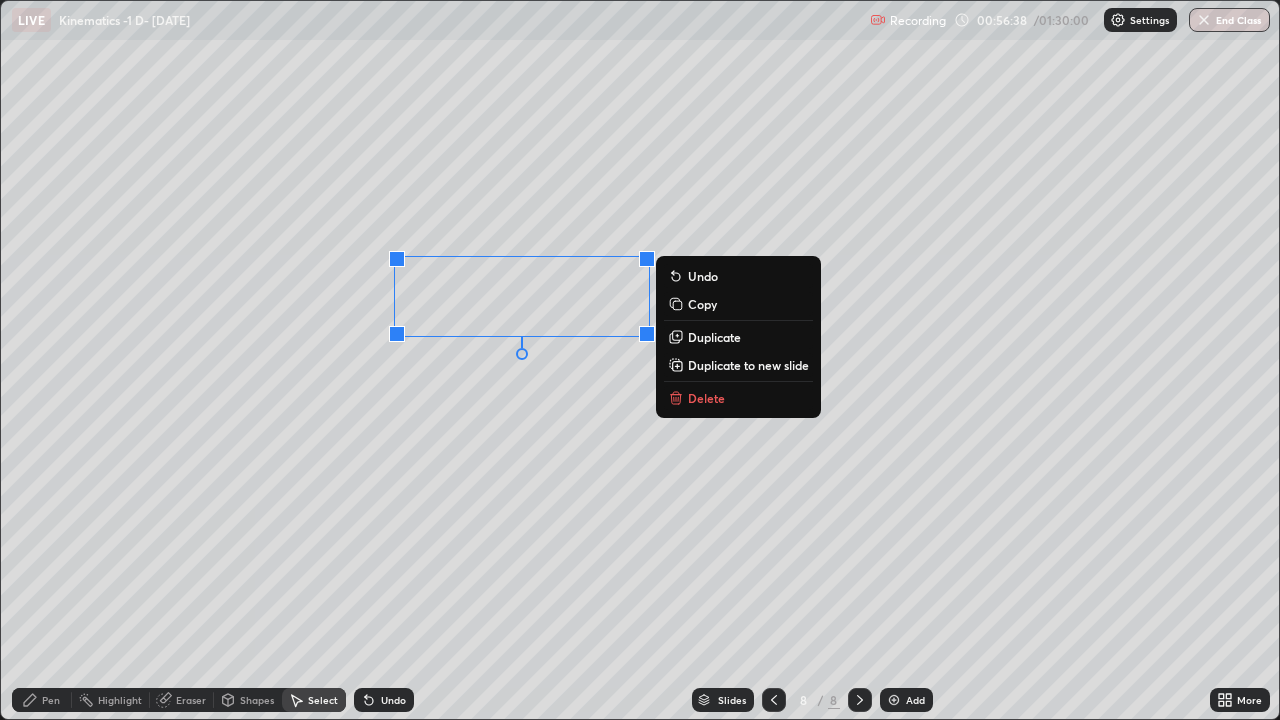 click on "0 ° Undo Copy Duplicate Duplicate to new slide Delete" at bounding box center [640, 360] 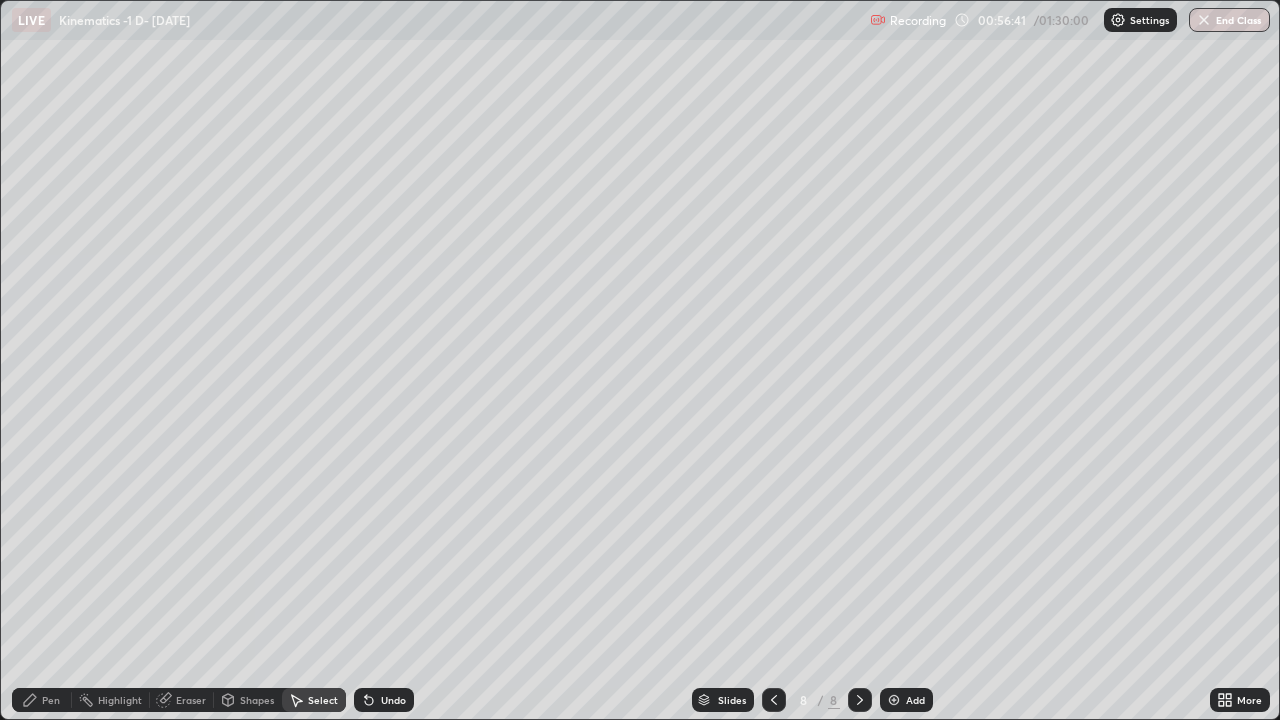 click on "Pen" at bounding box center [51, 700] 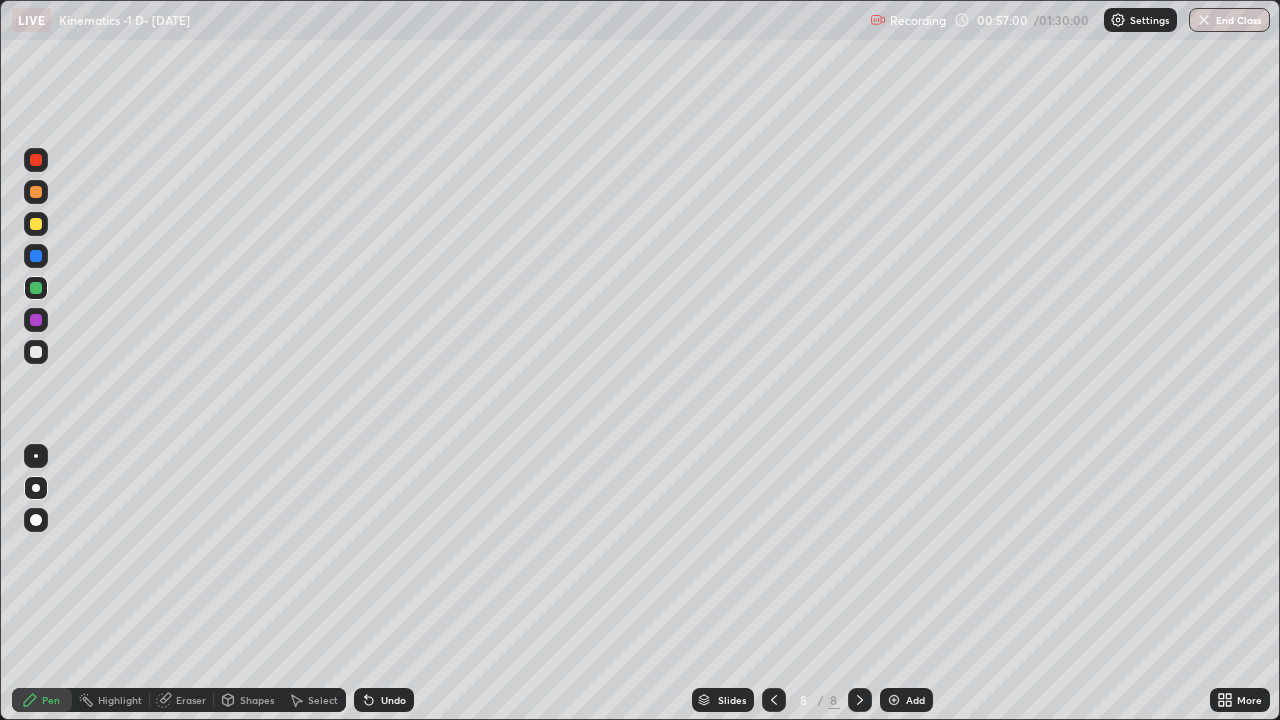 click on "Select" at bounding box center [323, 700] 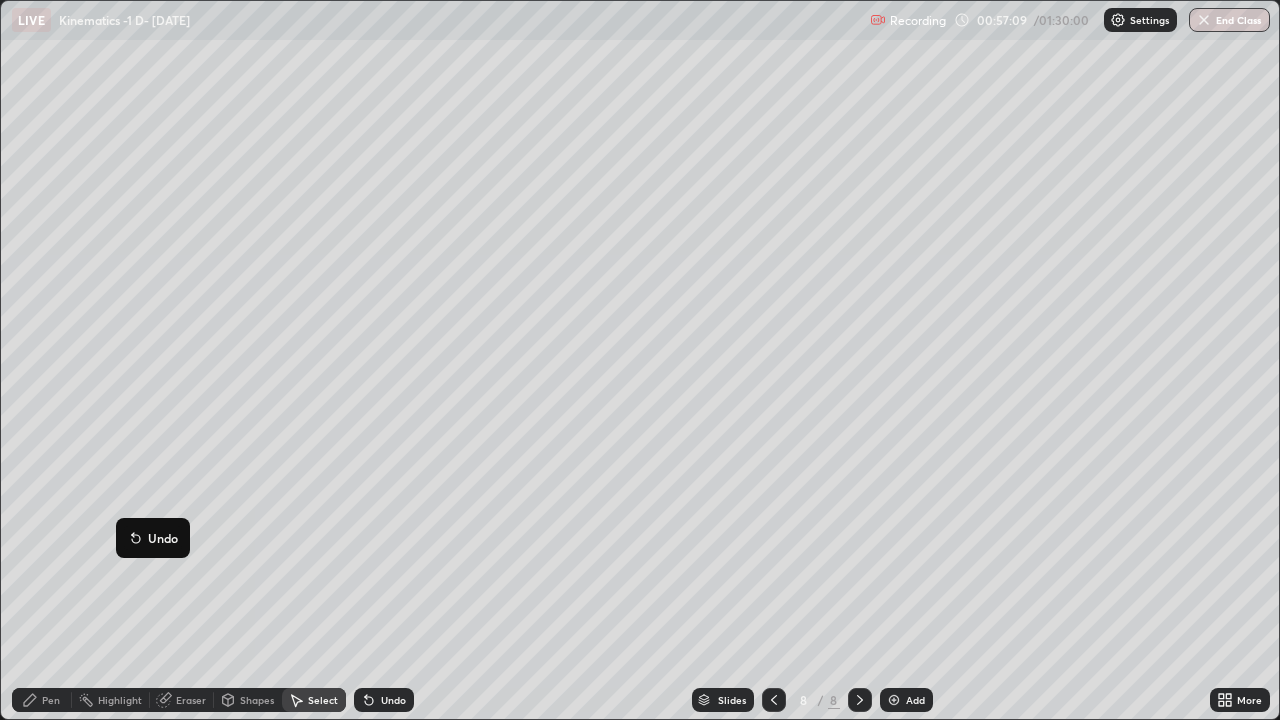 click on "0 ° Undo Copy Duplicate Duplicate to new slide Delete" at bounding box center [640, 360] 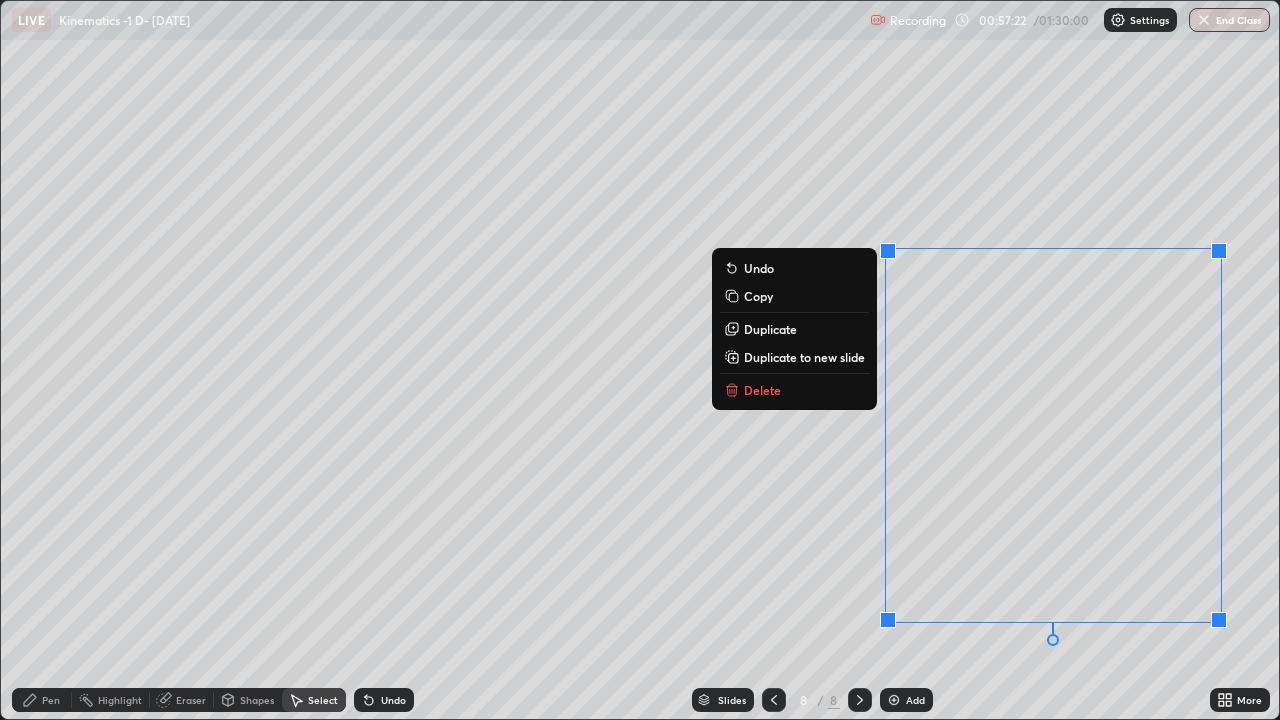 click on "0 ° Undo Copy Duplicate Duplicate to new slide Delete" at bounding box center (640, 360) 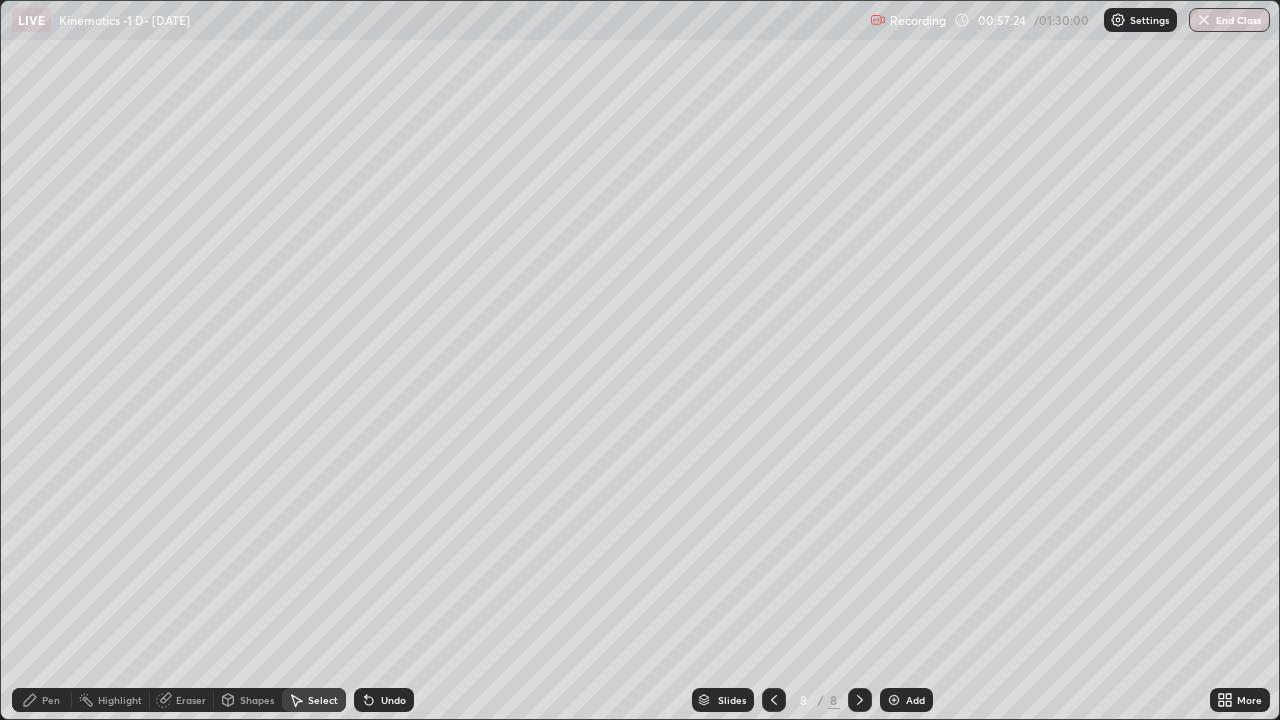 click on "Eraser" at bounding box center [182, 700] 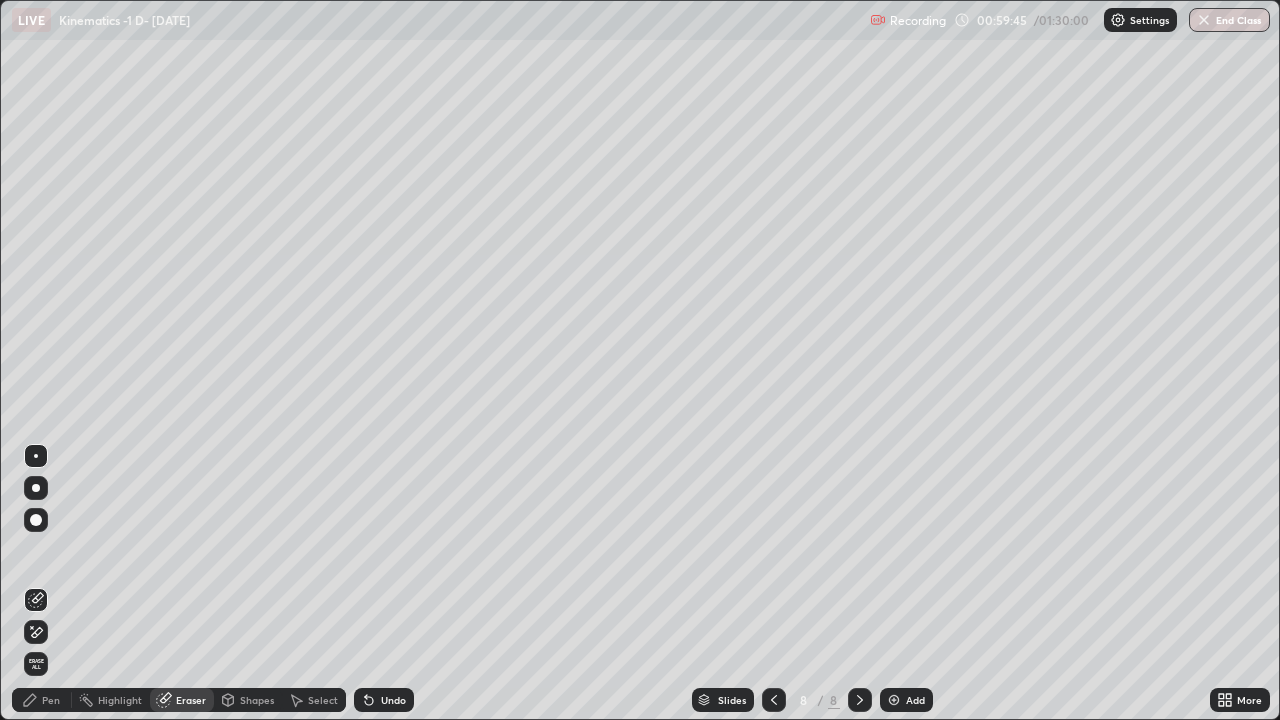 click on "Add" at bounding box center [915, 700] 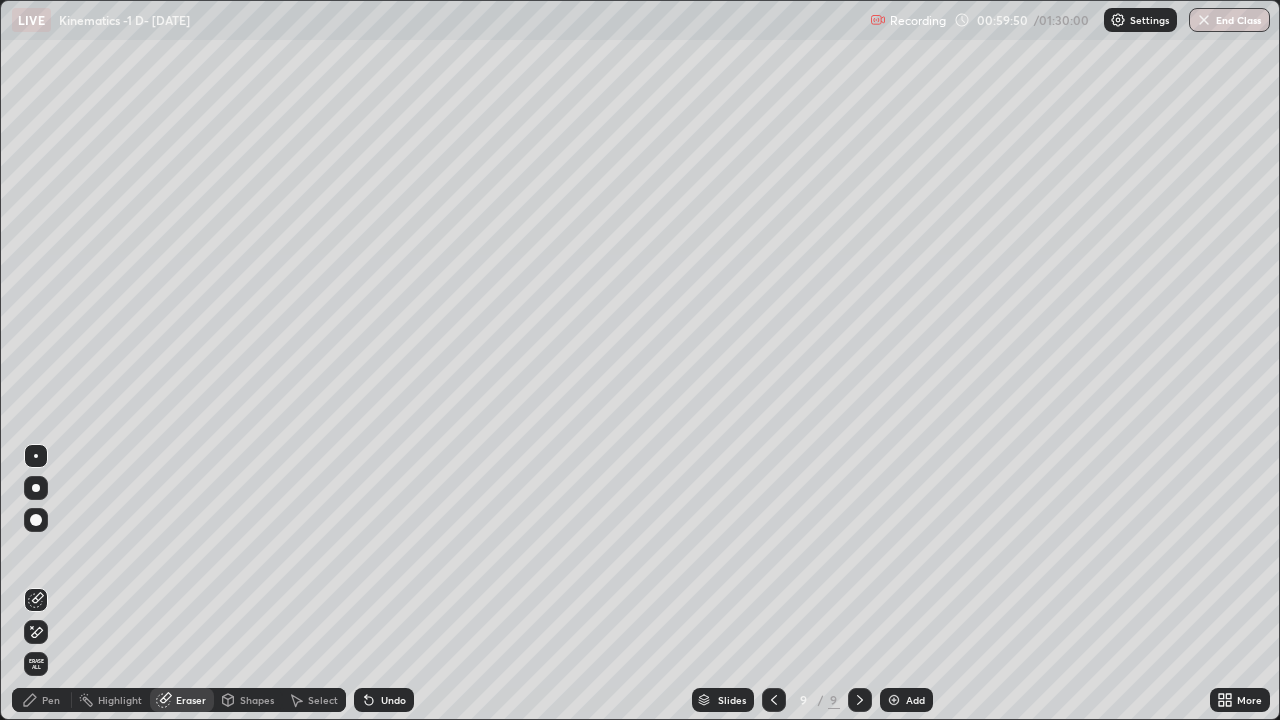 click on "Pen" at bounding box center [51, 700] 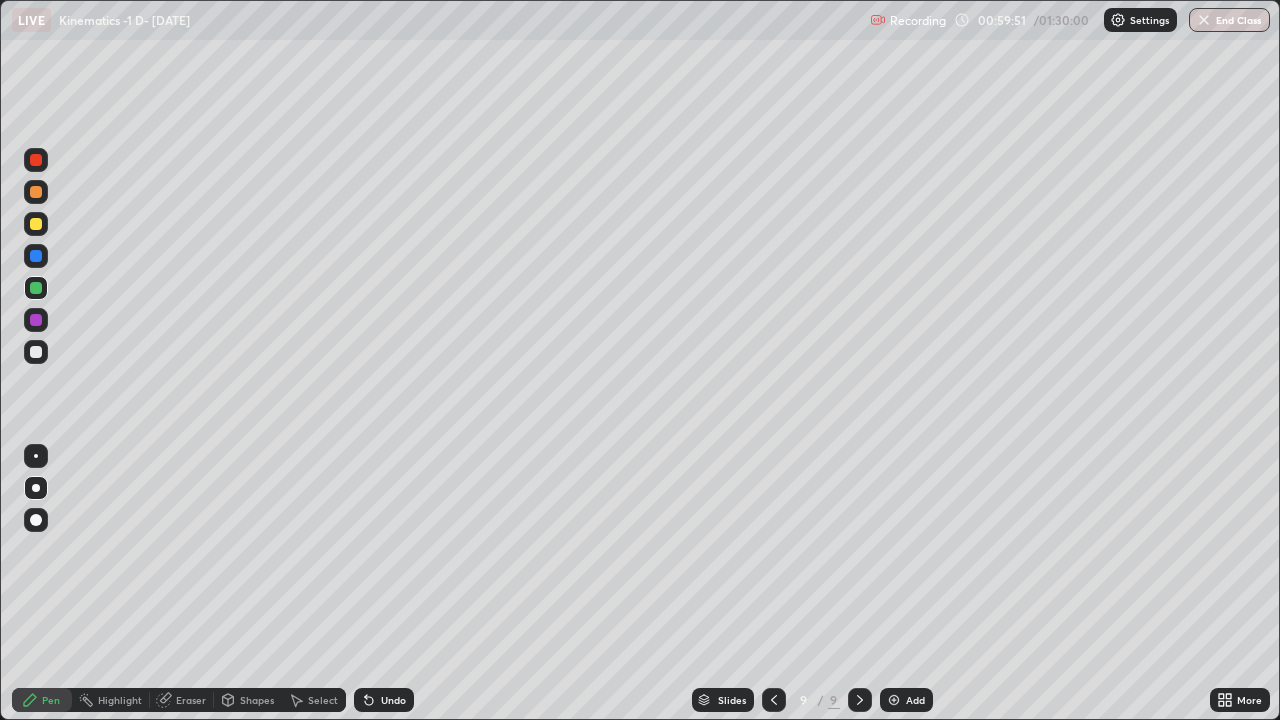 click at bounding box center [36, 160] 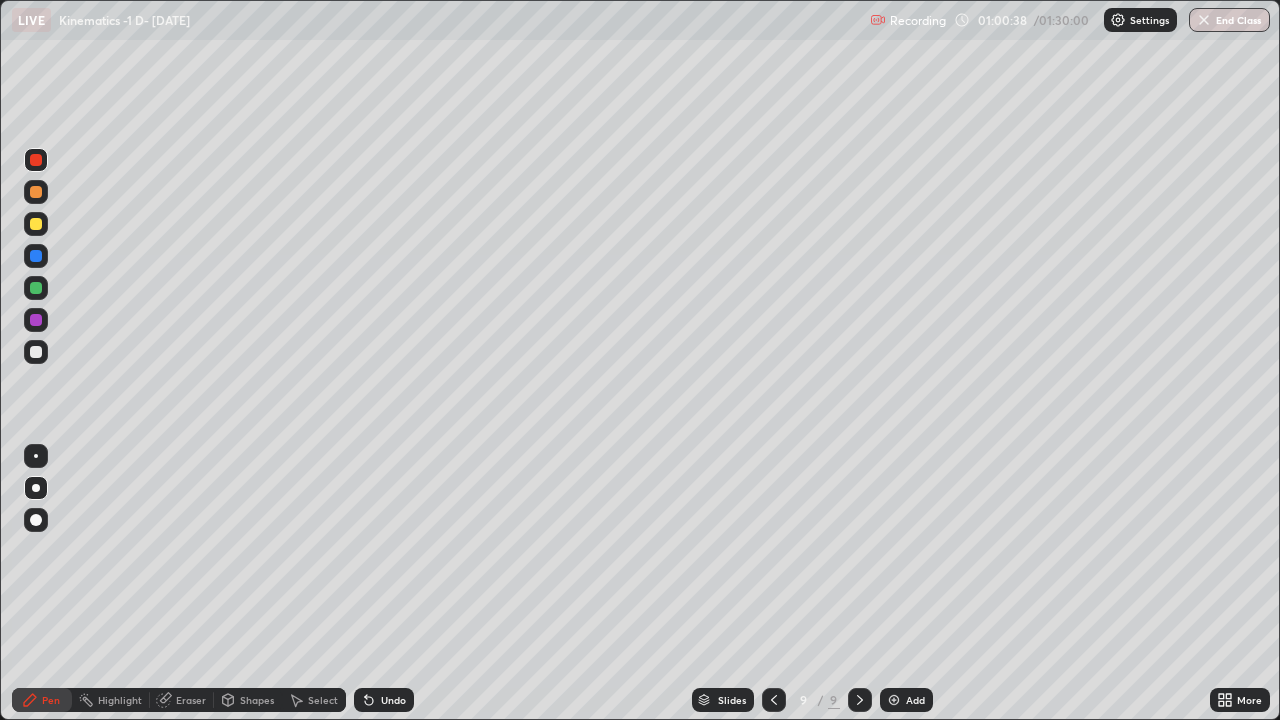 click at bounding box center [36, 224] 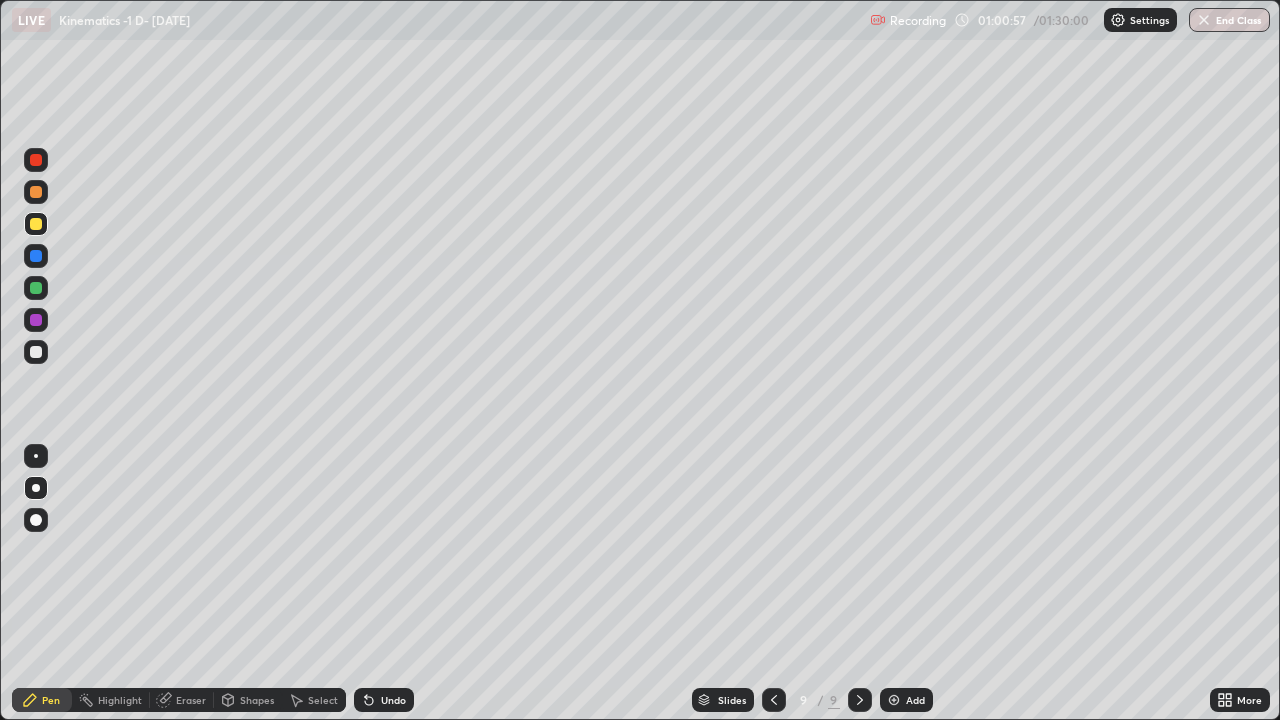 click at bounding box center (36, 288) 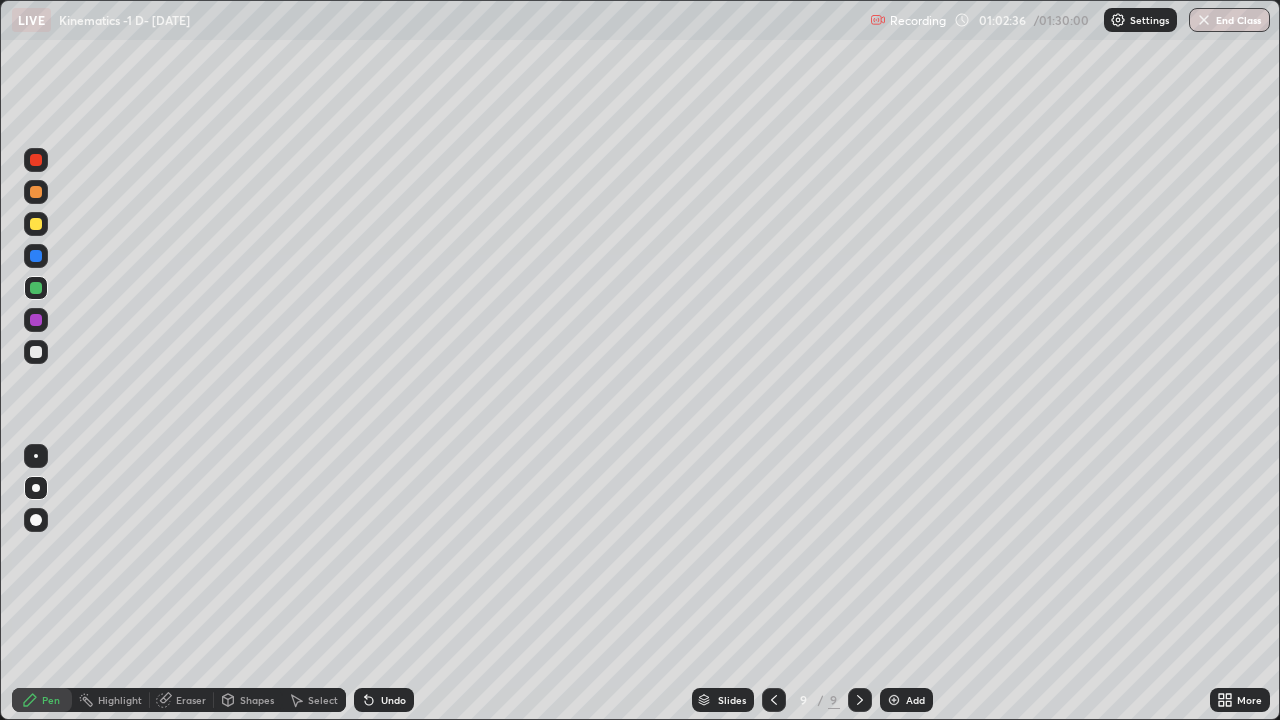 click on "Eraser" at bounding box center [191, 700] 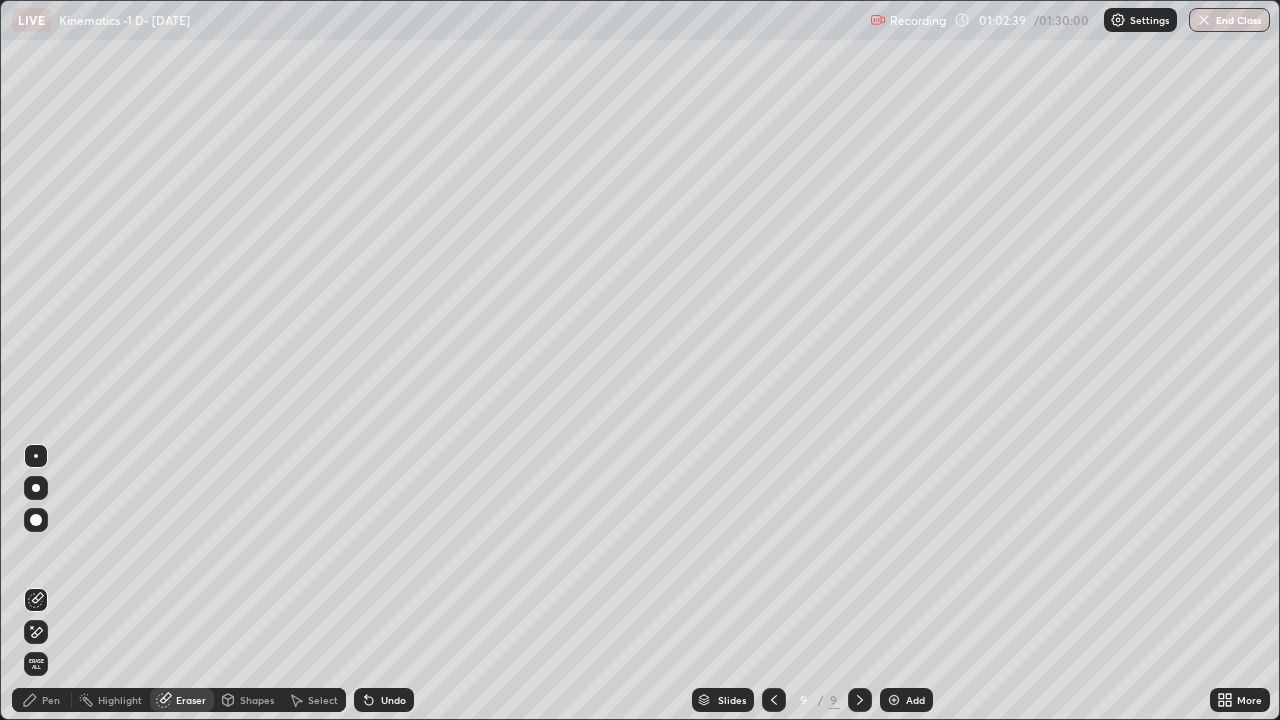 click on "Pen" at bounding box center [42, 700] 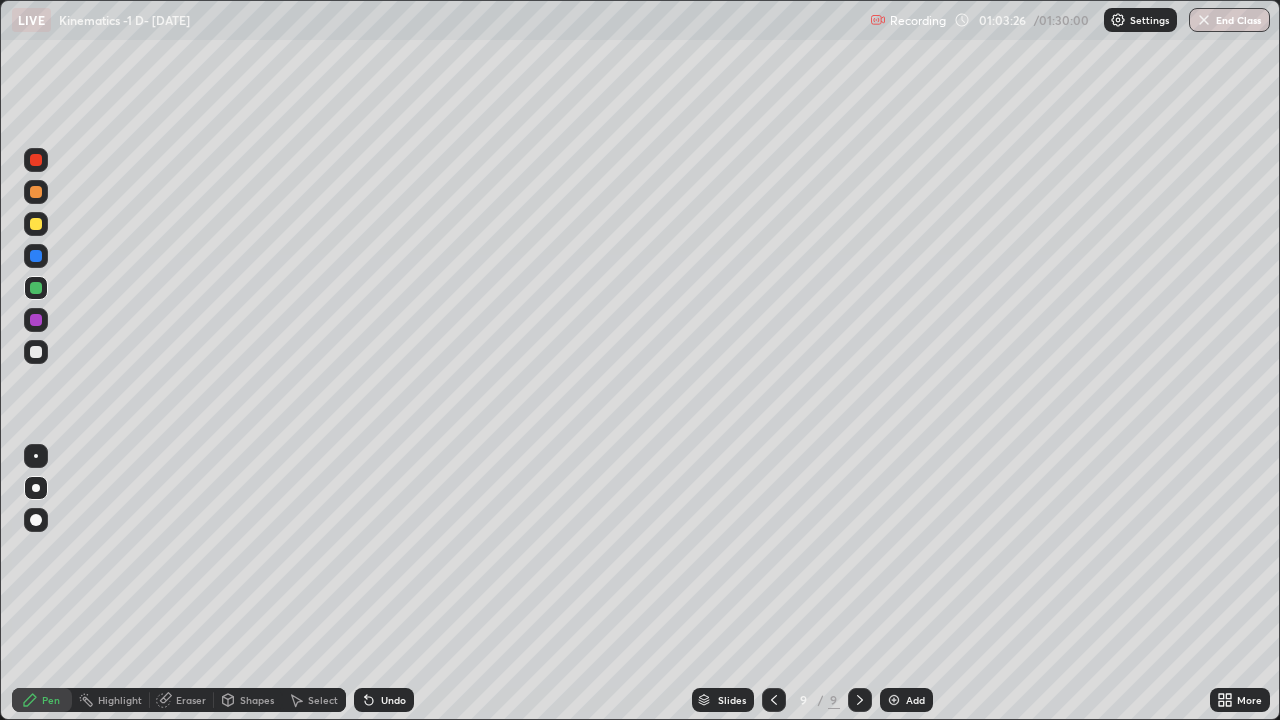 click at bounding box center (36, 320) 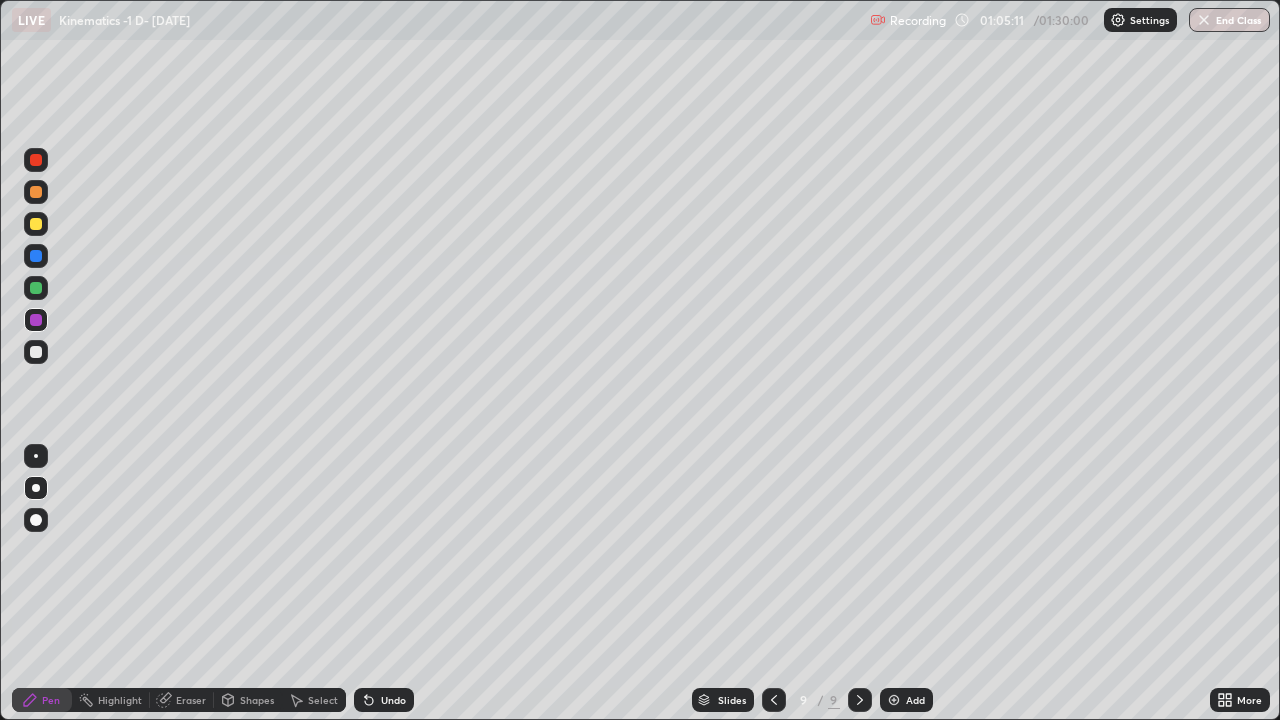 click on "Eraser" at bounding box center (191, 700) 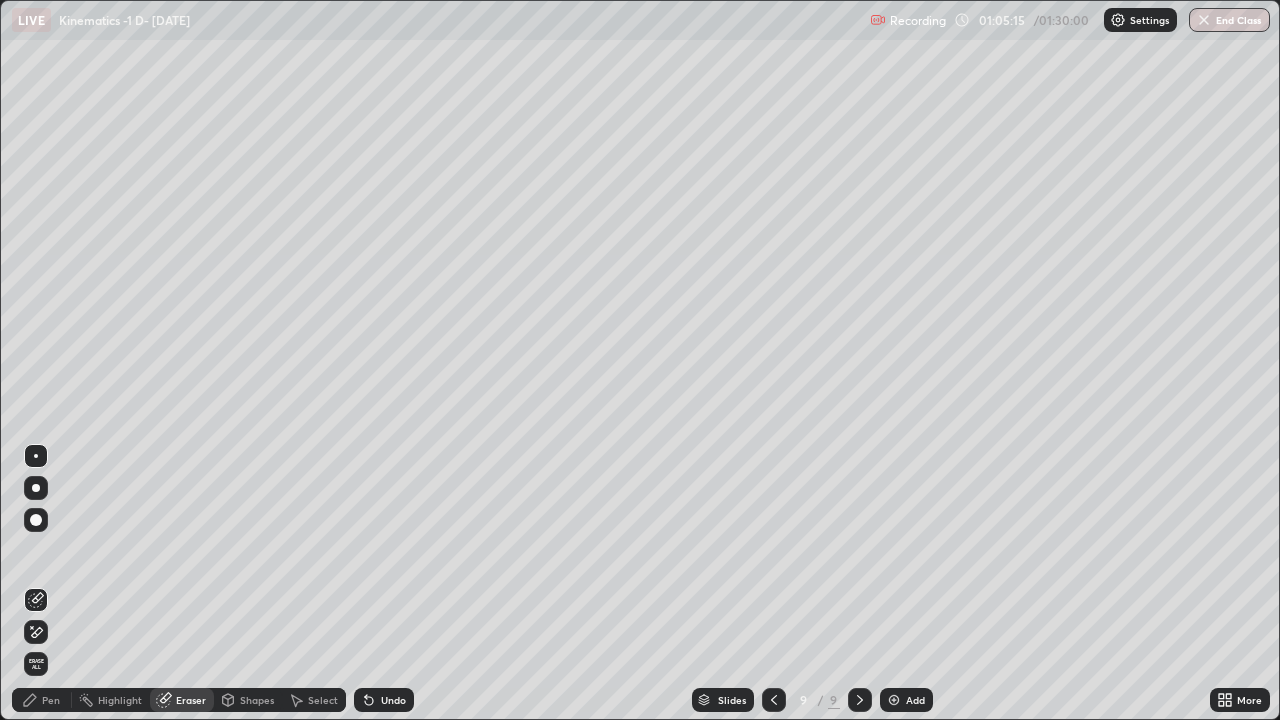 click on "Pen" at bounding box center (42, 700) 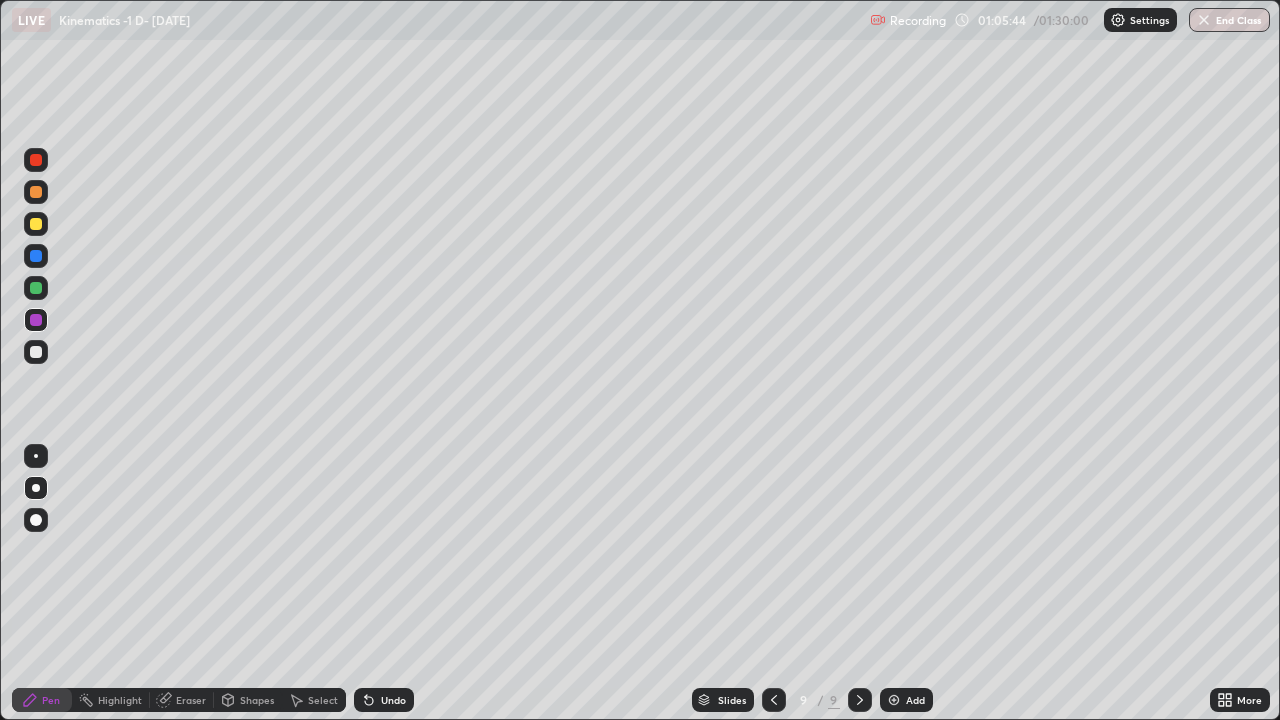 click on "Select" at bounding box center [323, 700] 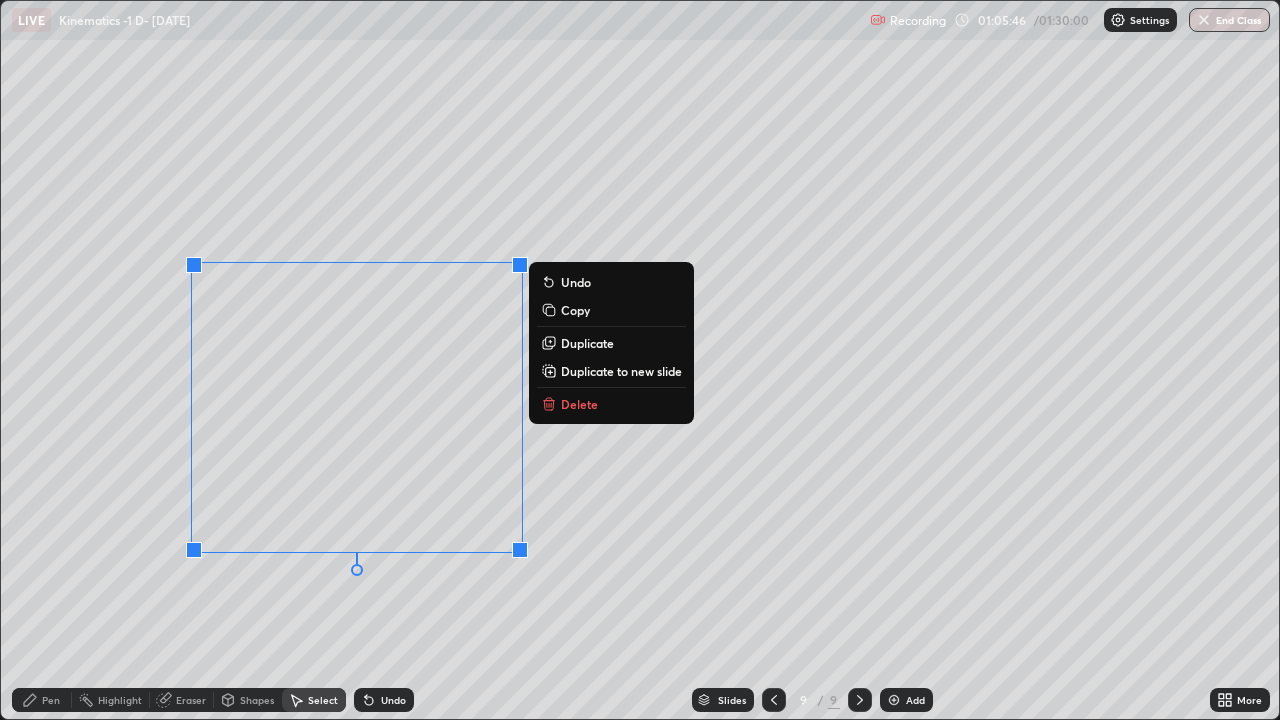 click on "Delete" at bounding box center [579, 404] 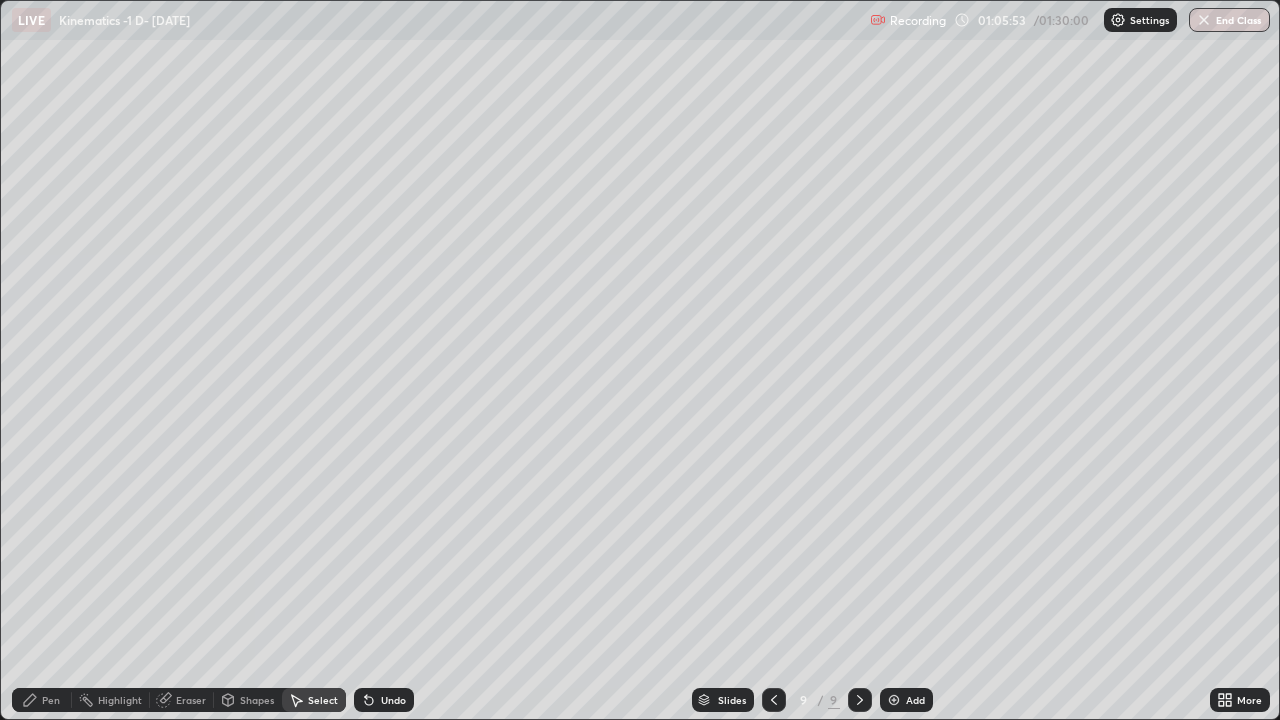 click on "Pen" at bounding box center (42, 700) 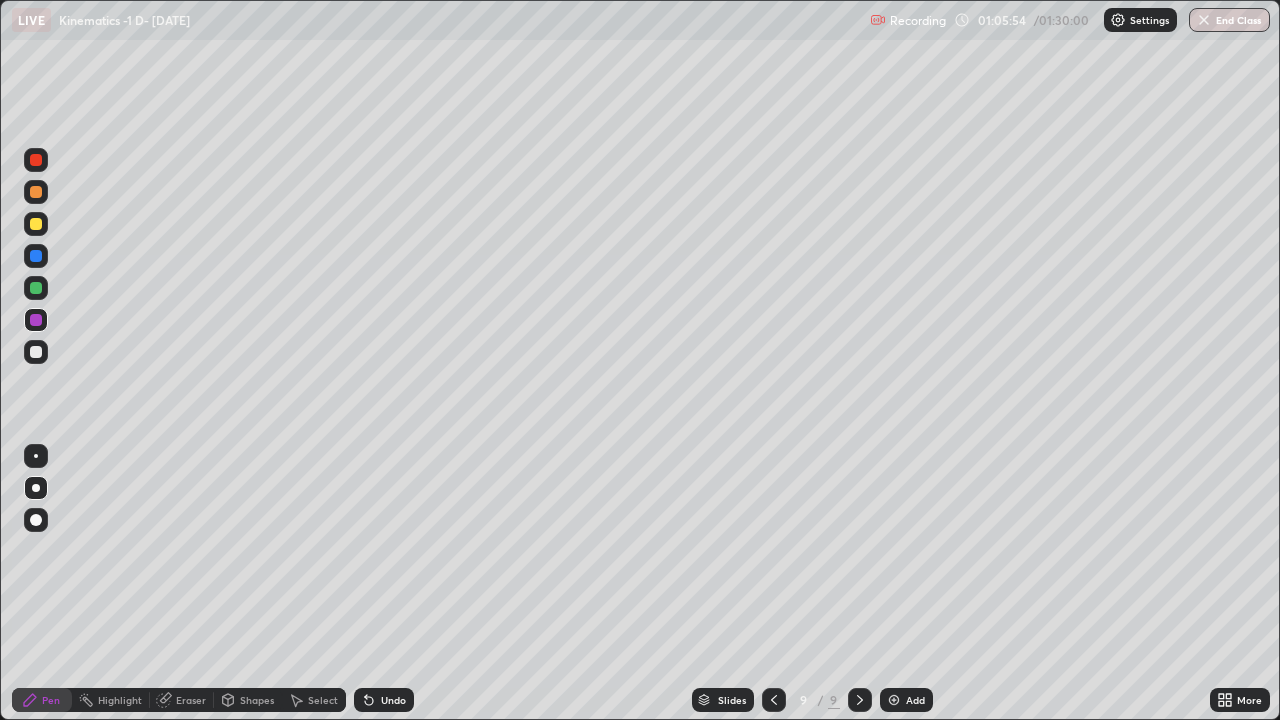 click at bounding box center (36, 352) 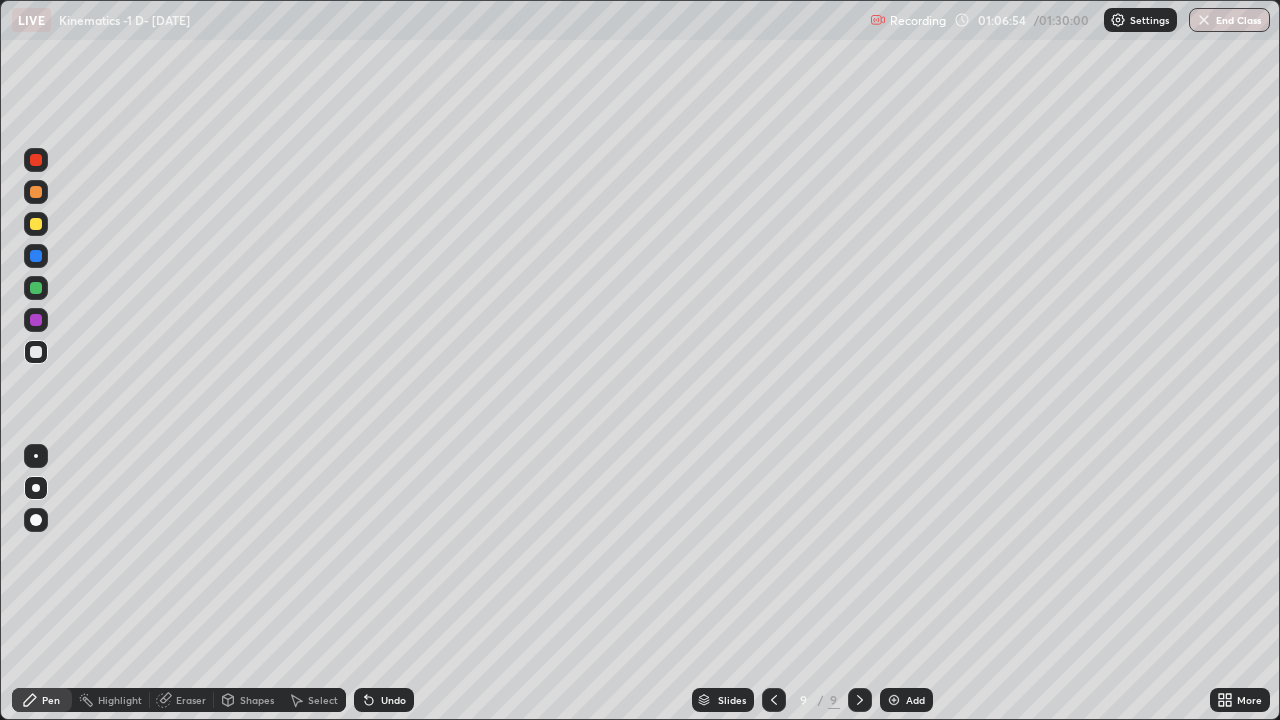 click 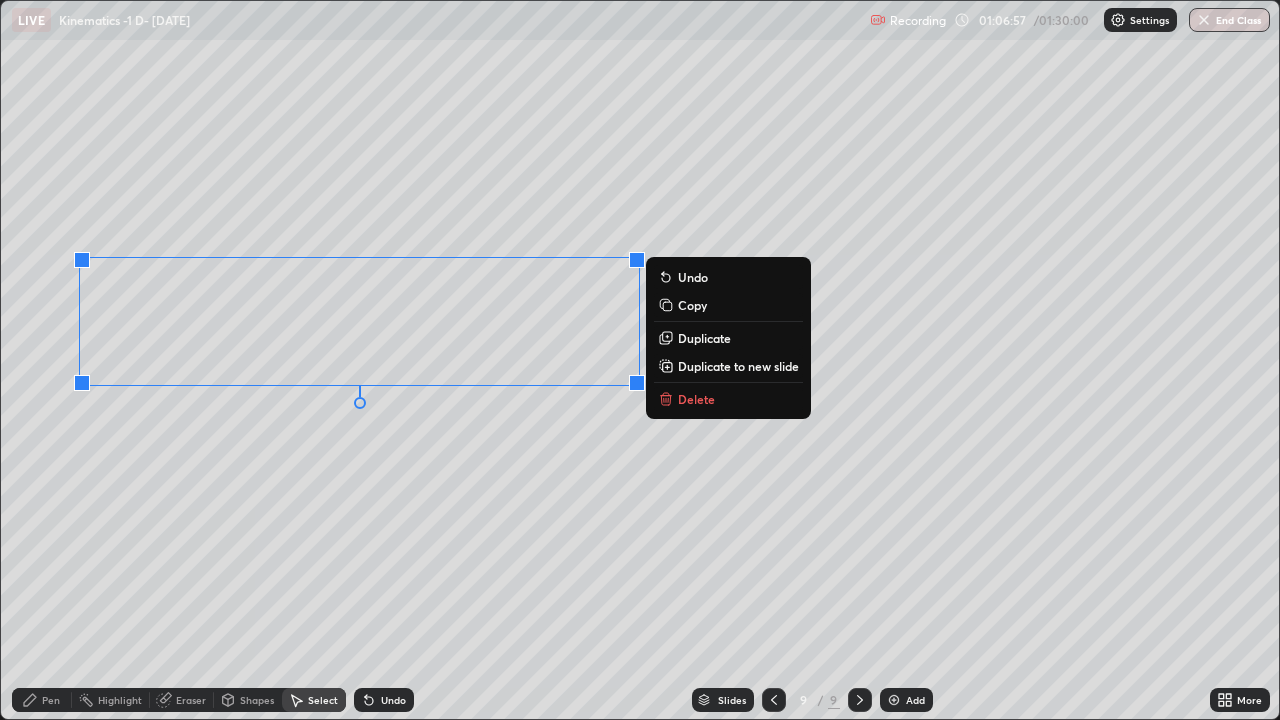 click on "Delete" at bounding box center (728, 399) 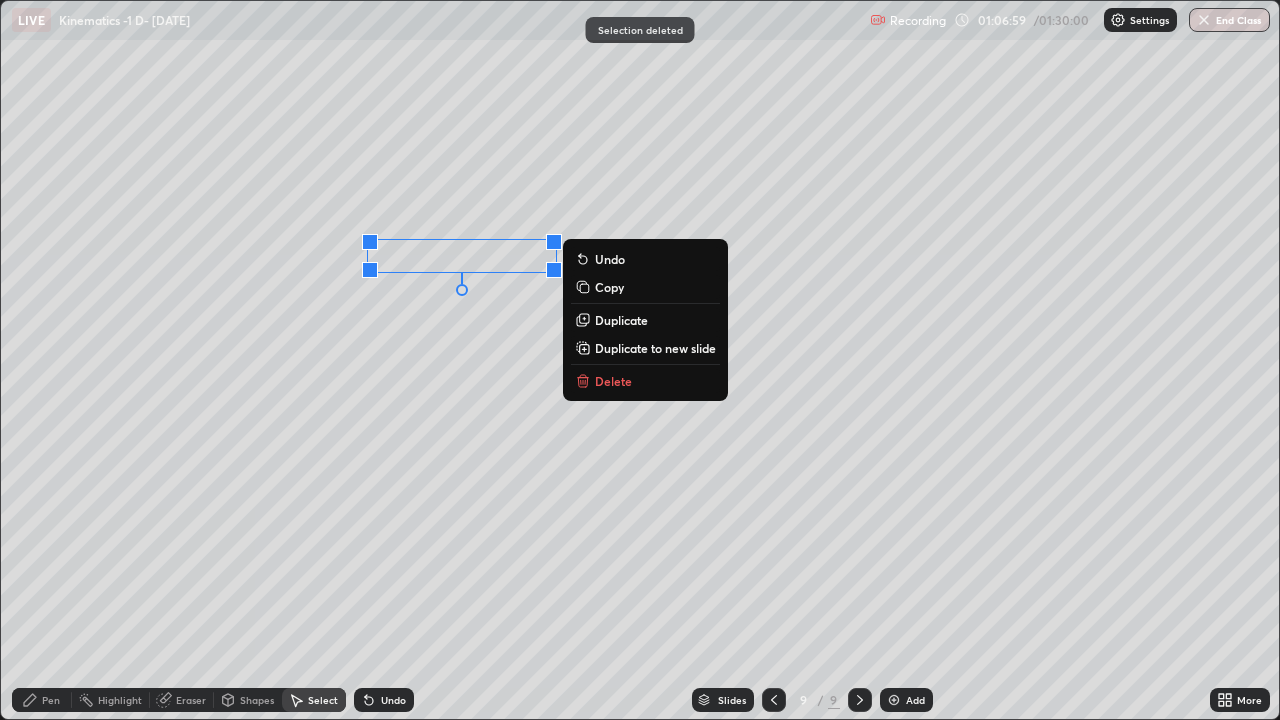 click on "Delete" at bounding box center (613, 381) 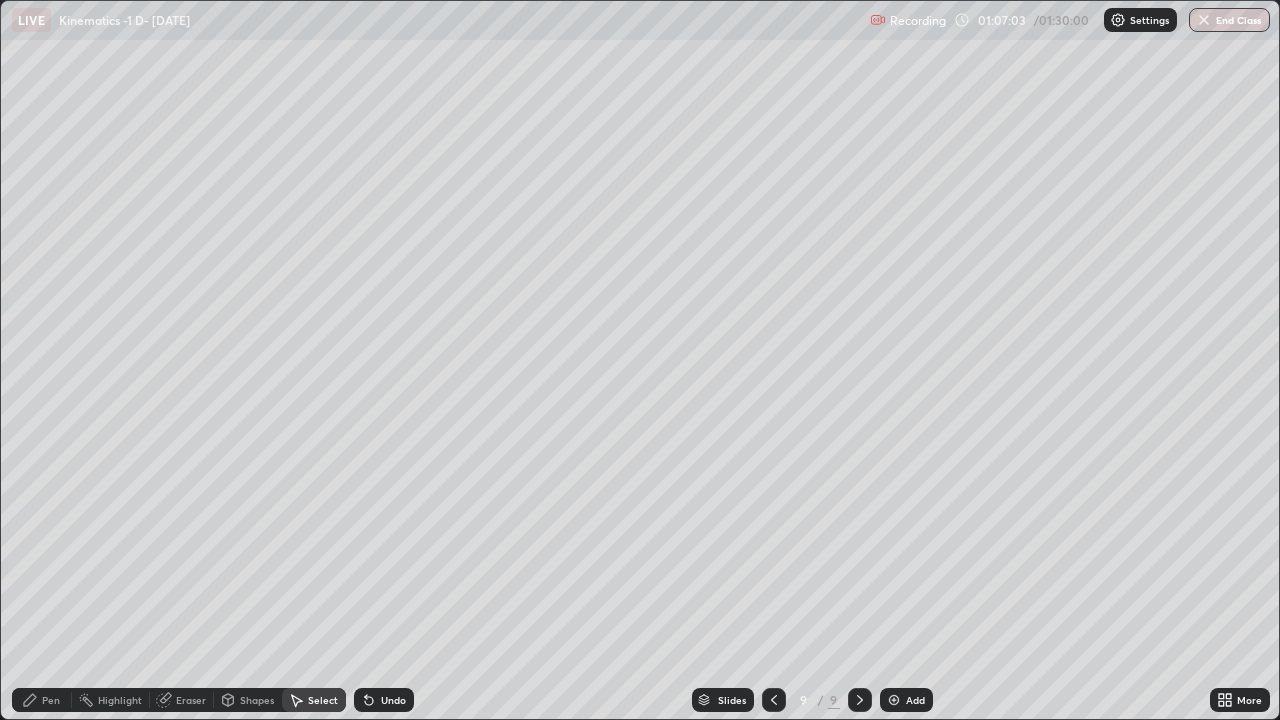 click on "Pen" at bounding box center [42, 700] 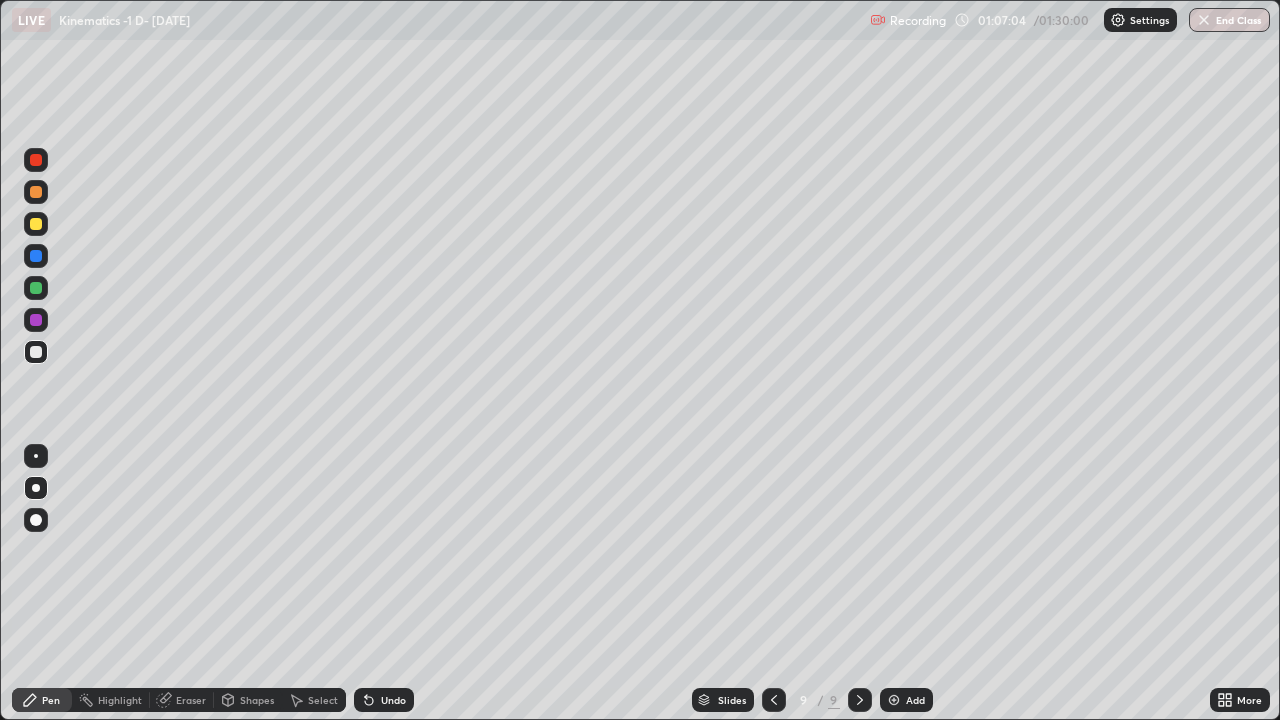 click at bounding box center [36, 288] 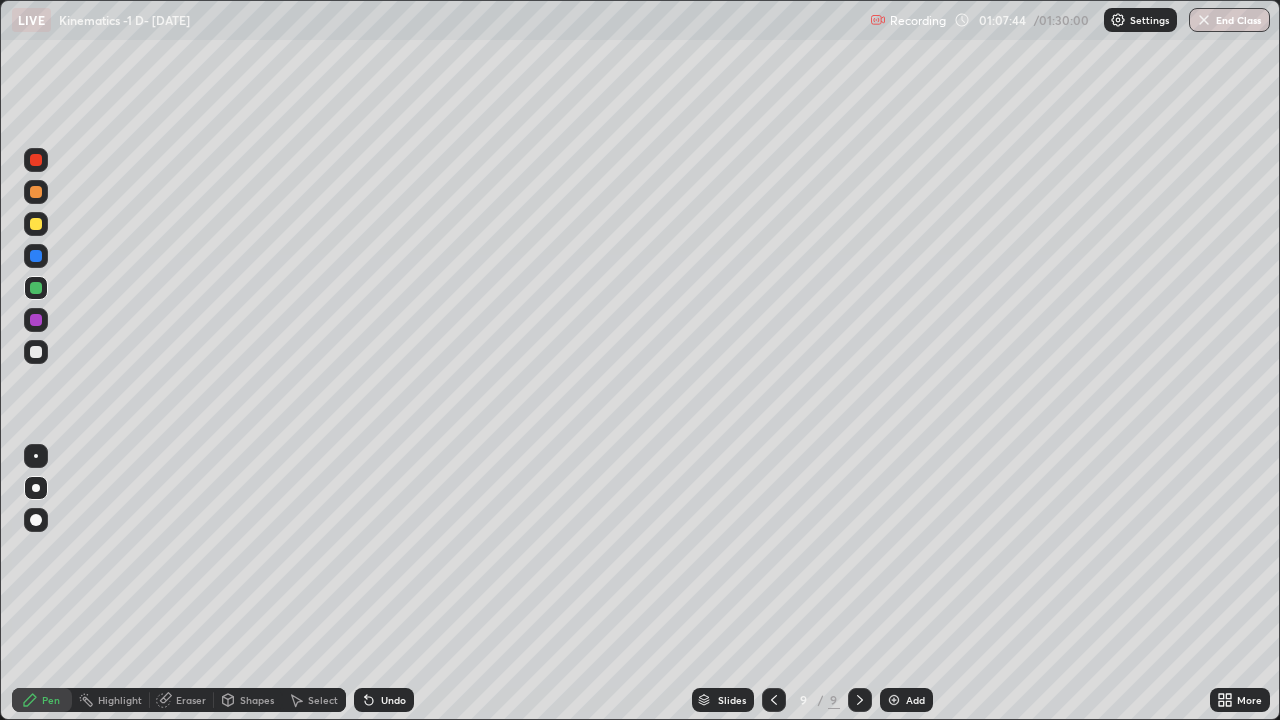 click on "Eraser" at bounding box center [191, 700] 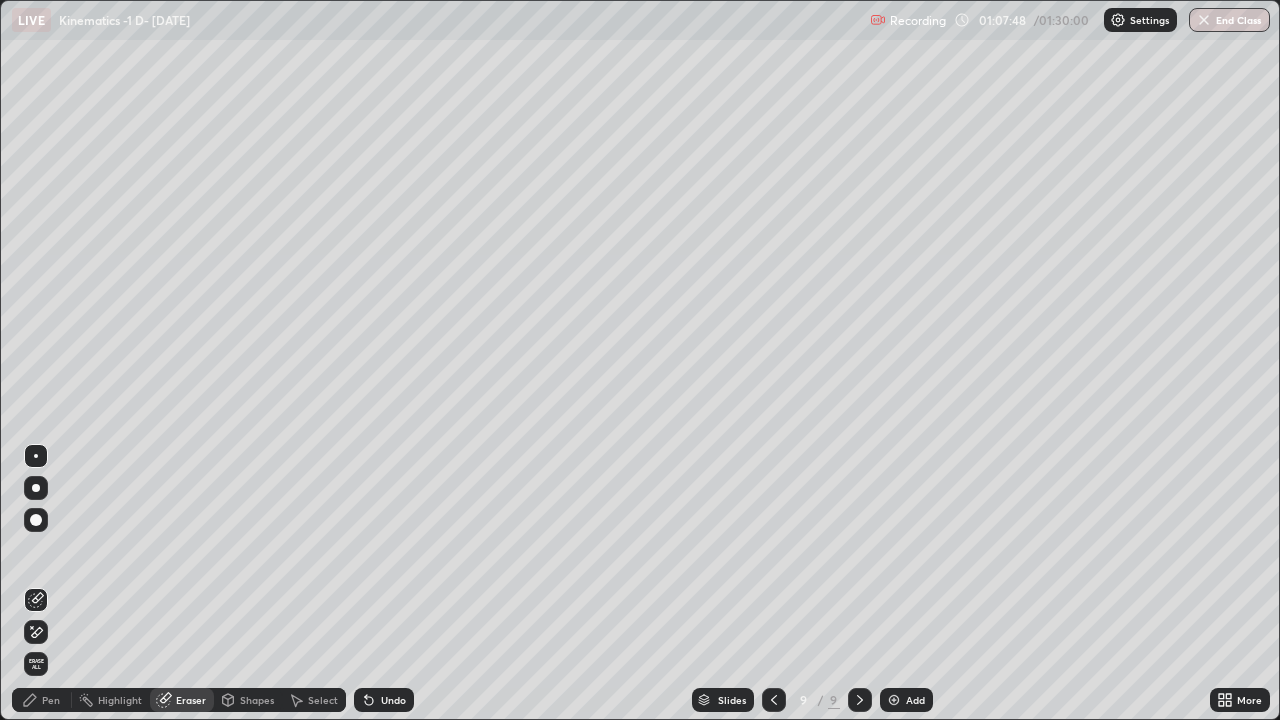 click on "Pen" at bounding box center [42, 700] 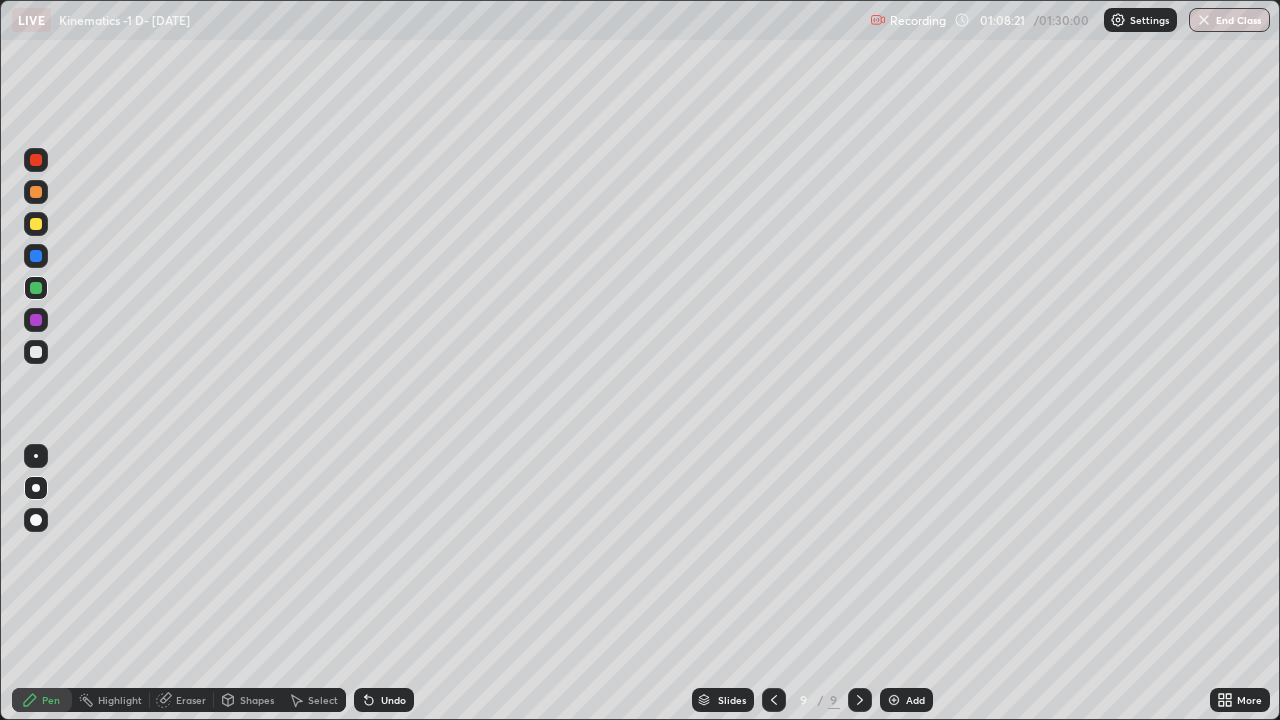 click on "Eraser" at bounding box center (191, 700) 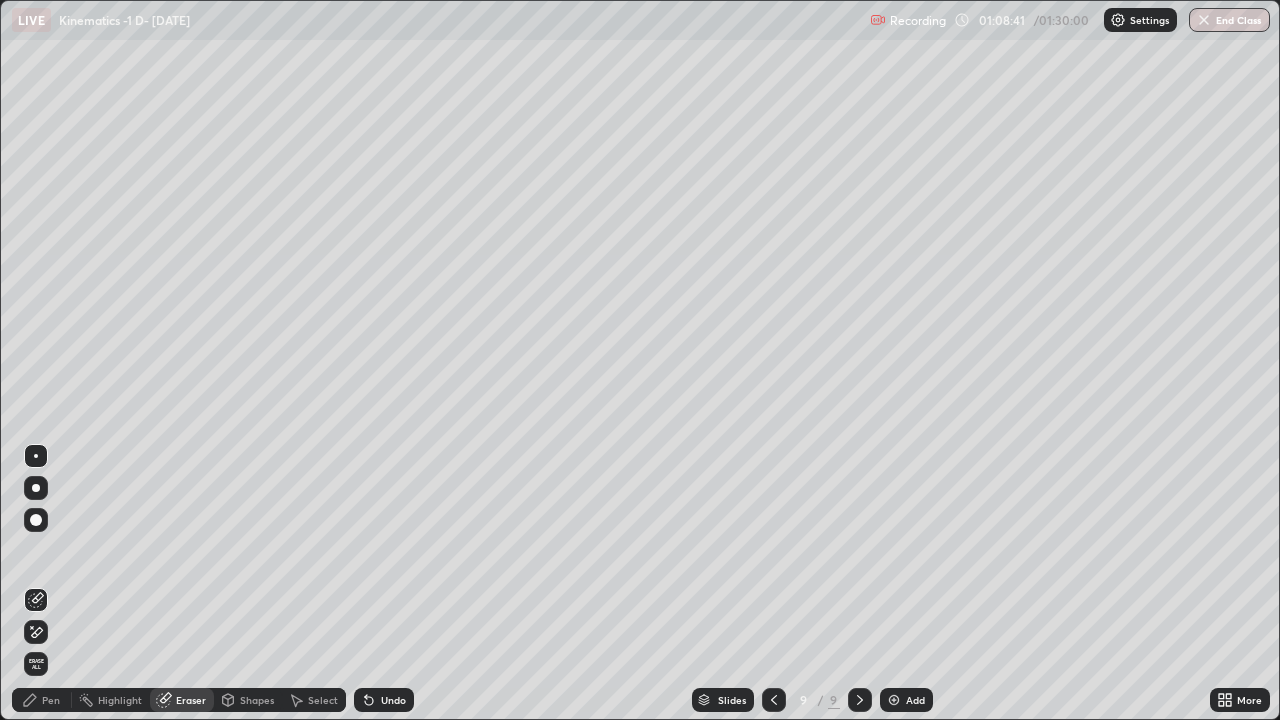 click on "Pen" at bounding box center (51, 700) 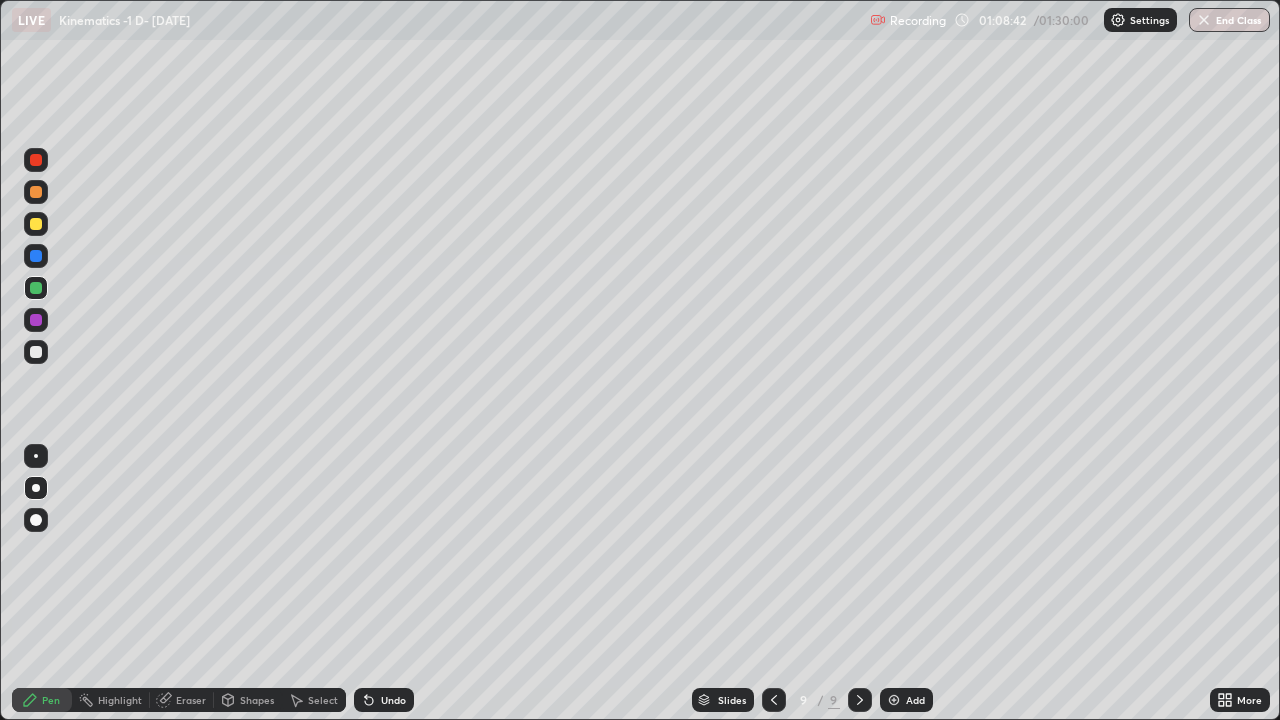 click at bounding box center [36, 224] 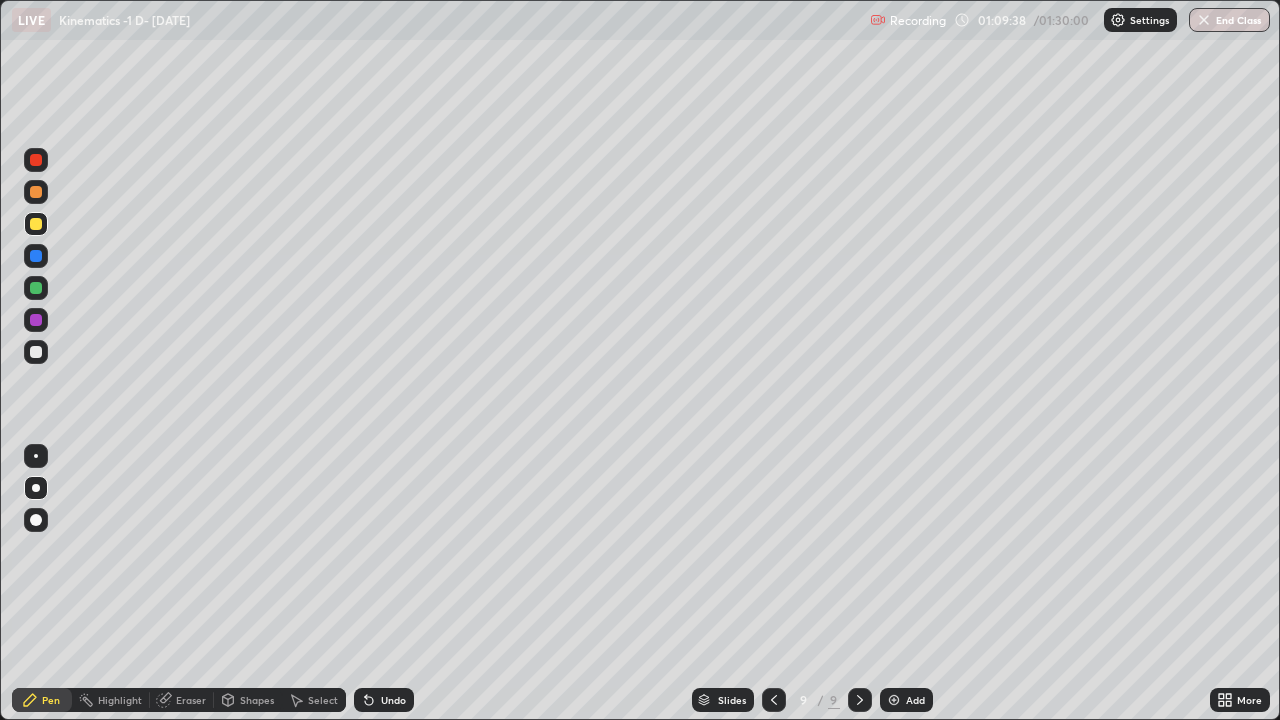 click at bounding box center [36, 288] 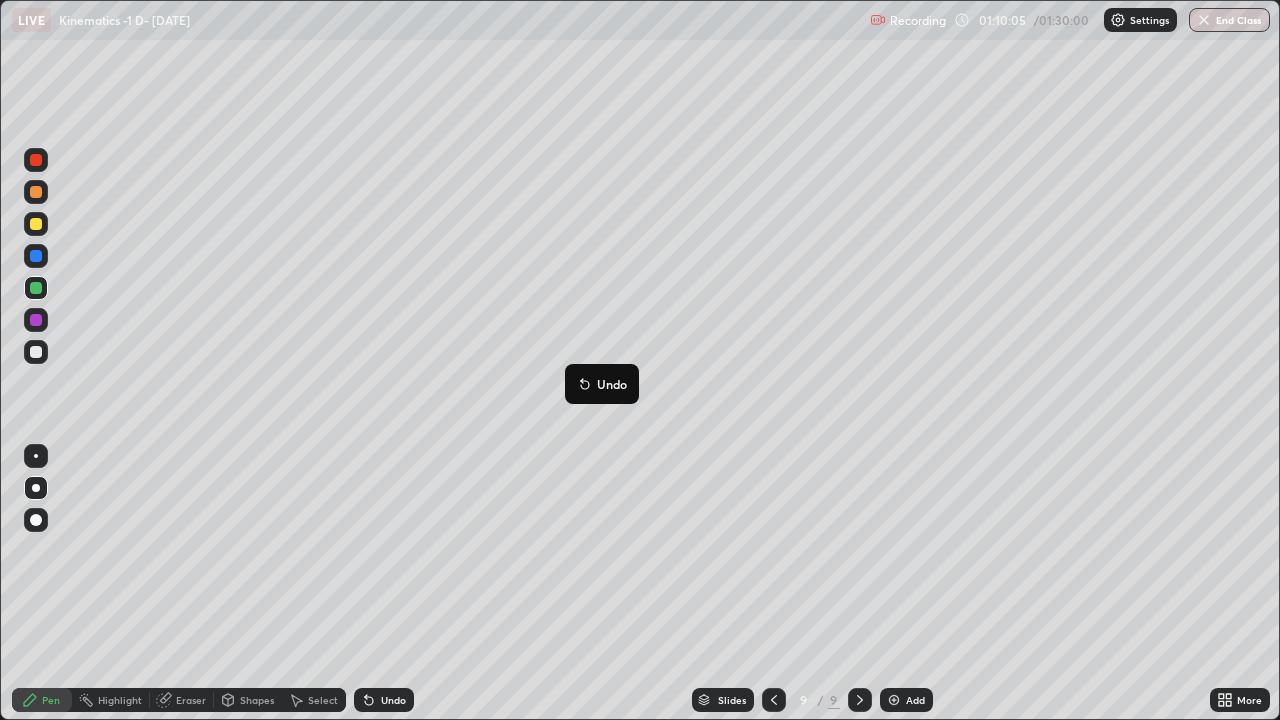 click on "Eraser" at bounding box center [191, 700] 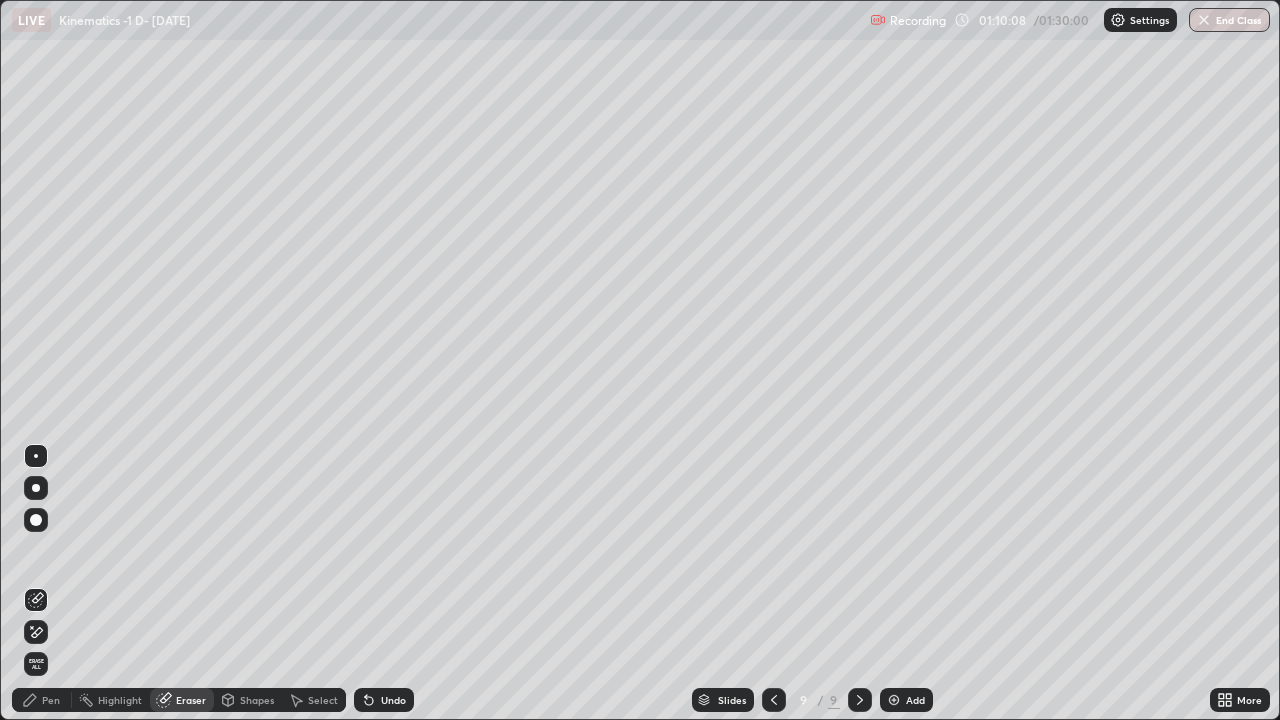 click on "Pen" at bounding box center [51, 700] 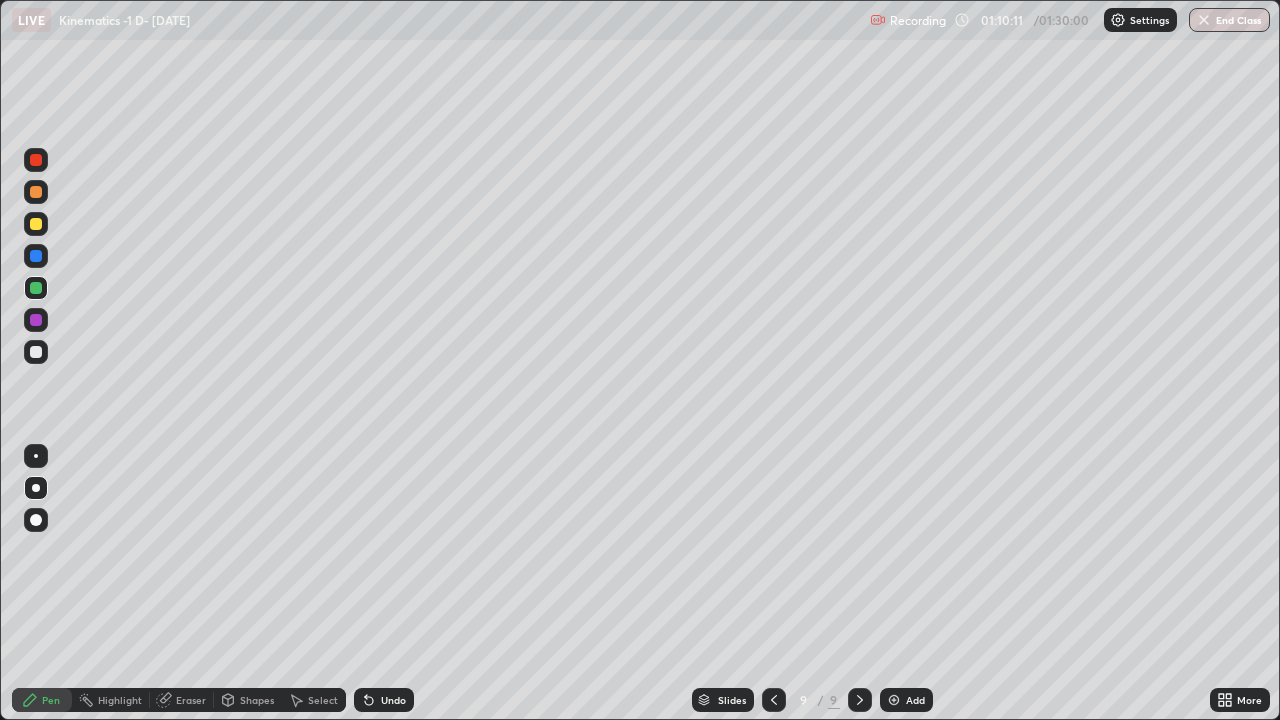 click at bounding box center [36, 224] 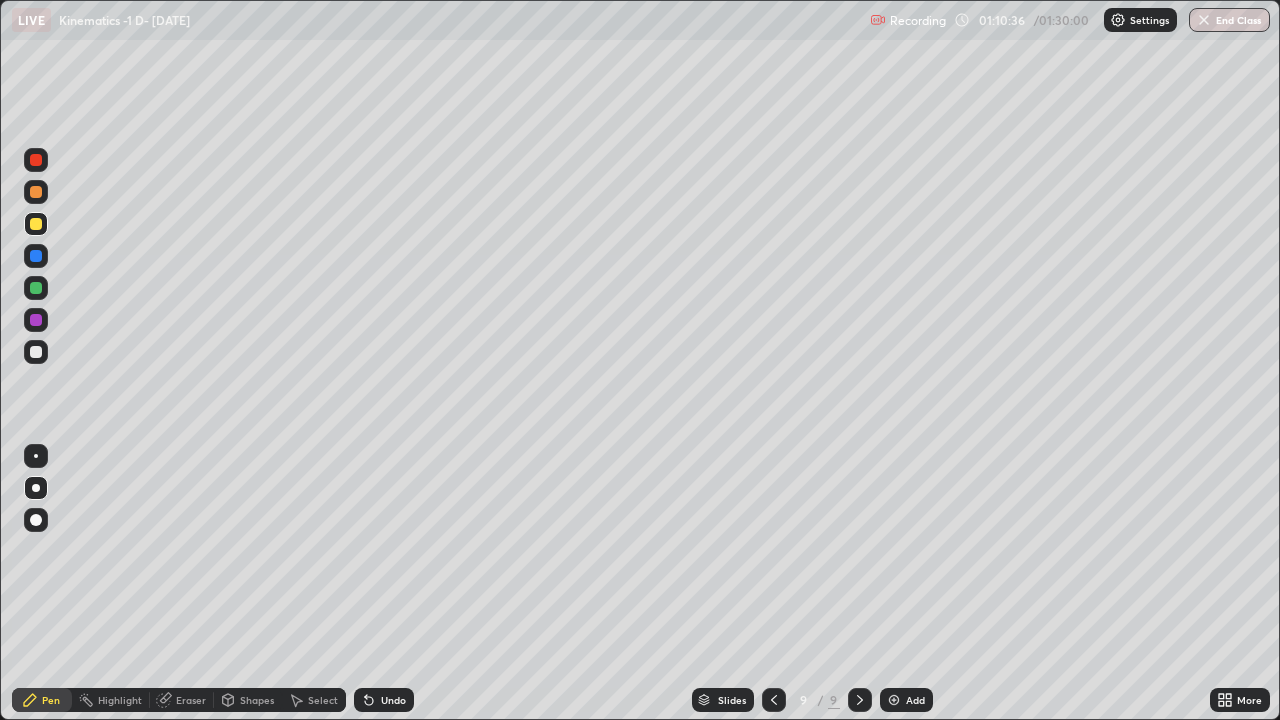 click on "Add" at bounding box center [906, 700] 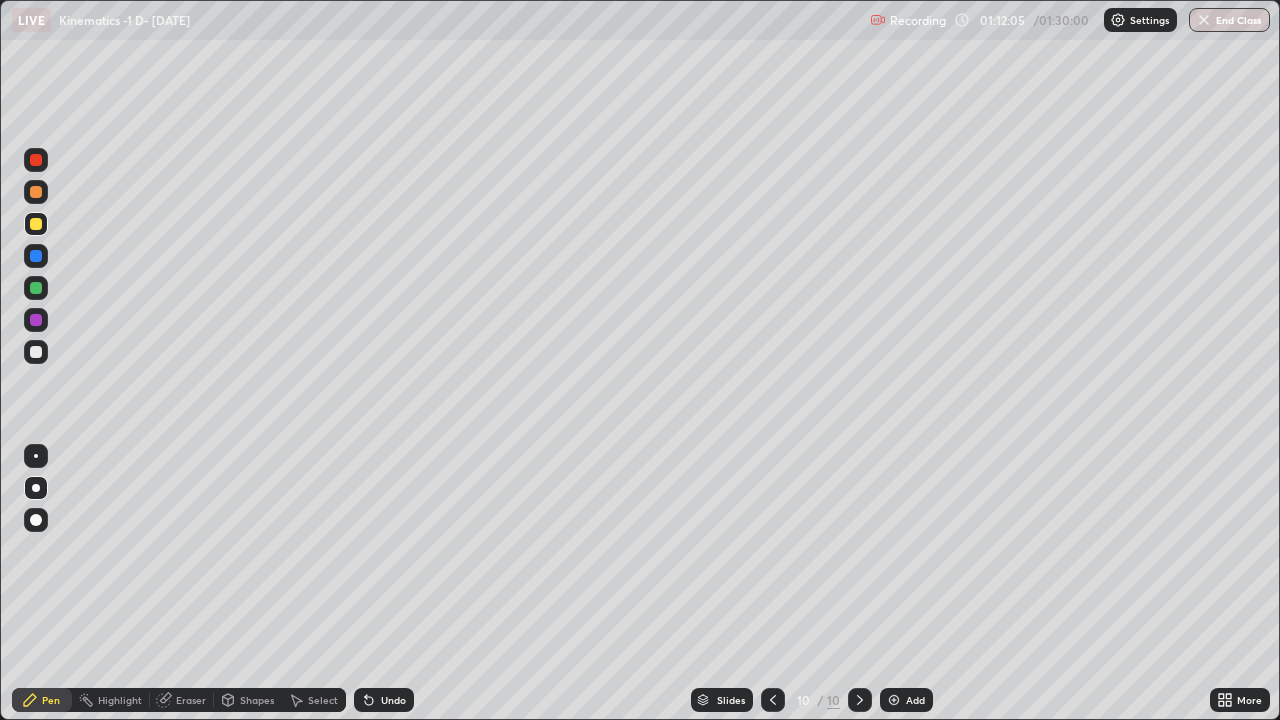 click at bounding box center (773, 700) 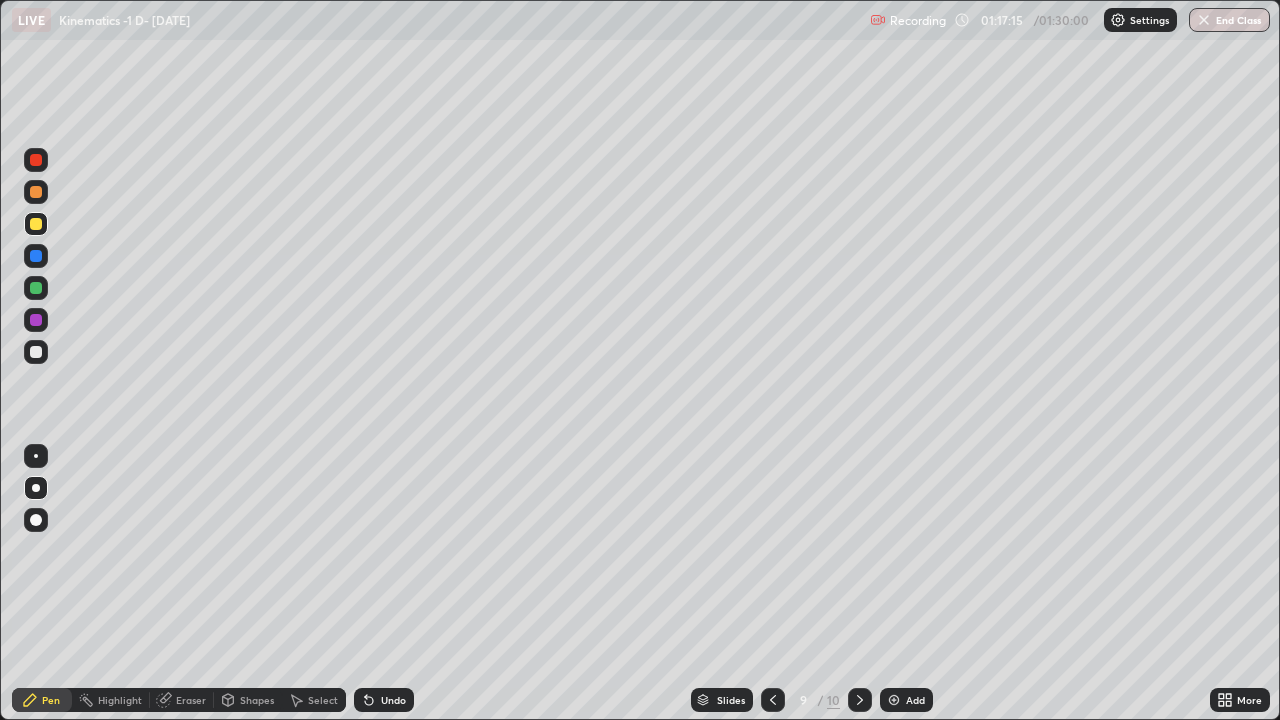 click on "Add" at bounding box center [915, 700] 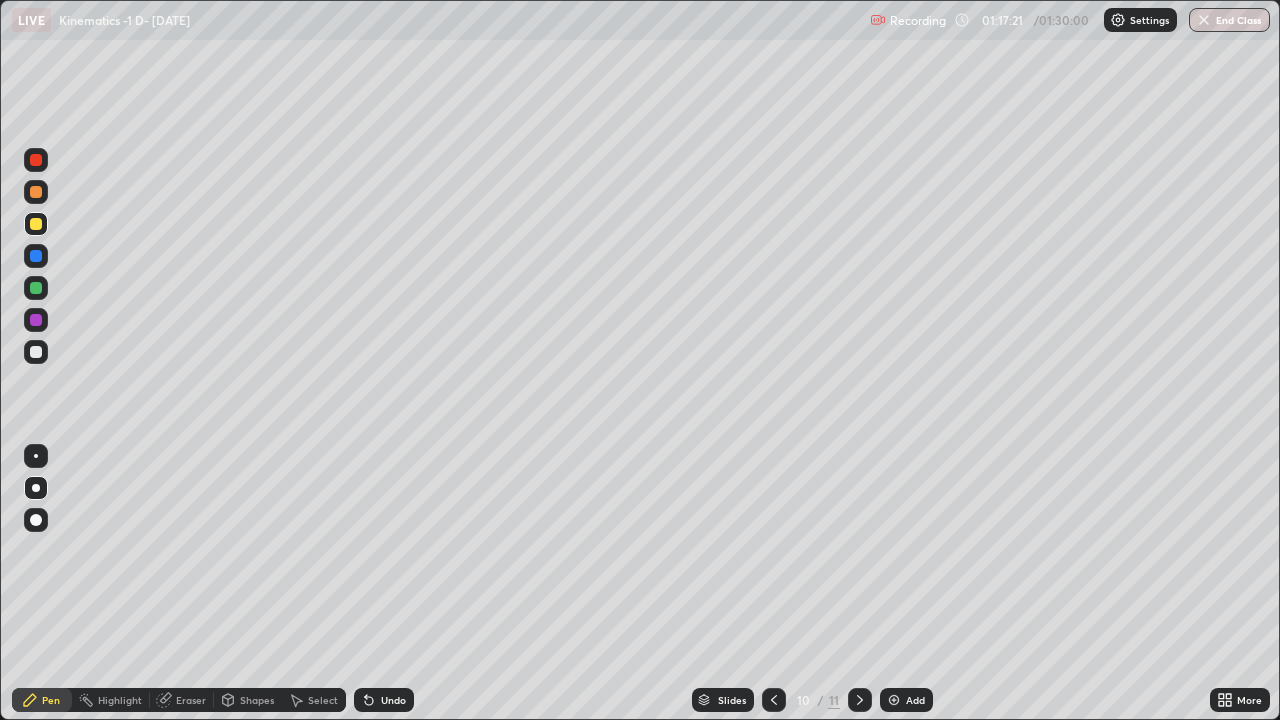 click at bounding box center (36, 160) 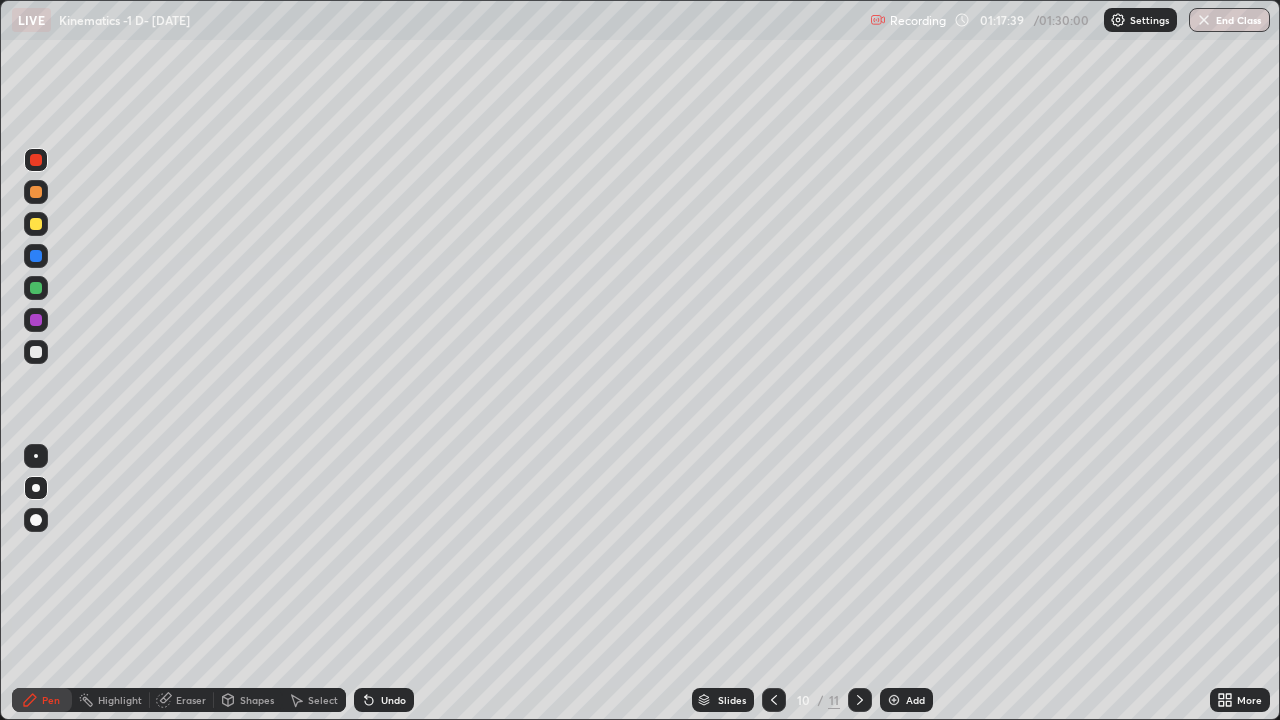 click on "Undo" at bounding box center (393, 700) 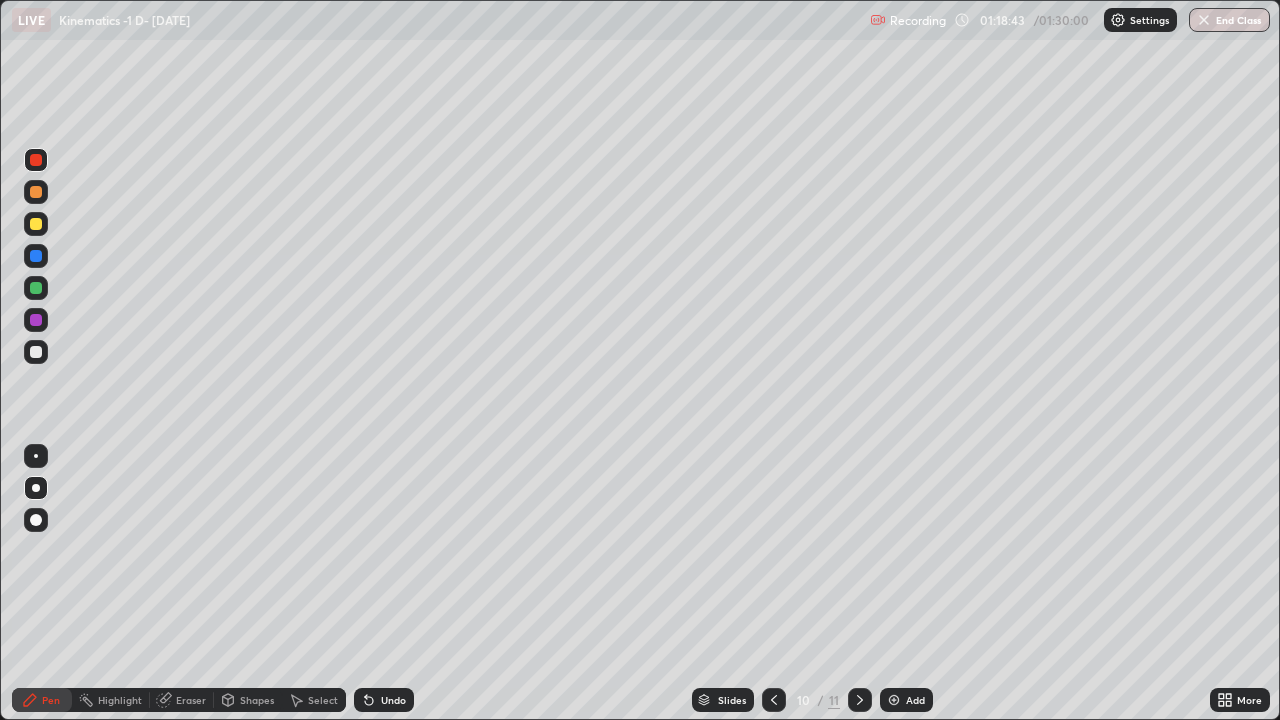 click at bounding box center (36, 224) 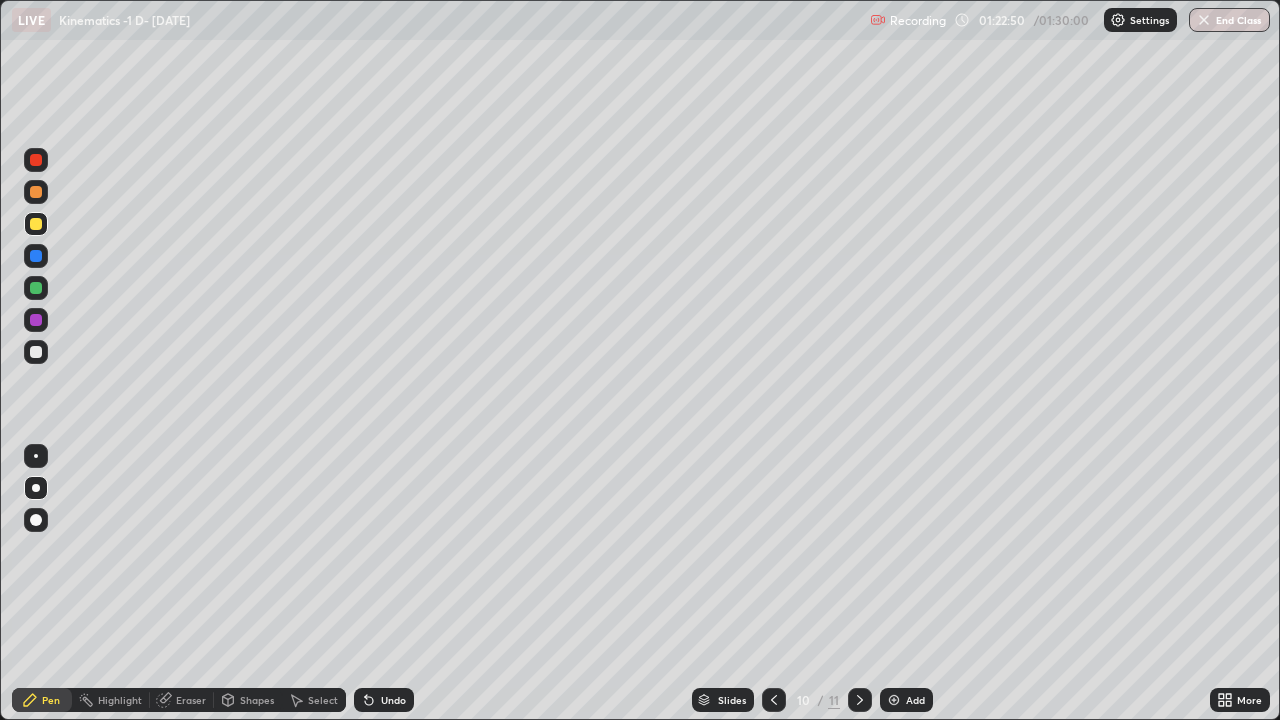 click 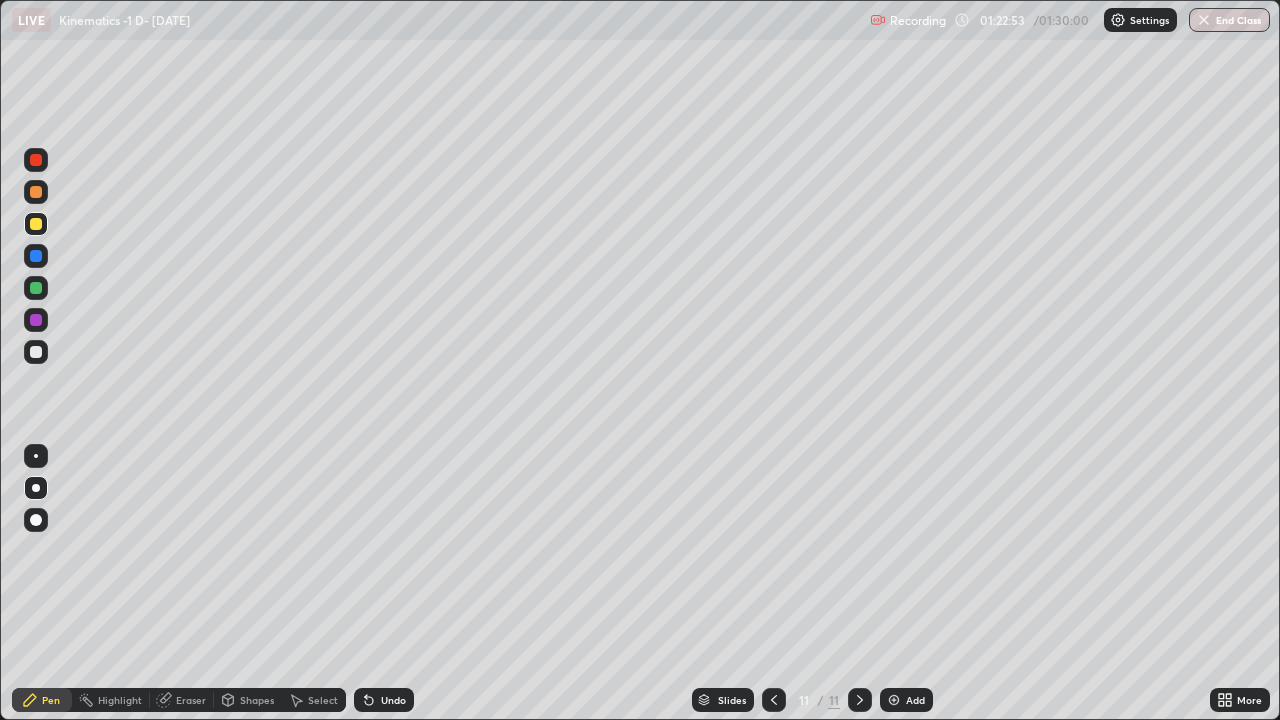 click 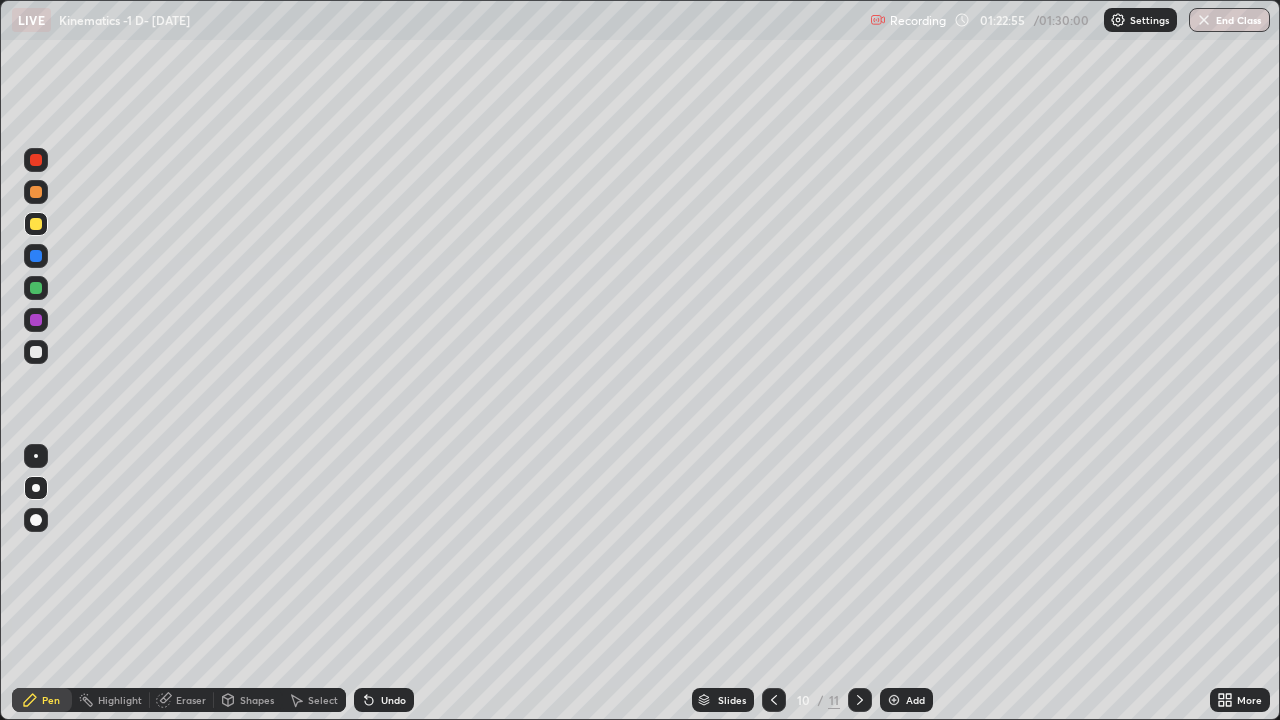 click on "Eraser" at bounding box center (191, 700) 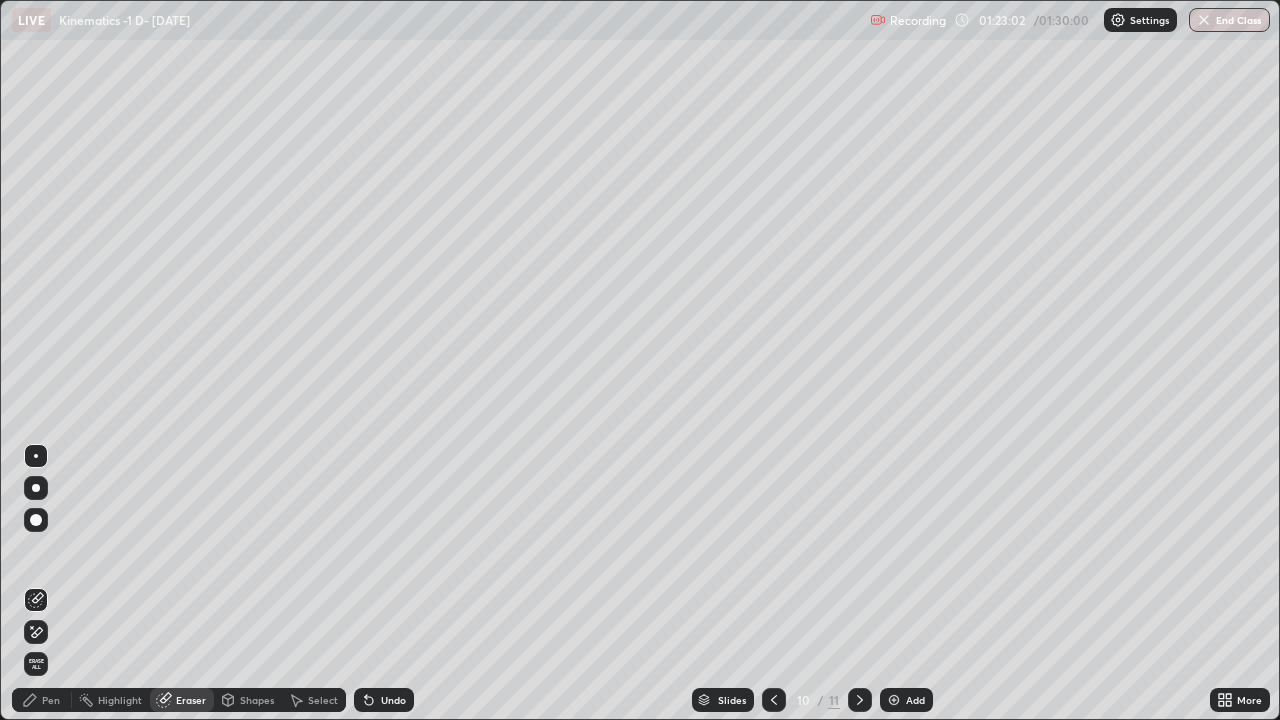 click 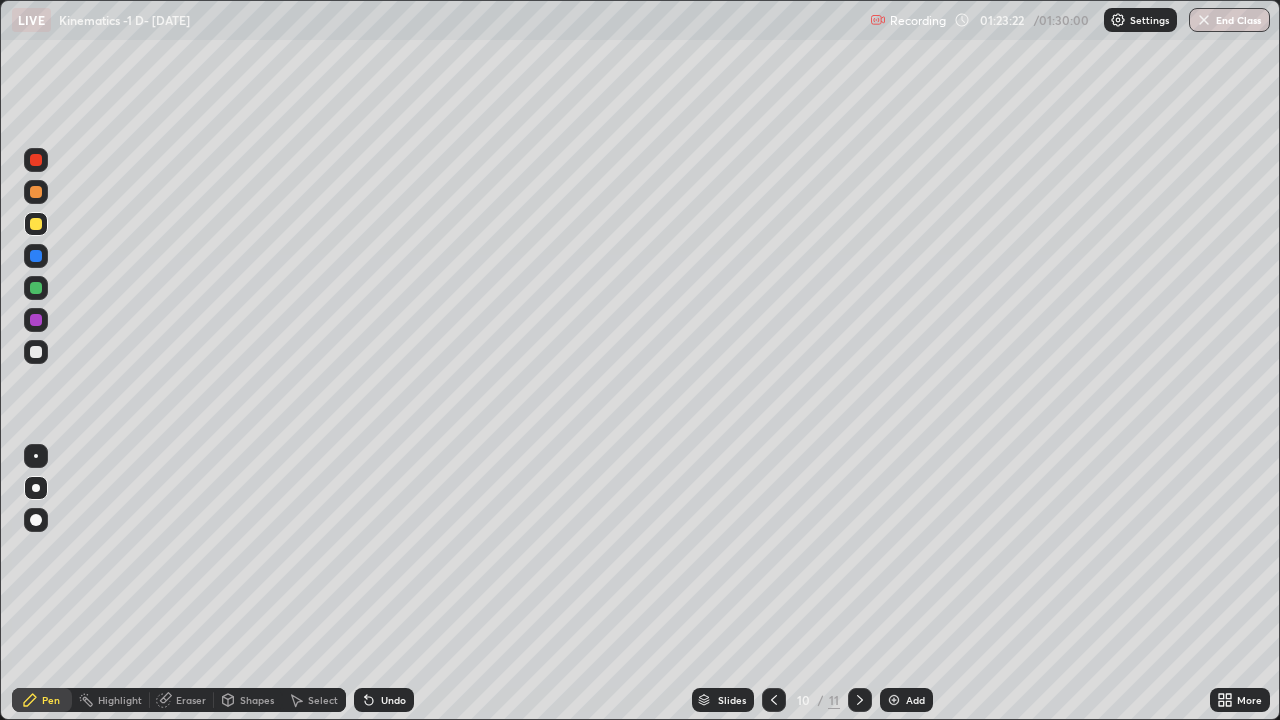 click on "Eraser" at bounding box center (191, 700) 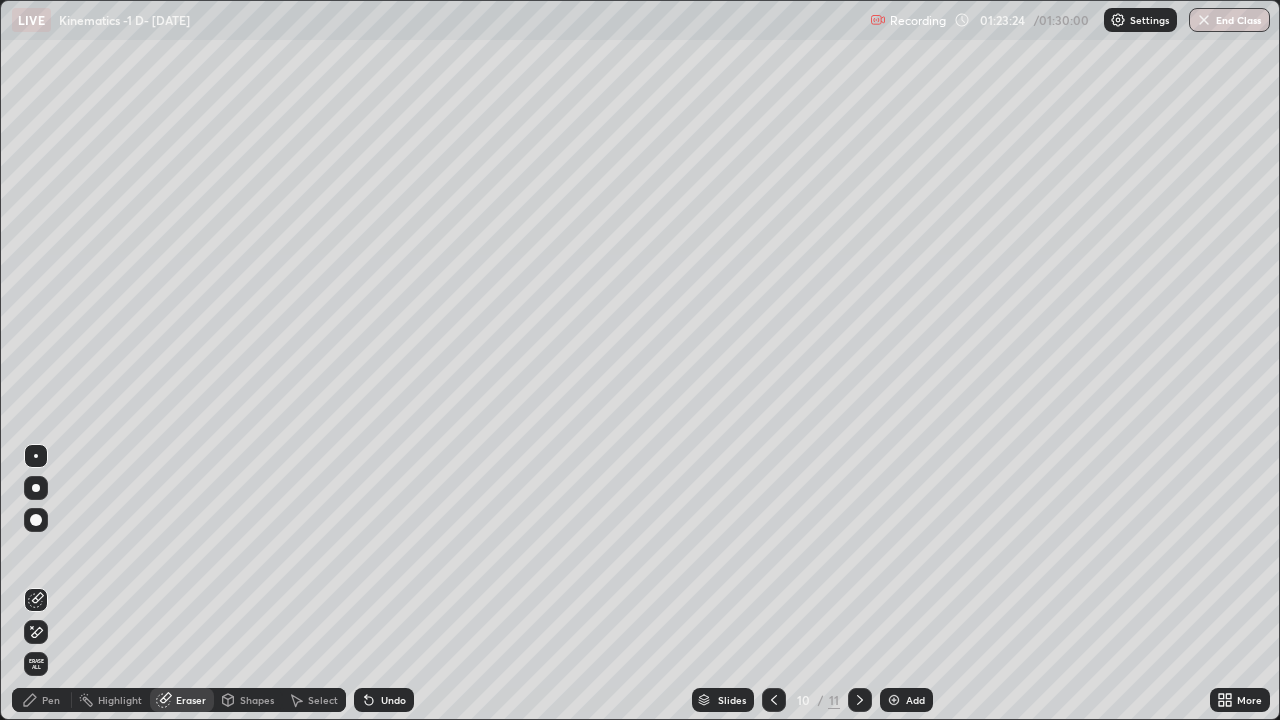 click 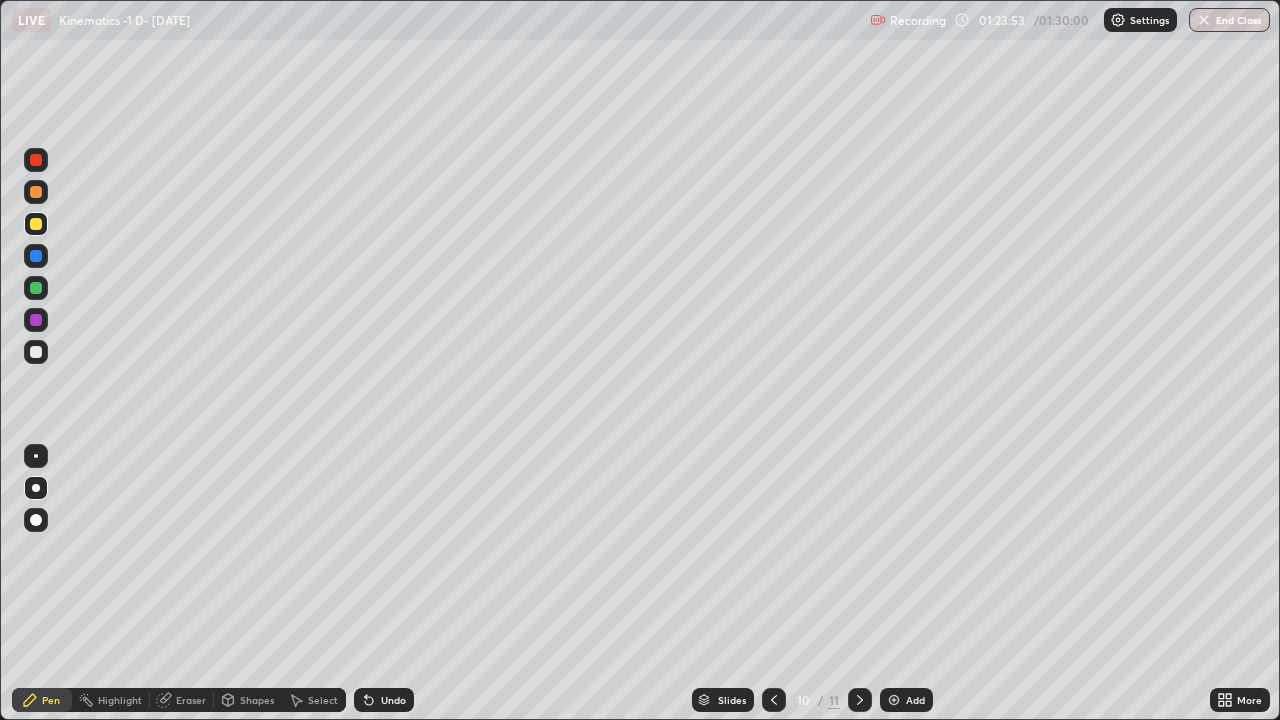 click on "Eraser" at bounding box center [191, 700] 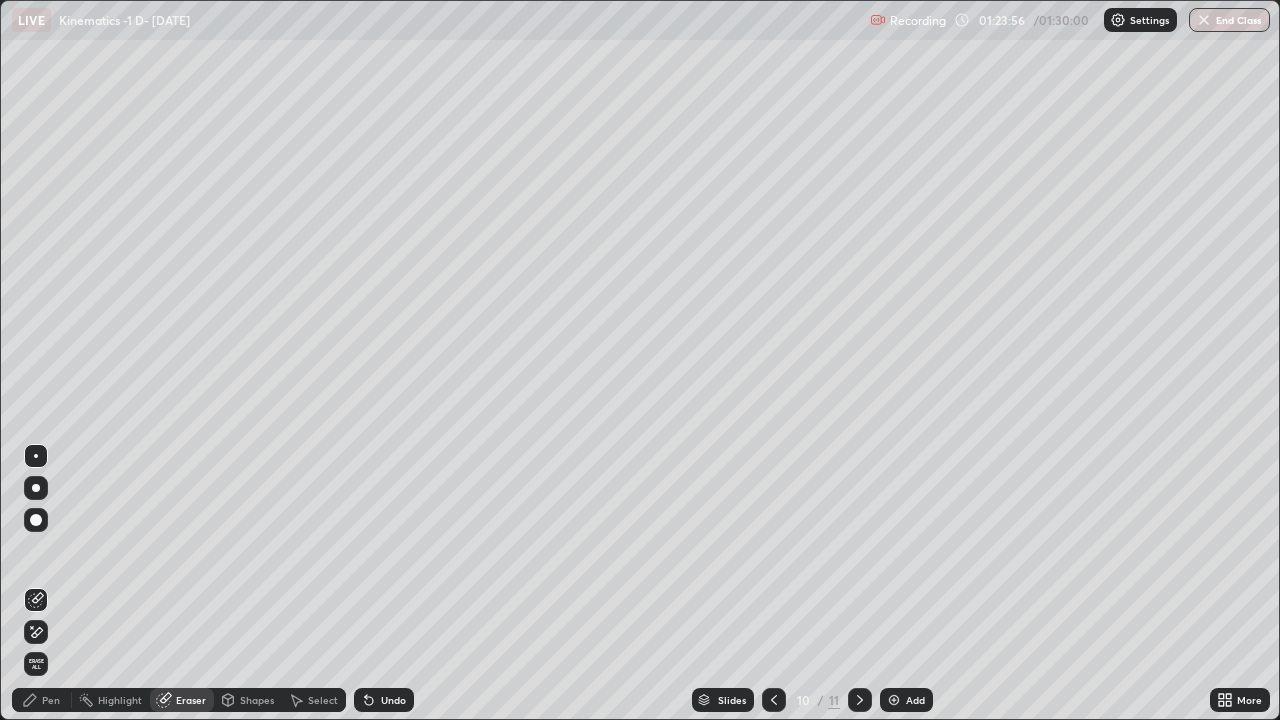 click on "Pen" at bounding box center [51, 700] 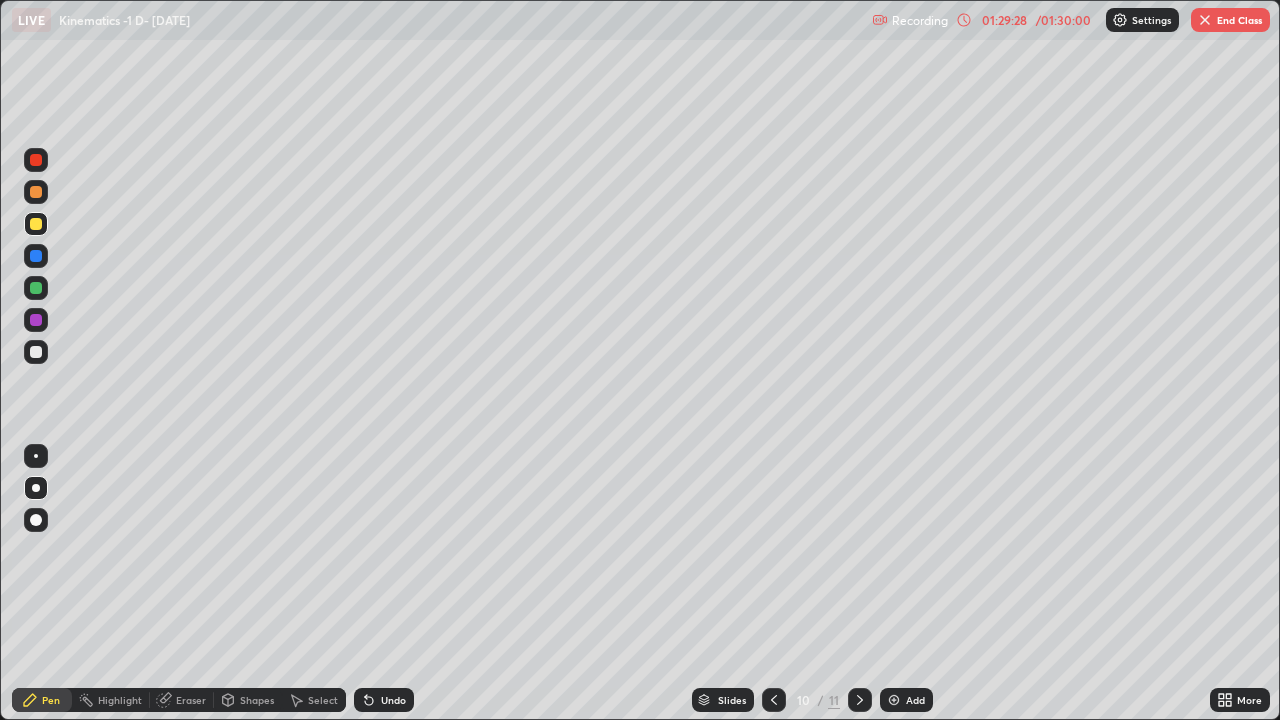 click on "End Class" at bounding box center [1230, 20] 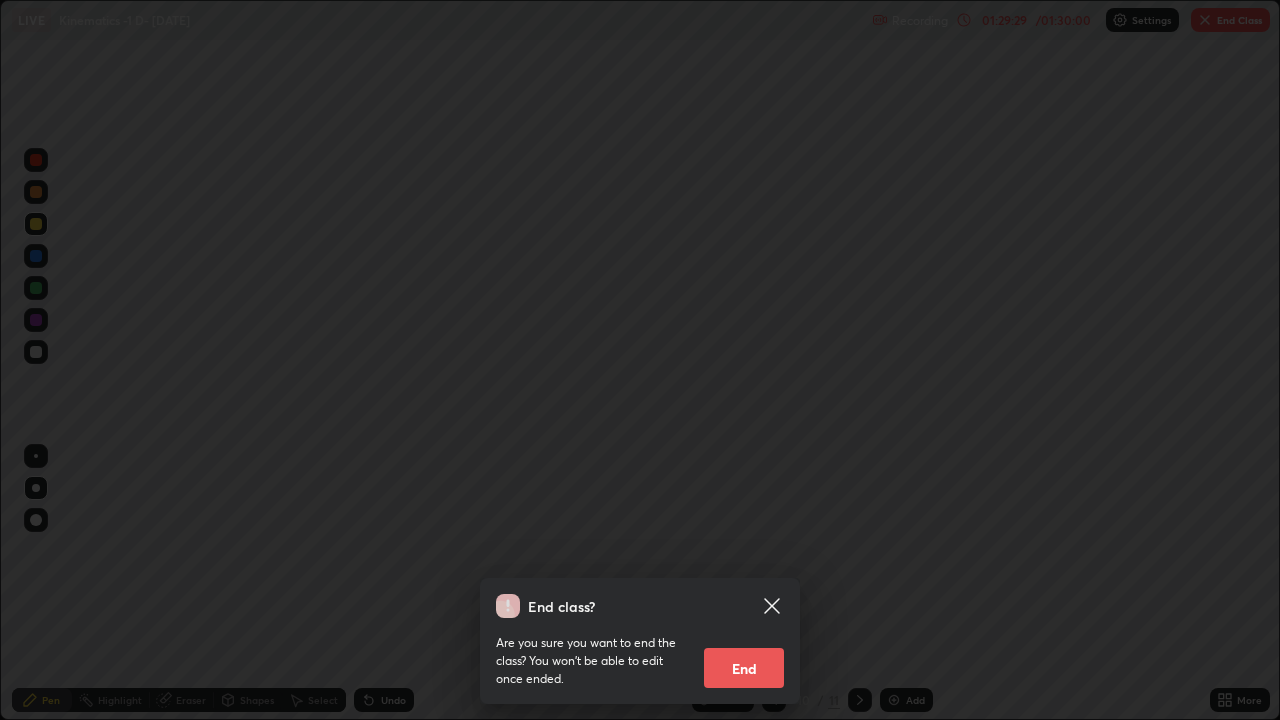 click on "End" at bounding box center (744, 668) 